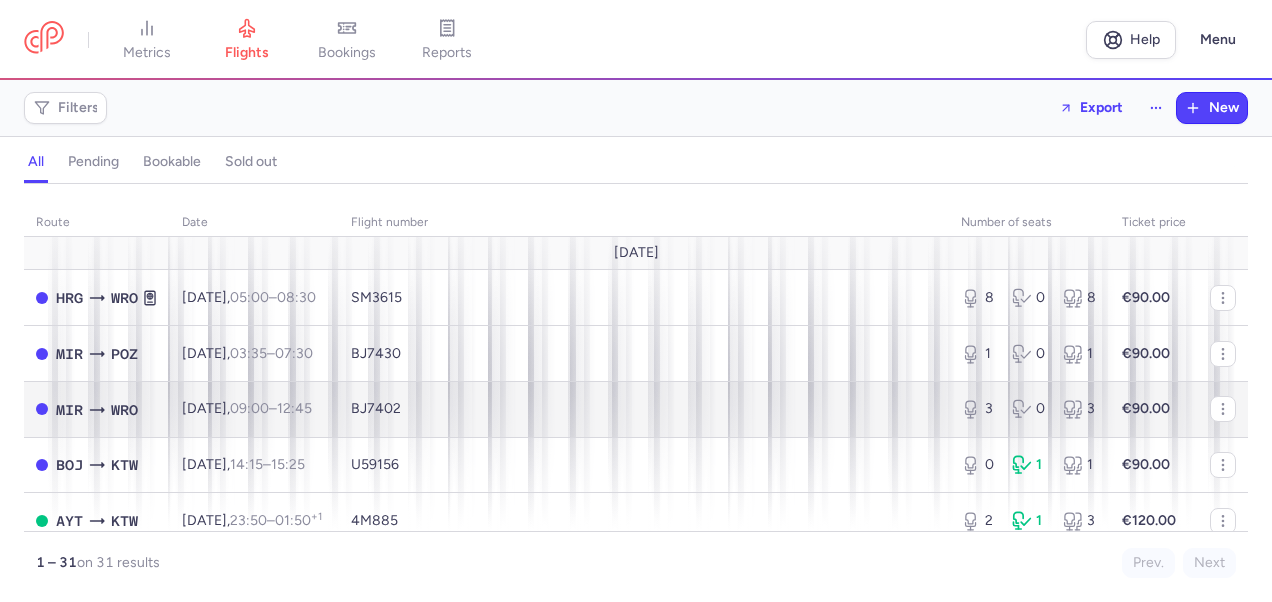 scroll, scrollTop: 0, scrollLeft: 0, axis: both 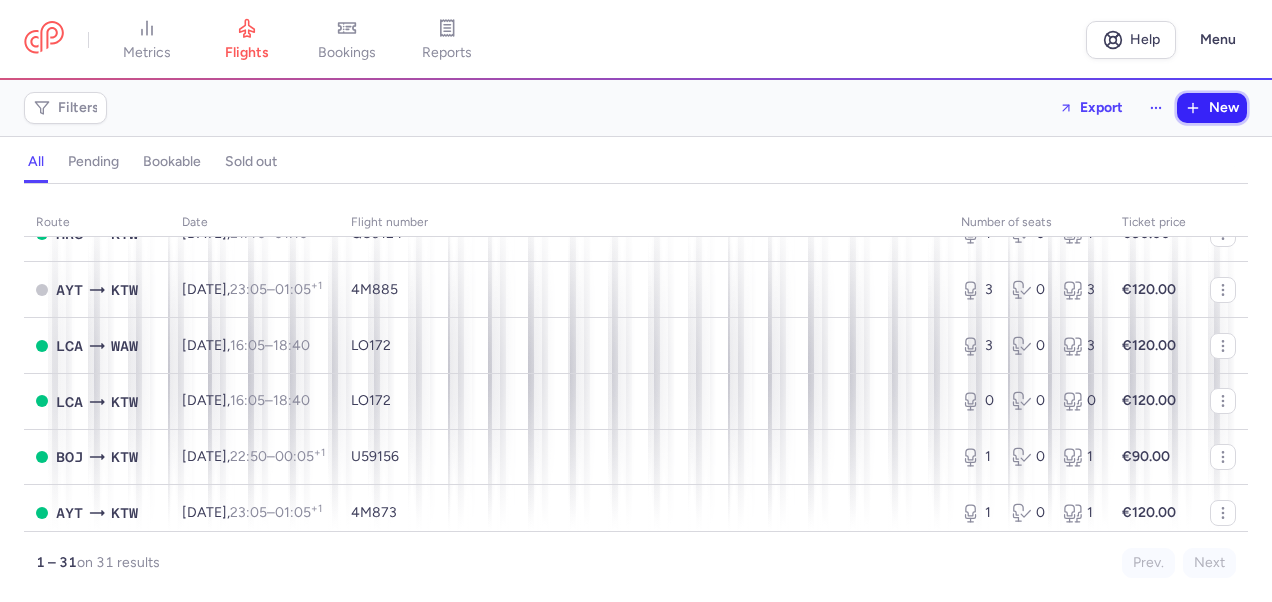 click on "New" at bounding box center (1224, 108) 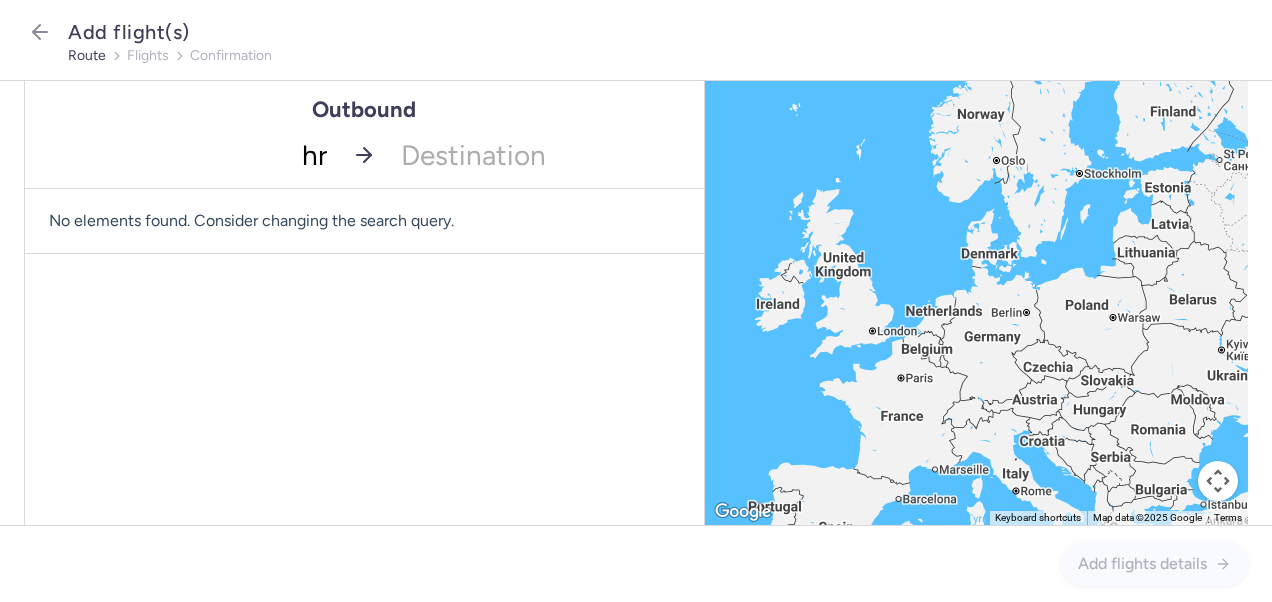 type on "hrg" 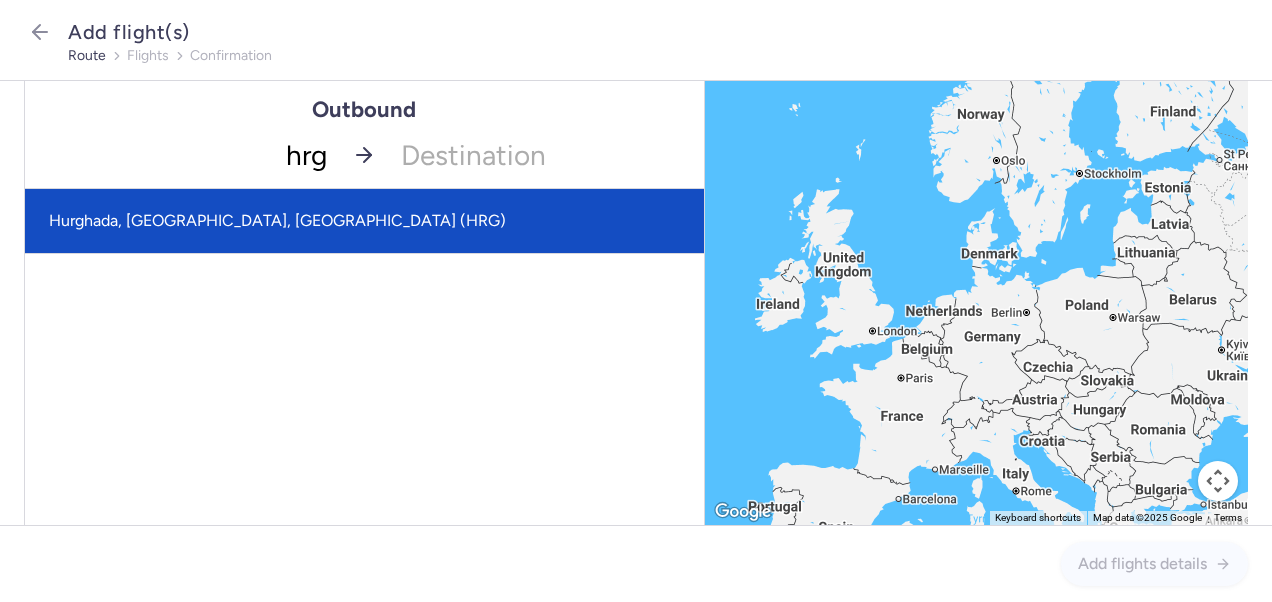 click on "Hurghada, [GEOGRAPHIC_DATA], [GEOGRAPHIC_DATA] (HRG)" at bounding box center [364, 221] 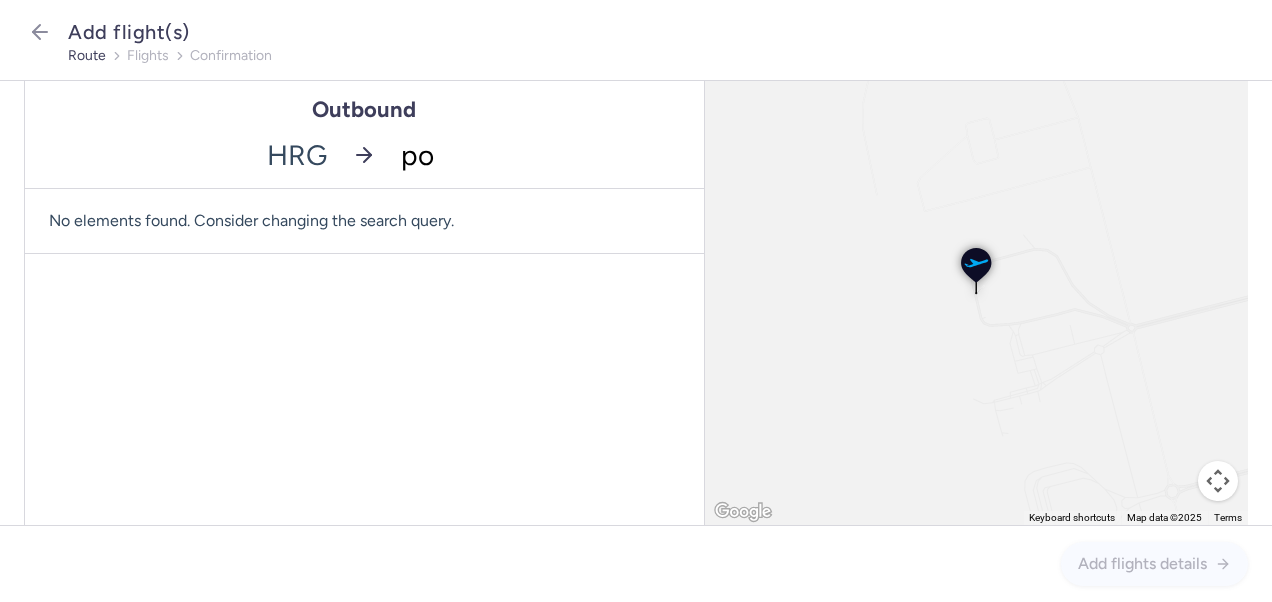 type on "poz" 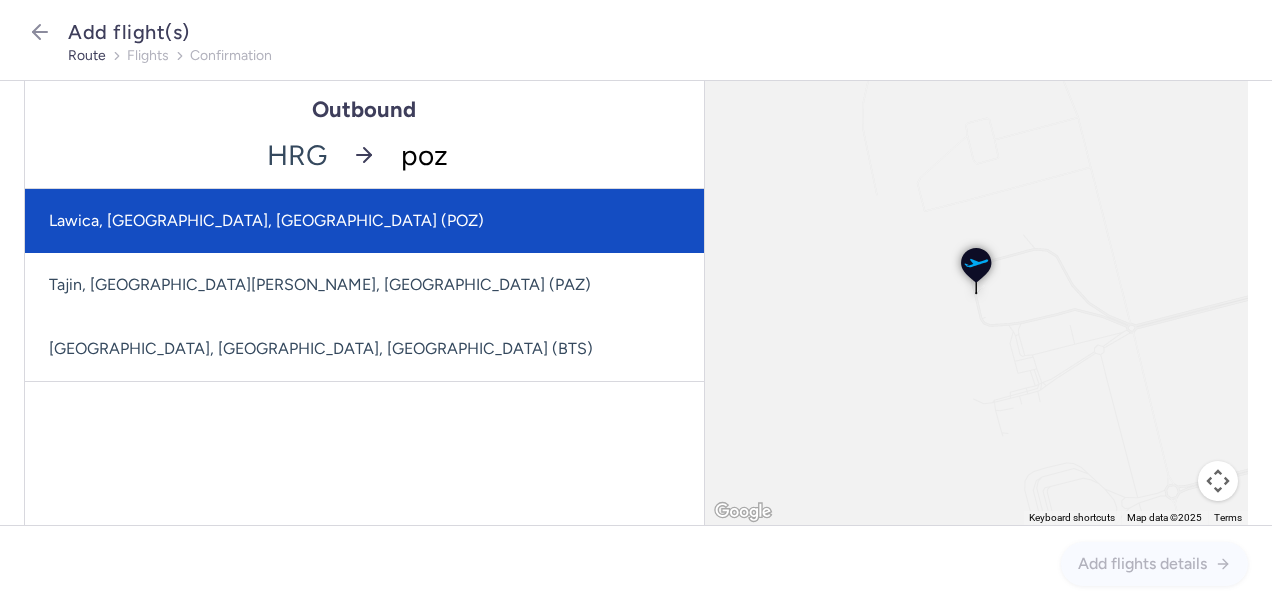 click on "Lawica, [GEOGRAPHIC_DATA], [GEOGRAPHIC_DATA] (POZ)" at bounding box center (364, 221) 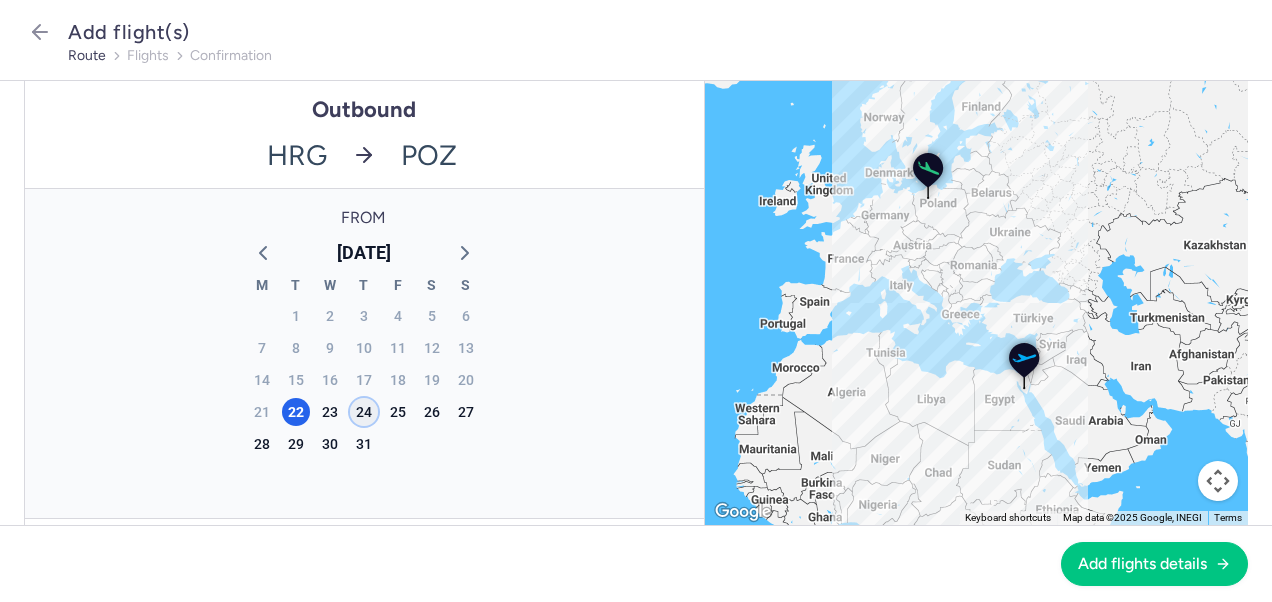 click on "24" 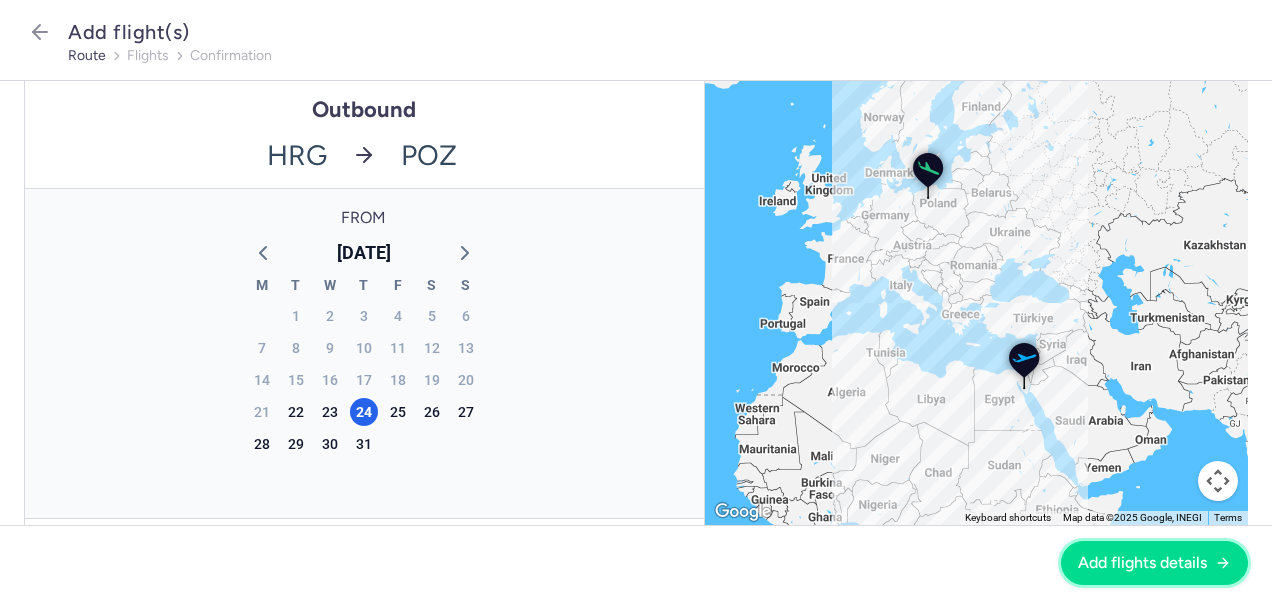 click on "Add flights details" at bounding box center [1142, 563] 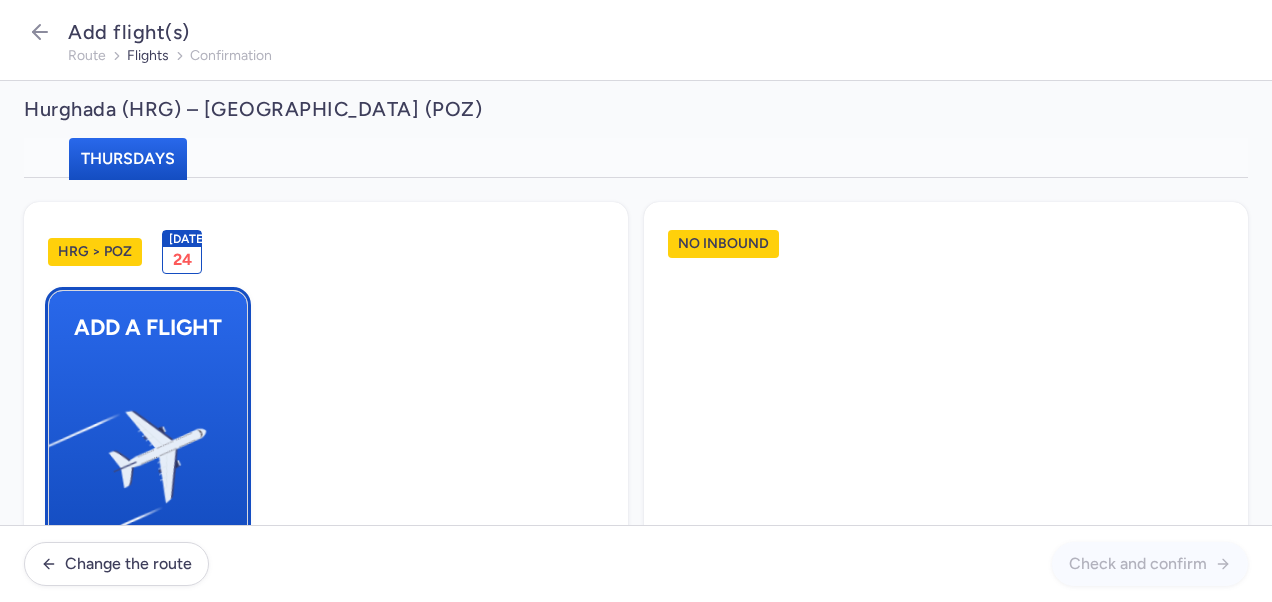 click at bounding box center [59, 448] 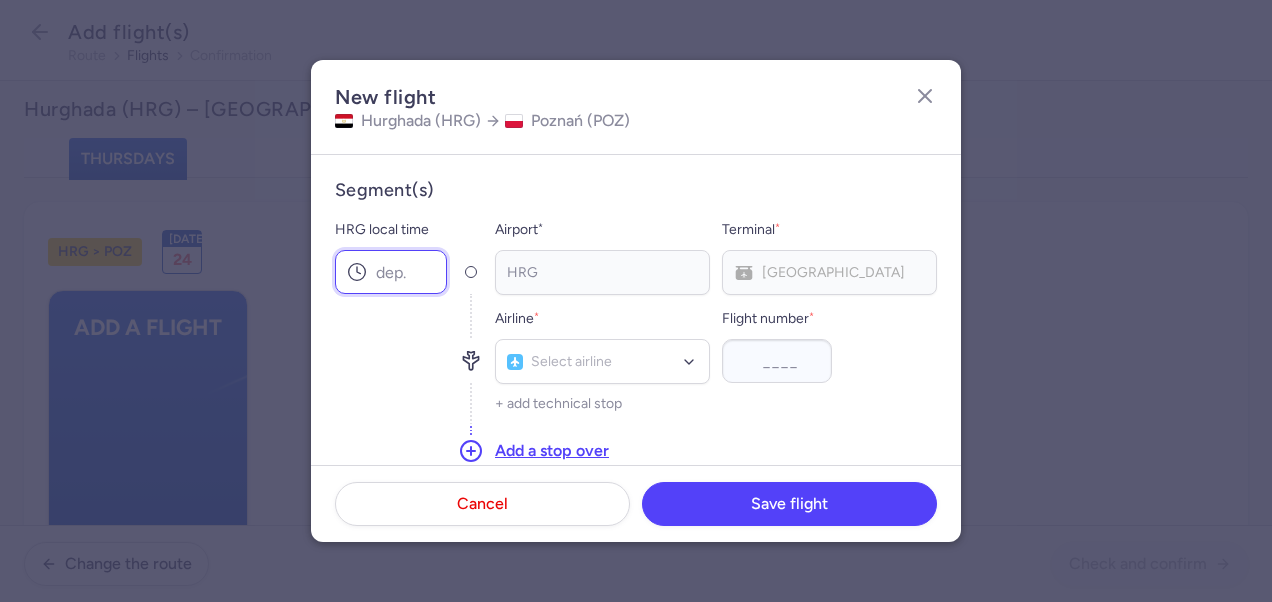 click on "HRG local time" at bounding box center (391, 272) 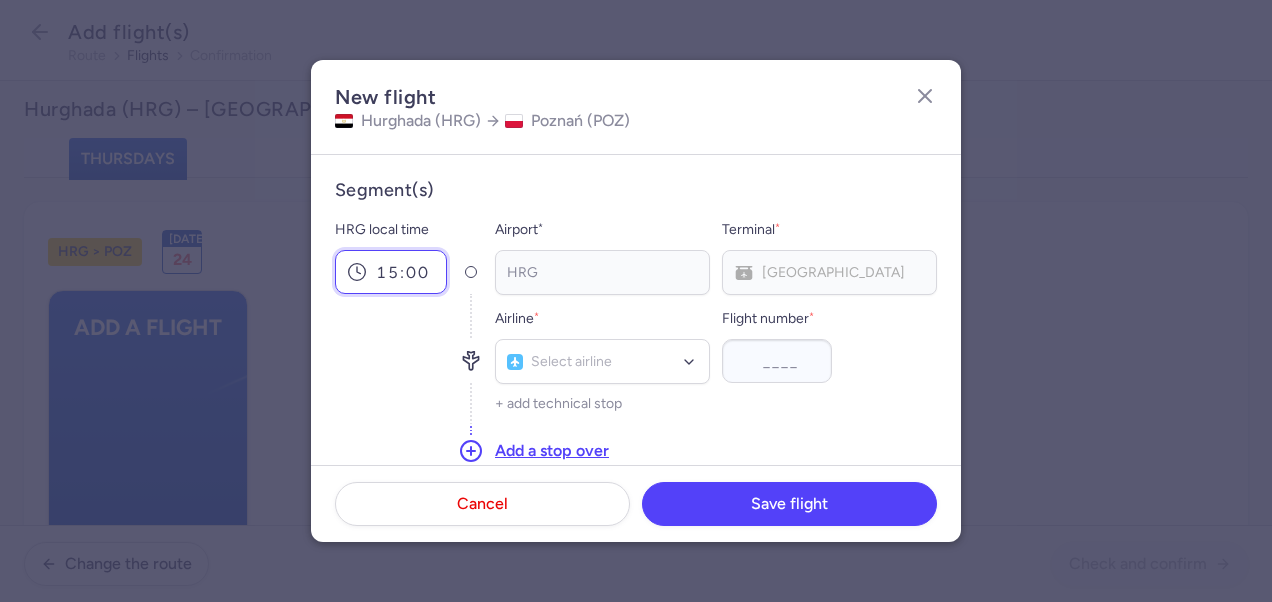 scroll, scrollTop: 100, scrollLeft: 0, axis: vertical 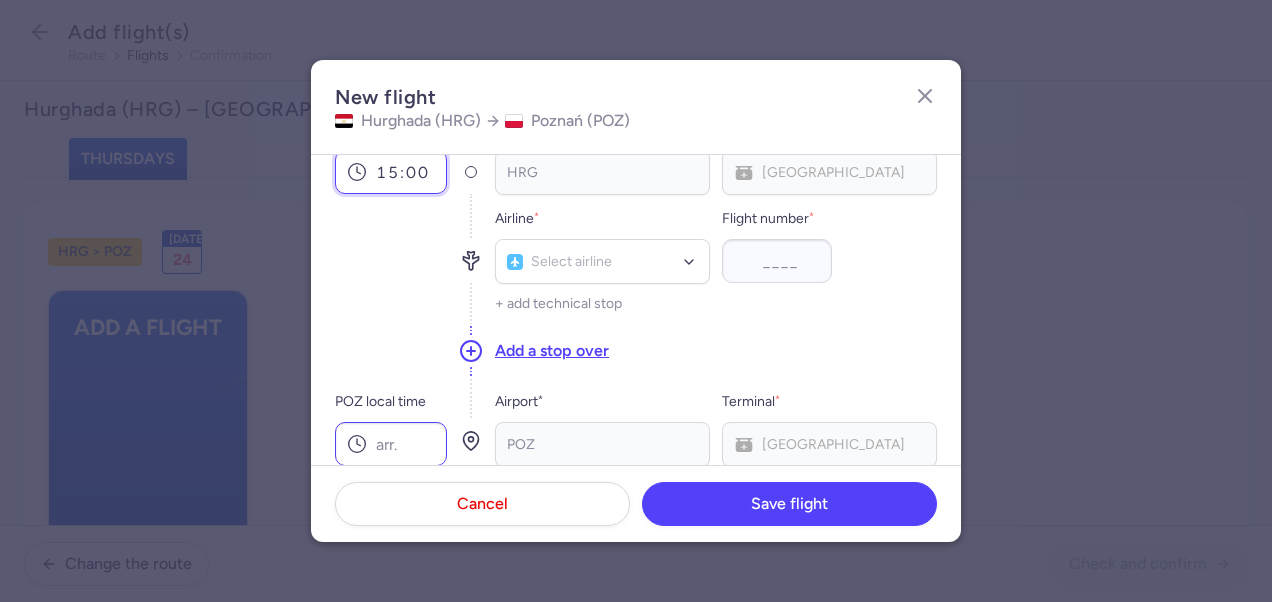 type on "15:00" 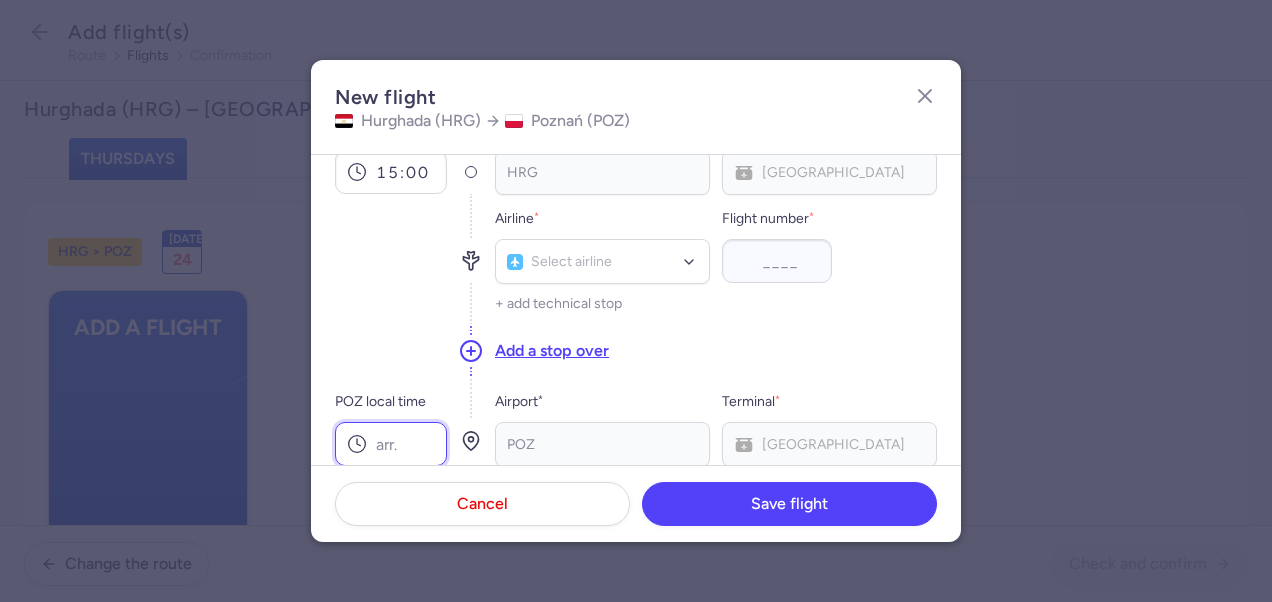 click on "POZ local time" at bounding box center (391, 444) 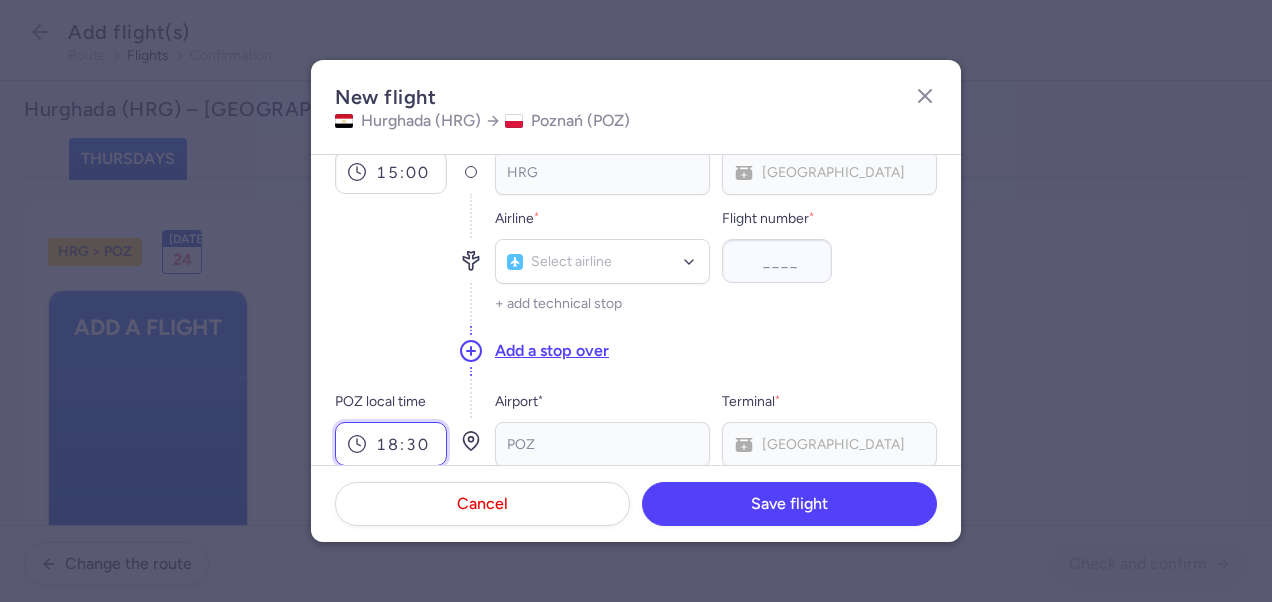 type on "18:30" 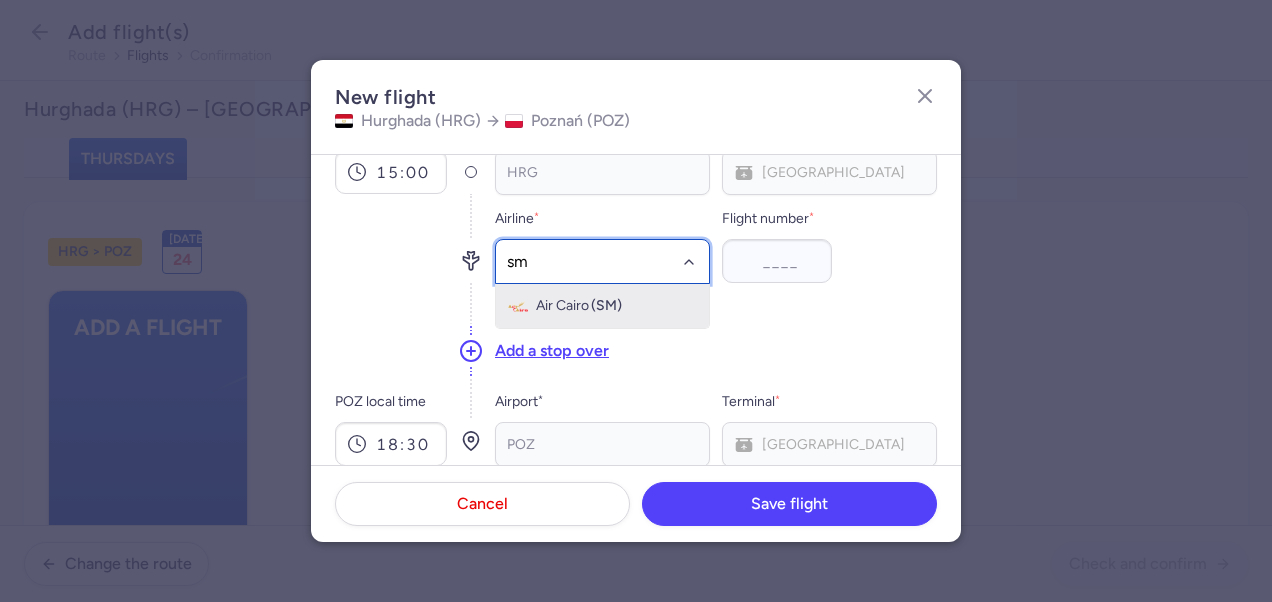click on "Air Cairo" at bounding box center (562, 306) 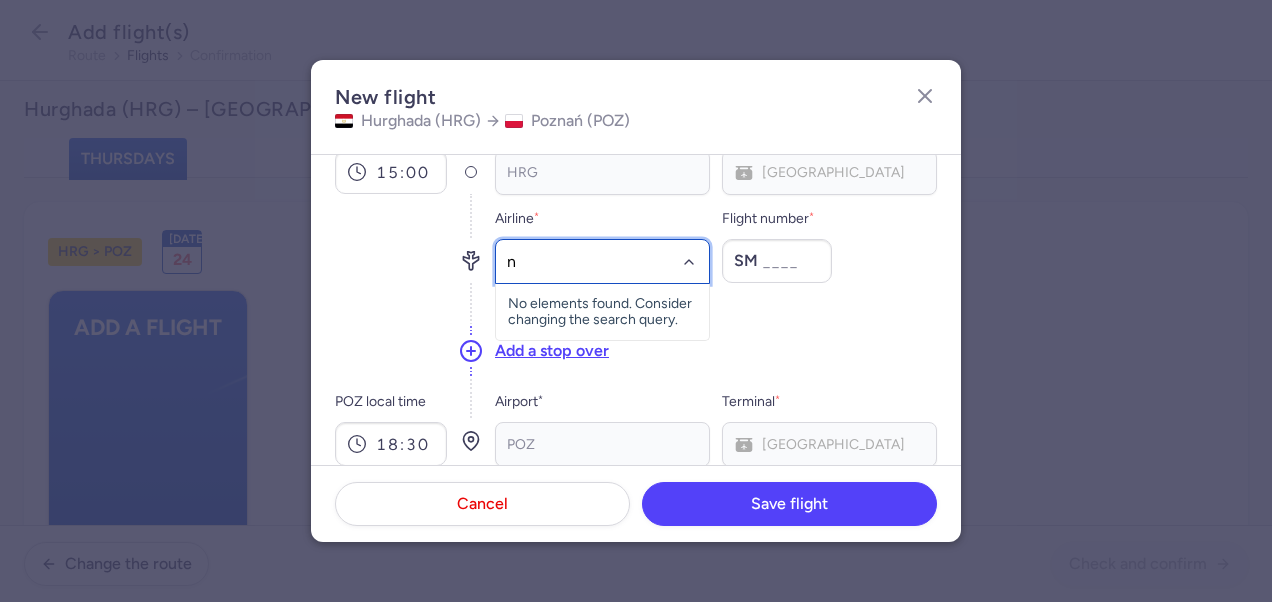 type on "ne" 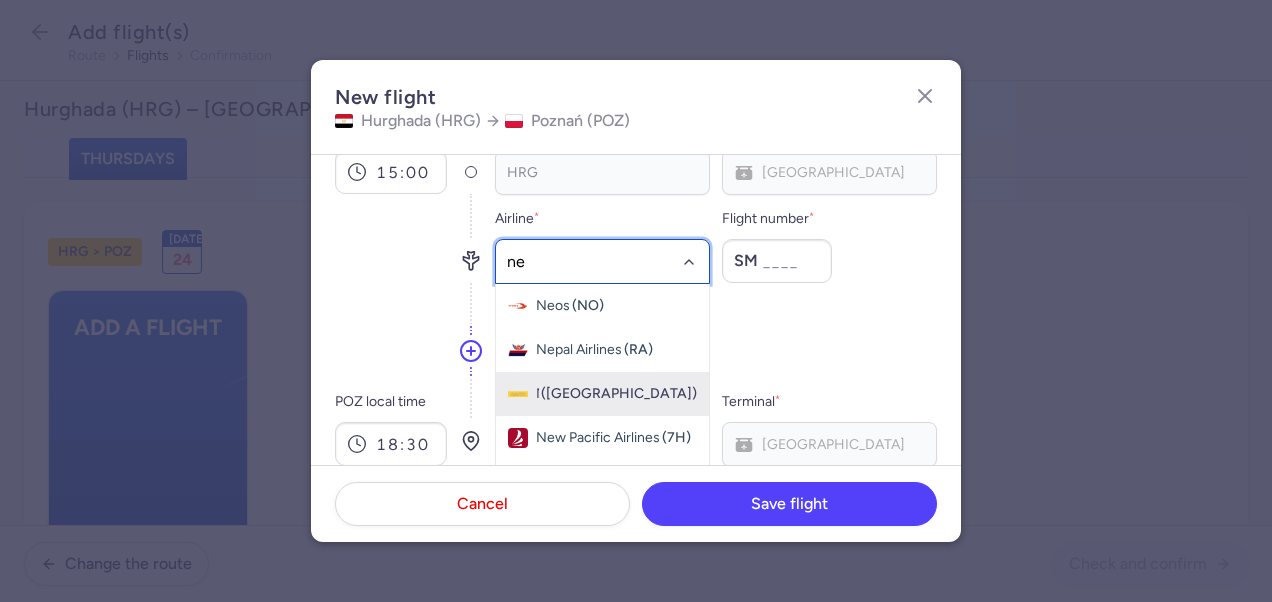 click on "Nesma Airlines ([GEOGRAPHIC_DATA])" 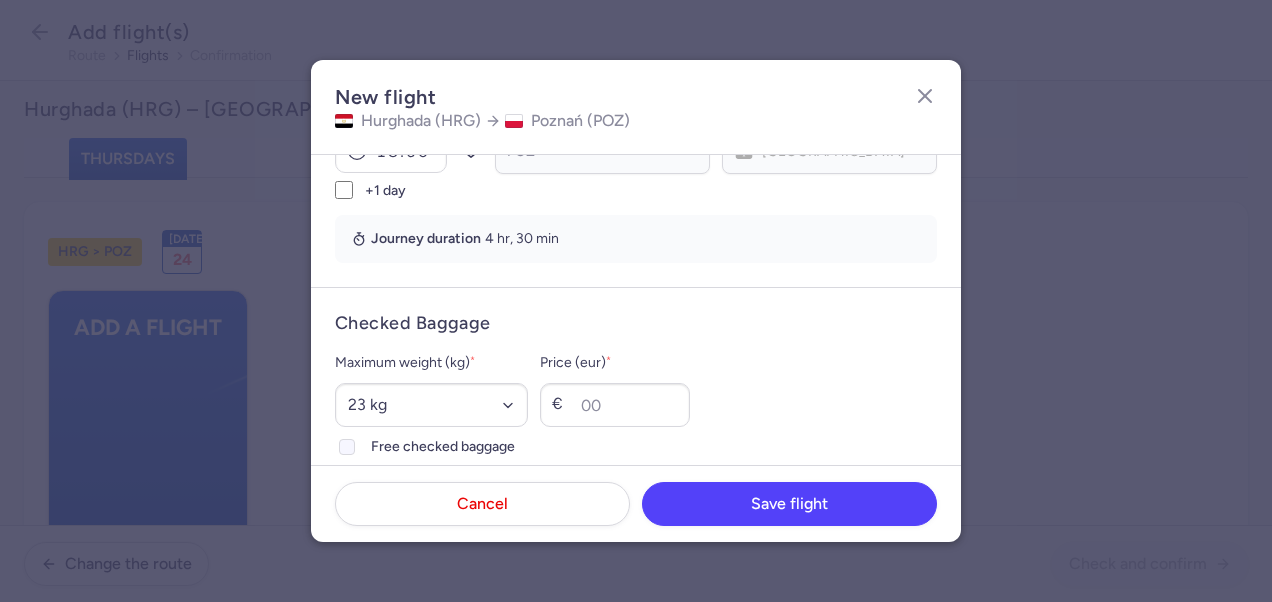 scroll, scrollTop: 500, scrollLeft: 0, axis: vertical 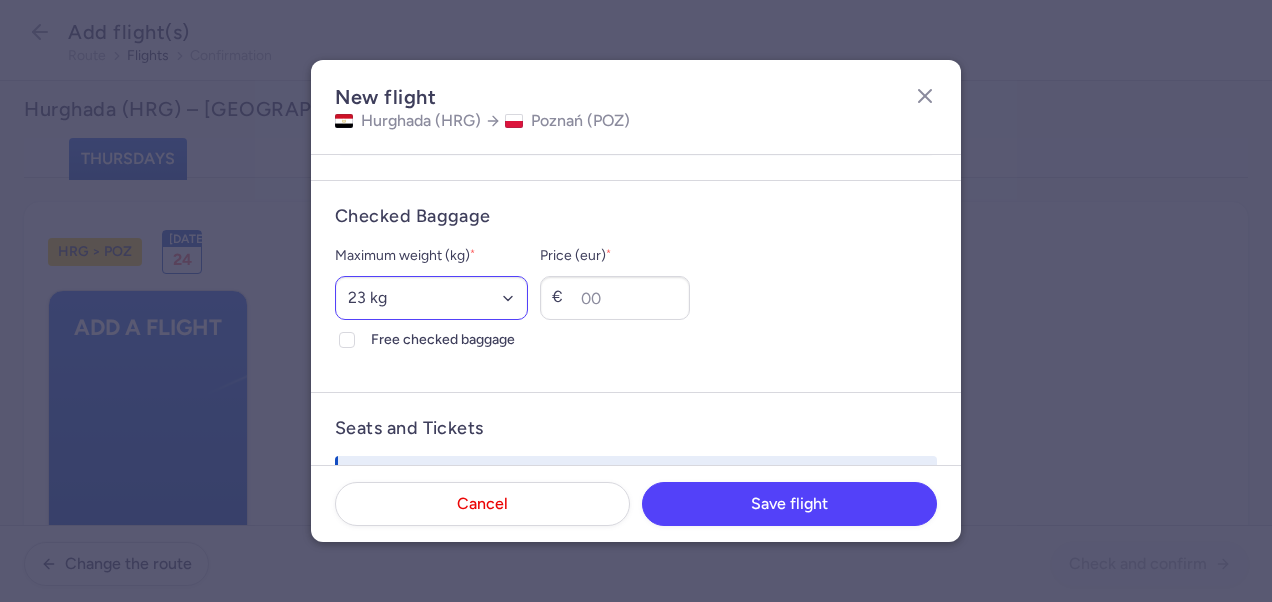 type on "4614" 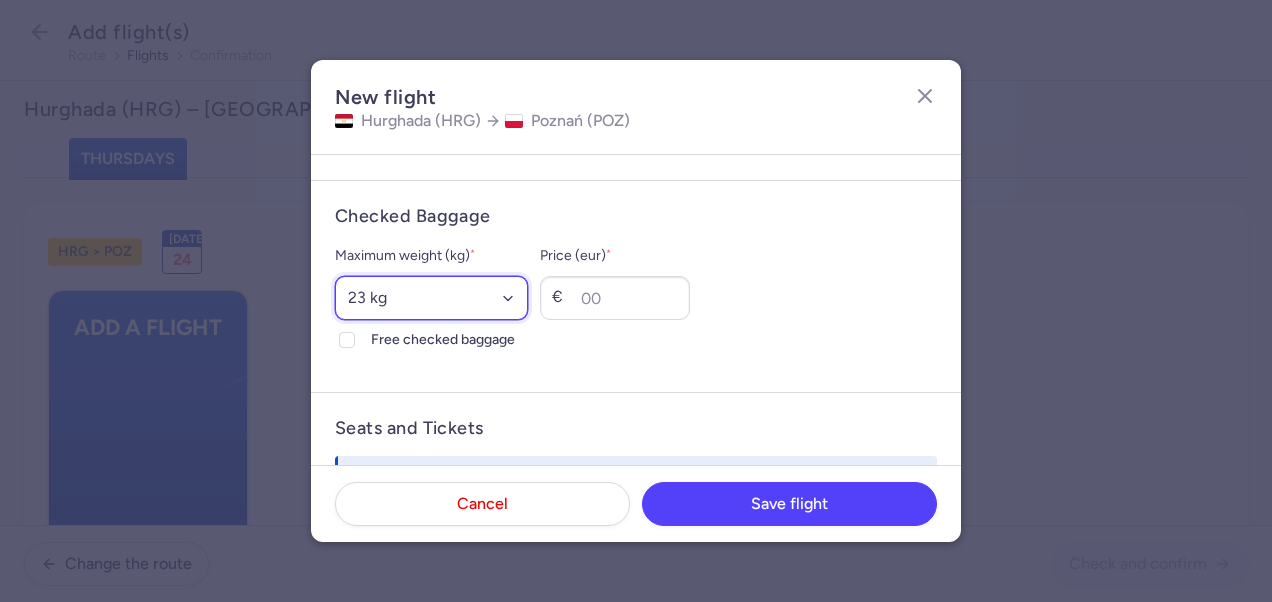 click on "Select an option 15 kg 16 kg 17 kg 18 kg 19 kg 20 kg 21 kg 22 kg 23 kg 24 kg 25 kg 26 kg 27 kg 28 kg 29 kg 30 kg 31 kg 32 kg 33 kg 34 kg 35 kg" at bounding box center [431, 298] 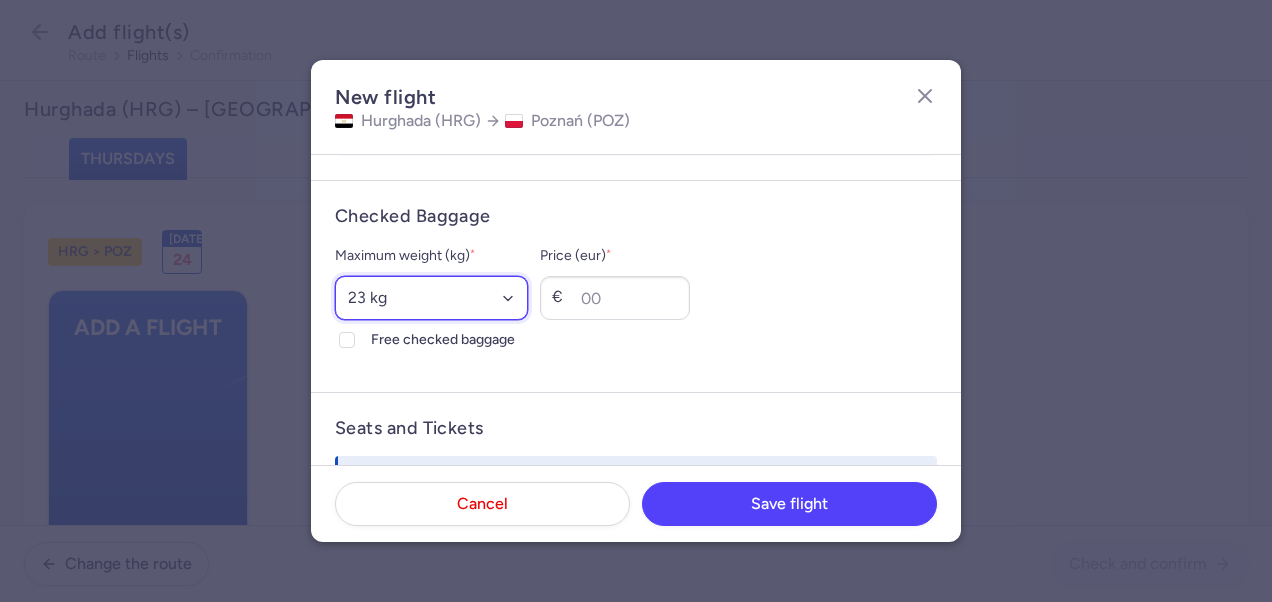 select on "20" 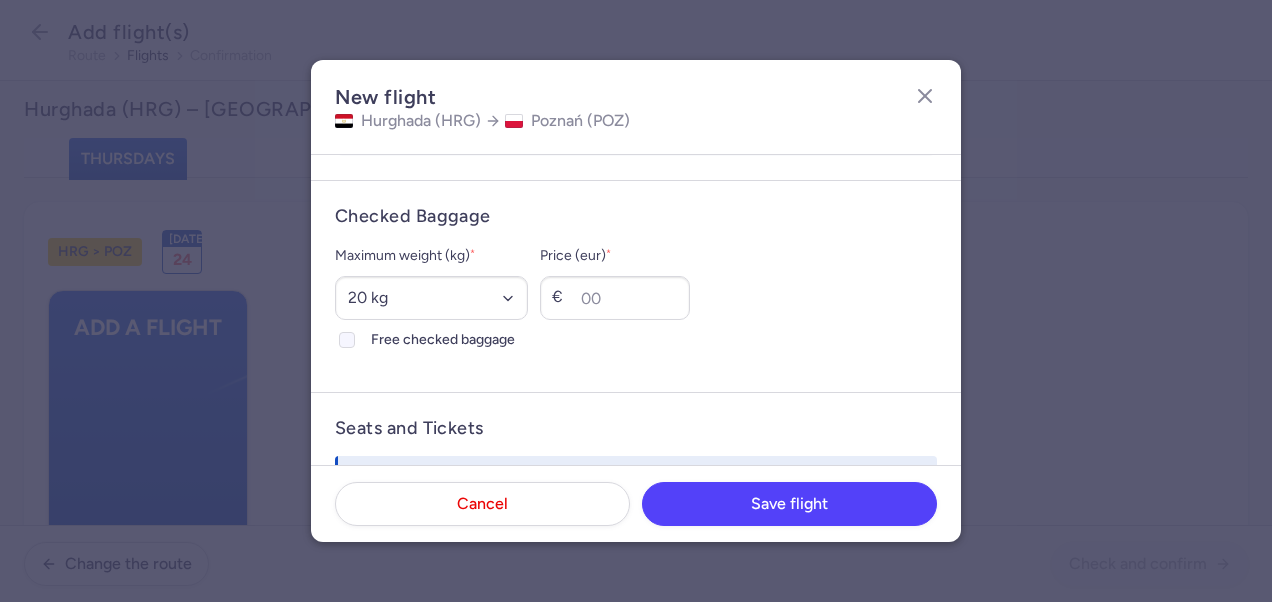 click on "Free checked baggage" 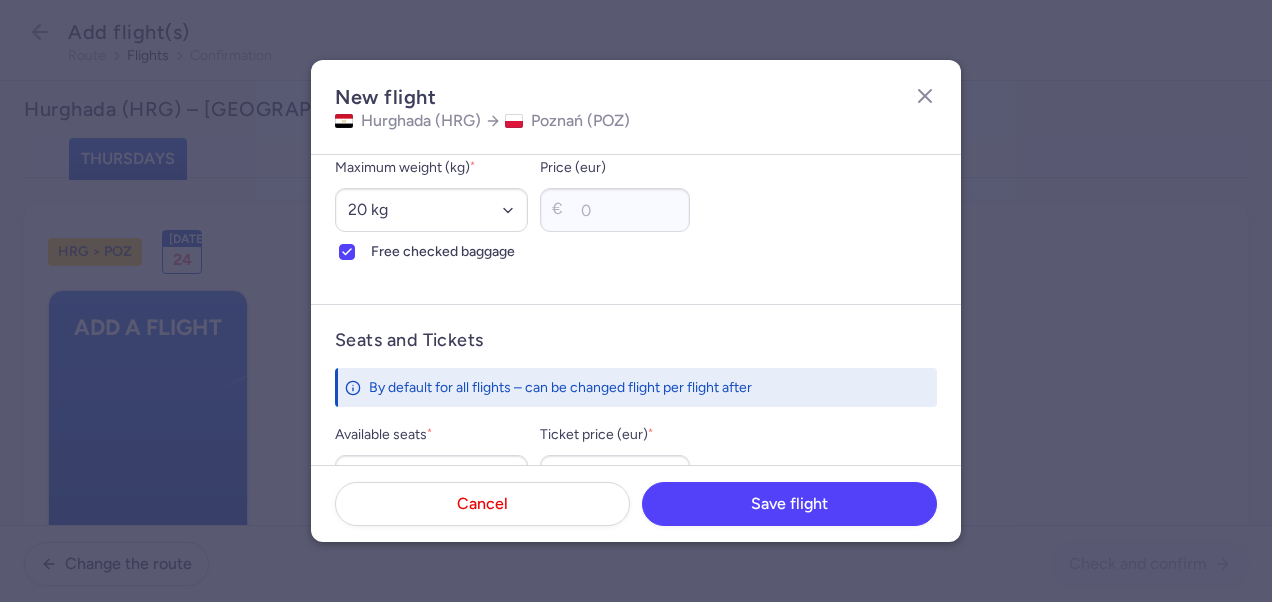 scroll, scrollTop: 700, scrollLeft: 0, axis: vertical 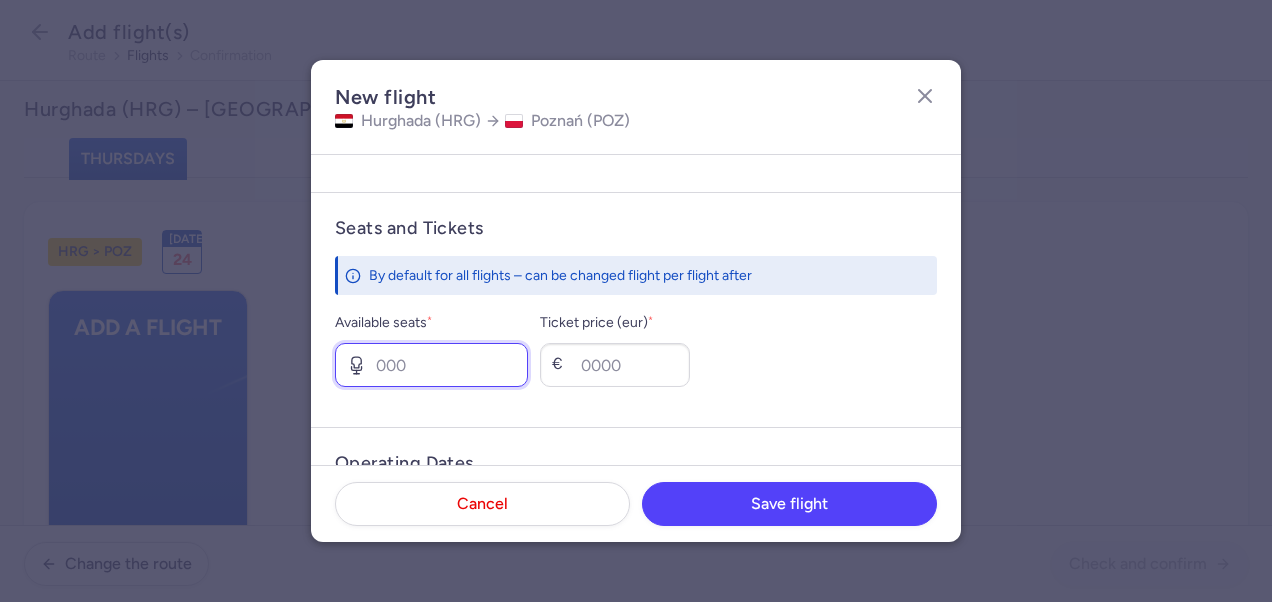 click on "Available seats  *" at bounding box center (431, 365) 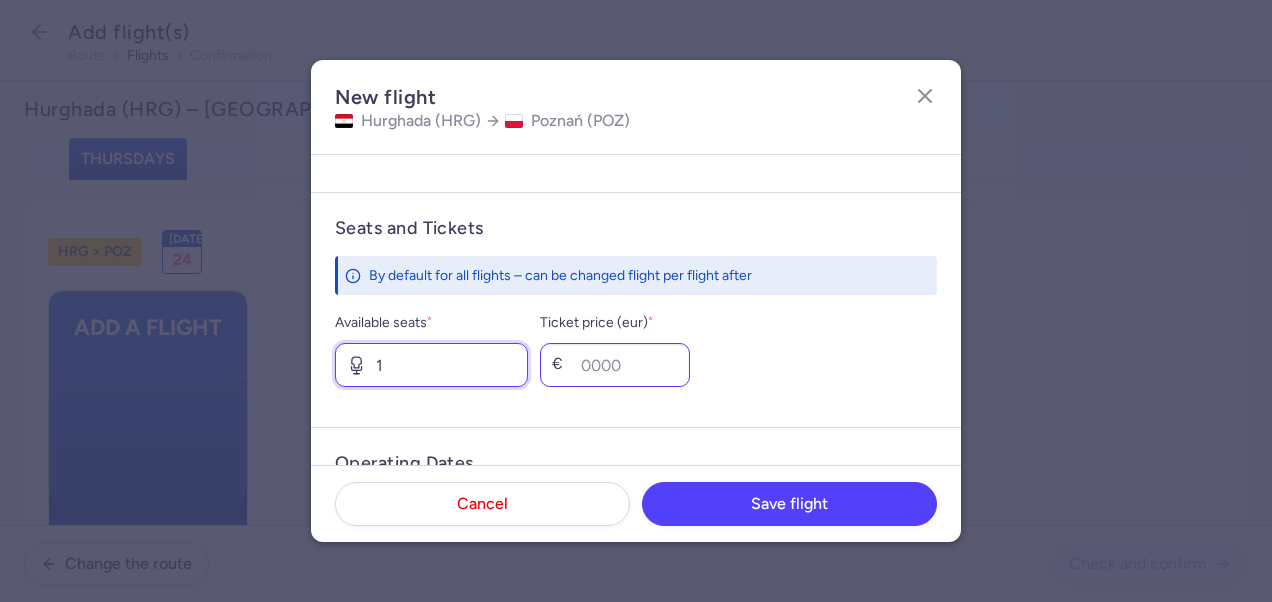type on "1" 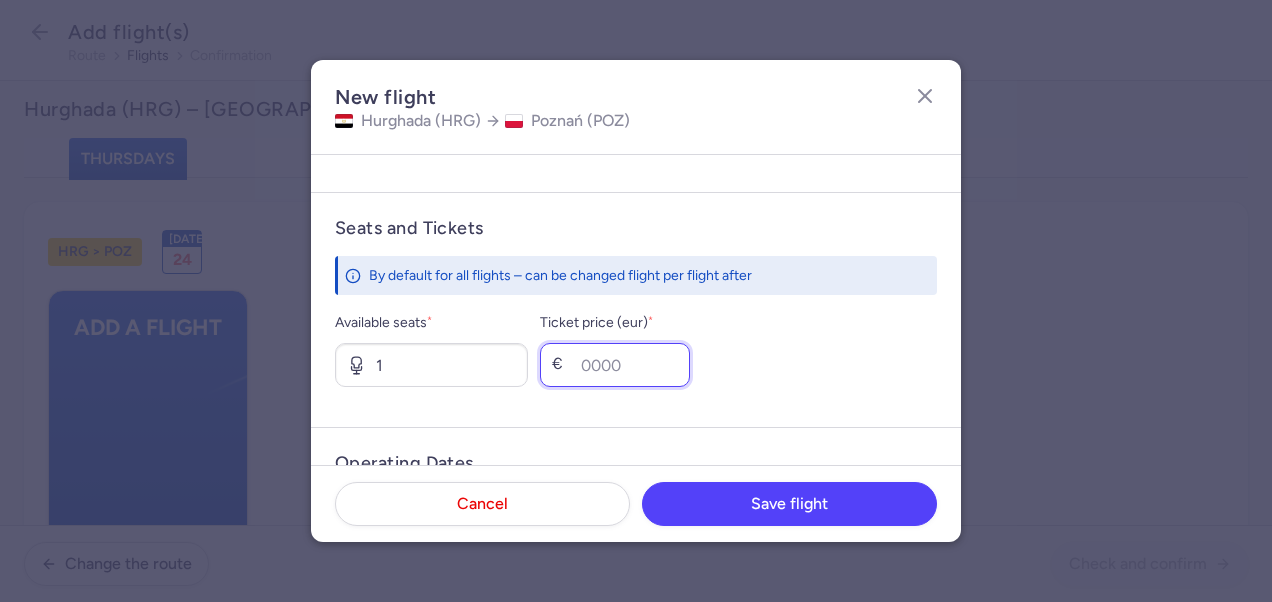 click on "Ticket price (eur)  *" at bounding box center [615, 365] 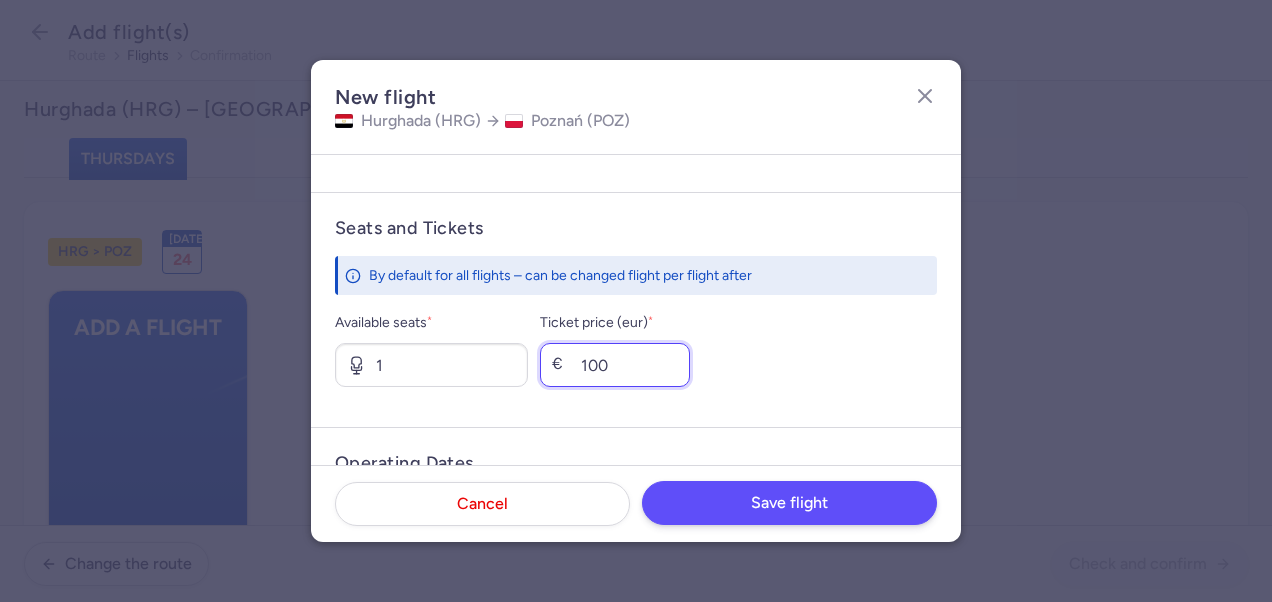 type on "100" 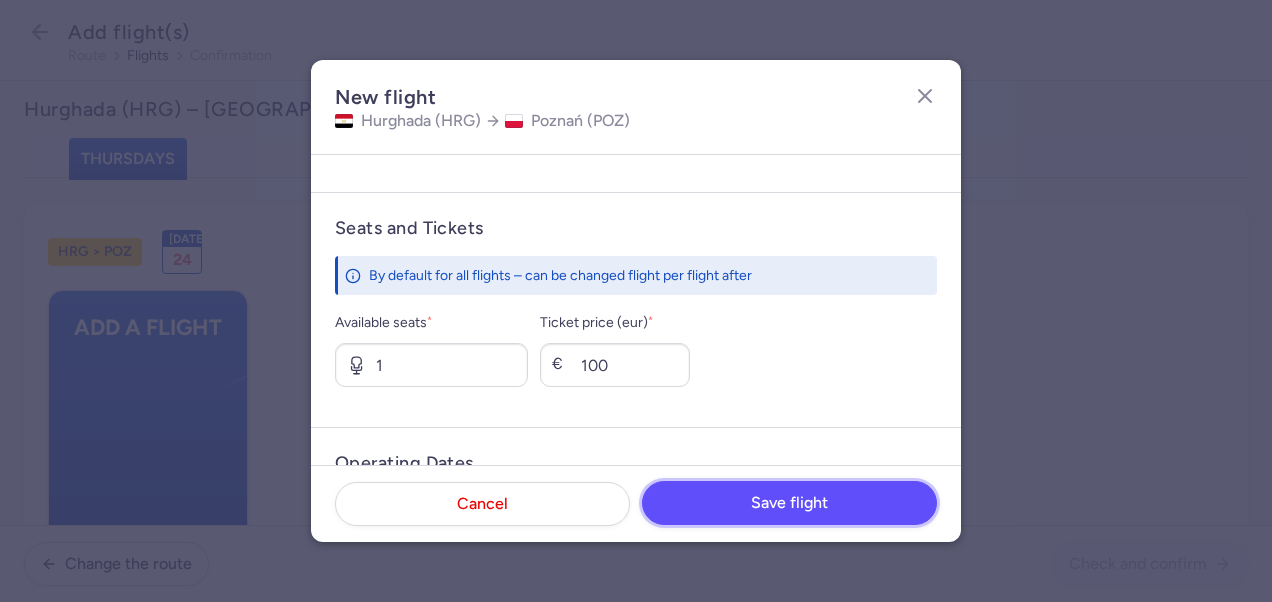 click on "Save flight" at bounding box center [789, 503] 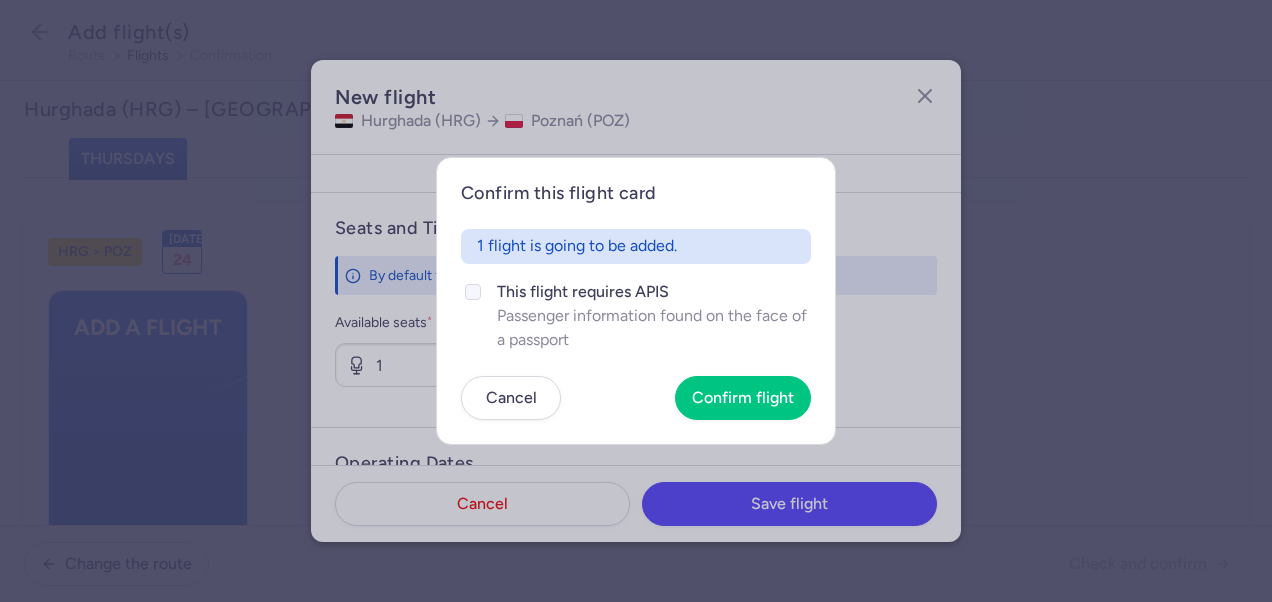 click on "This flight requires APIS" 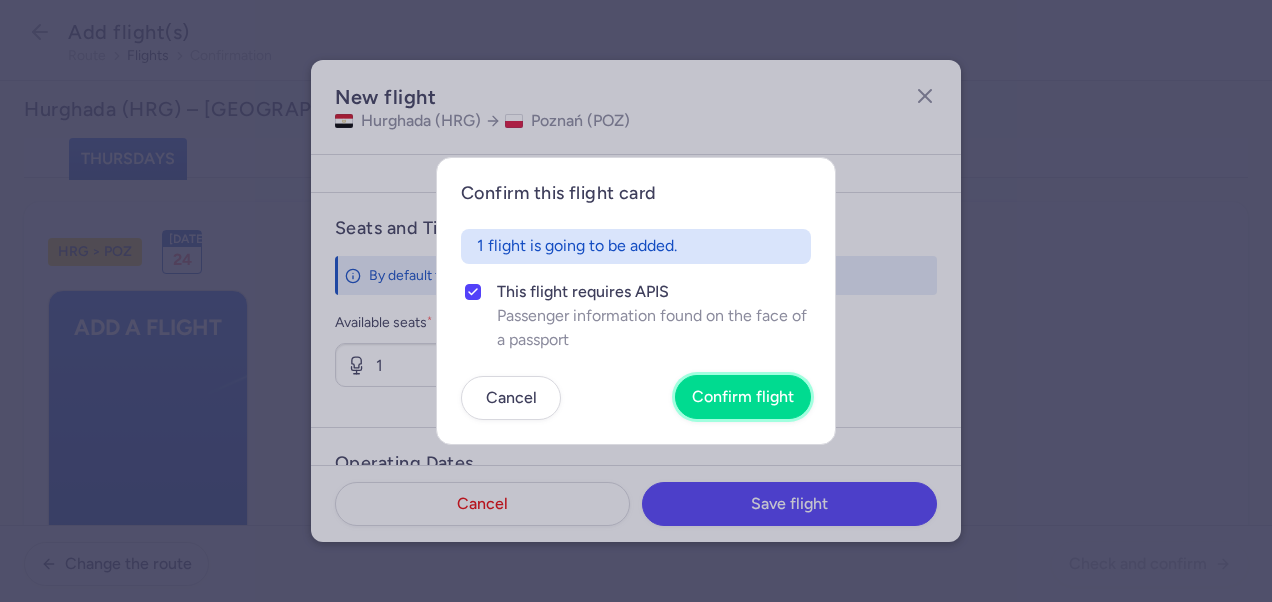 click on "Confirm flight" at bounding box center [743, 397] 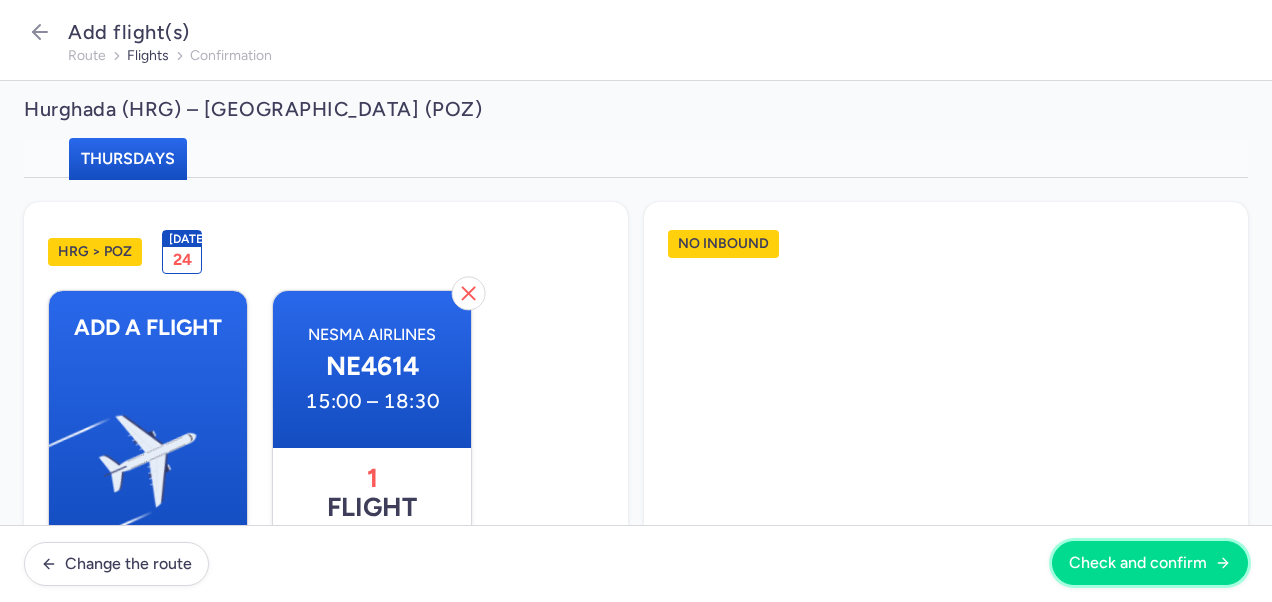 click on "Check and confirm" at bounding box center [1138, 563] 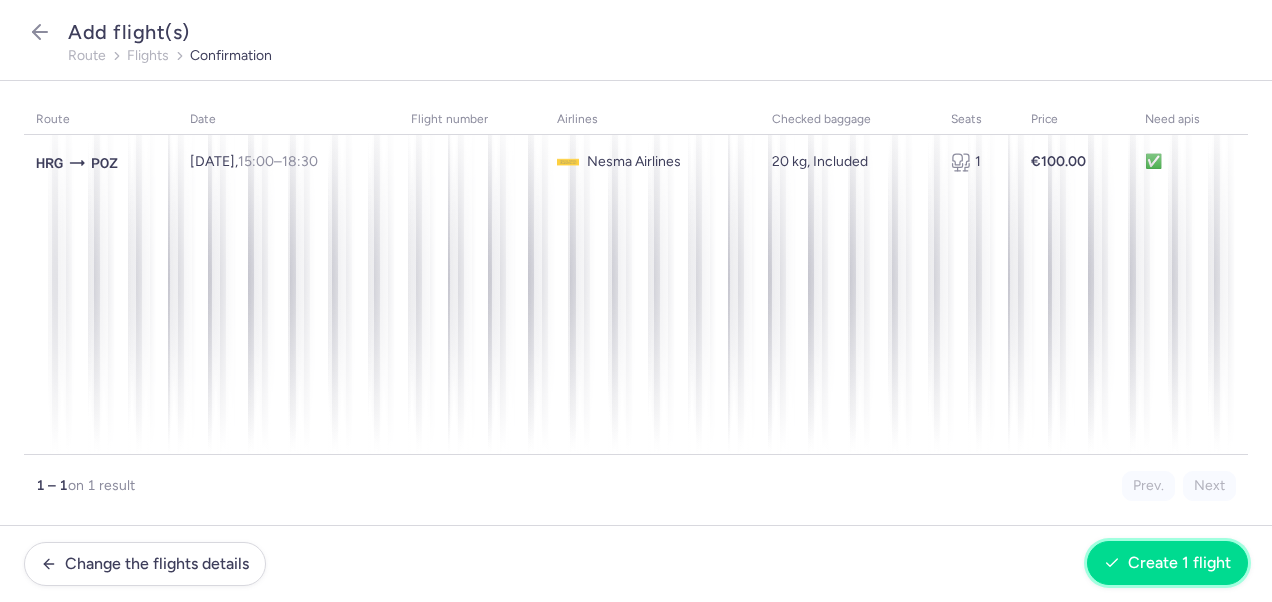 click on "Create 1 flight" at bounding box center [1179, 563] 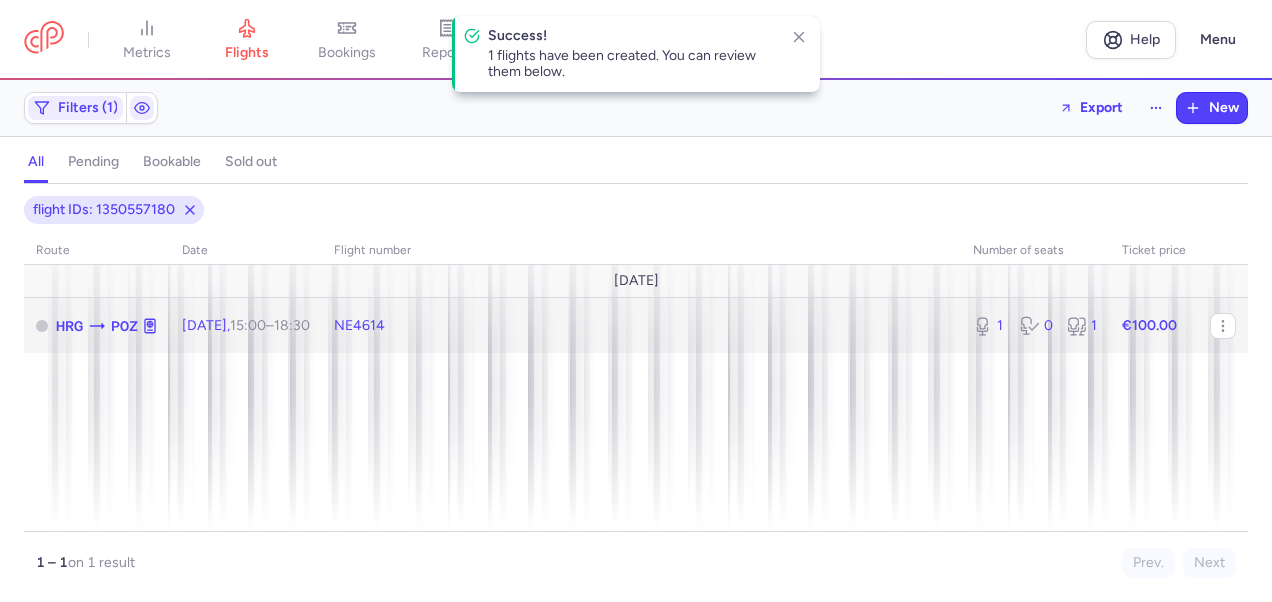 click on "€100.00" 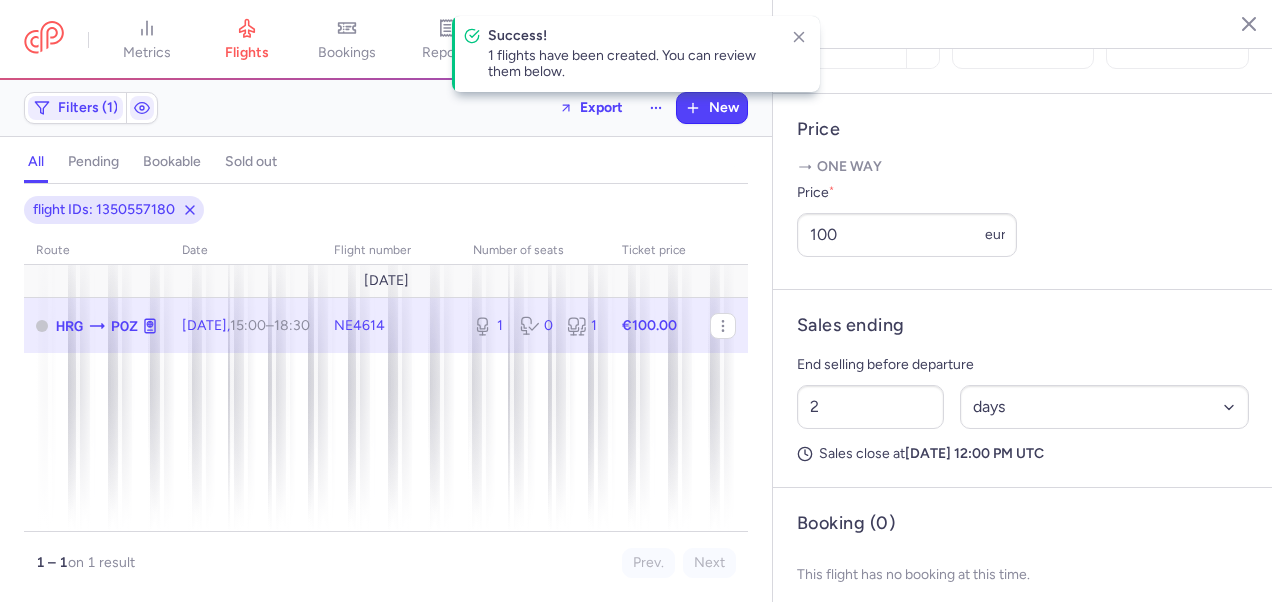 scroll, scrollTop: 775, scrollLeft: 0, axis: vertical 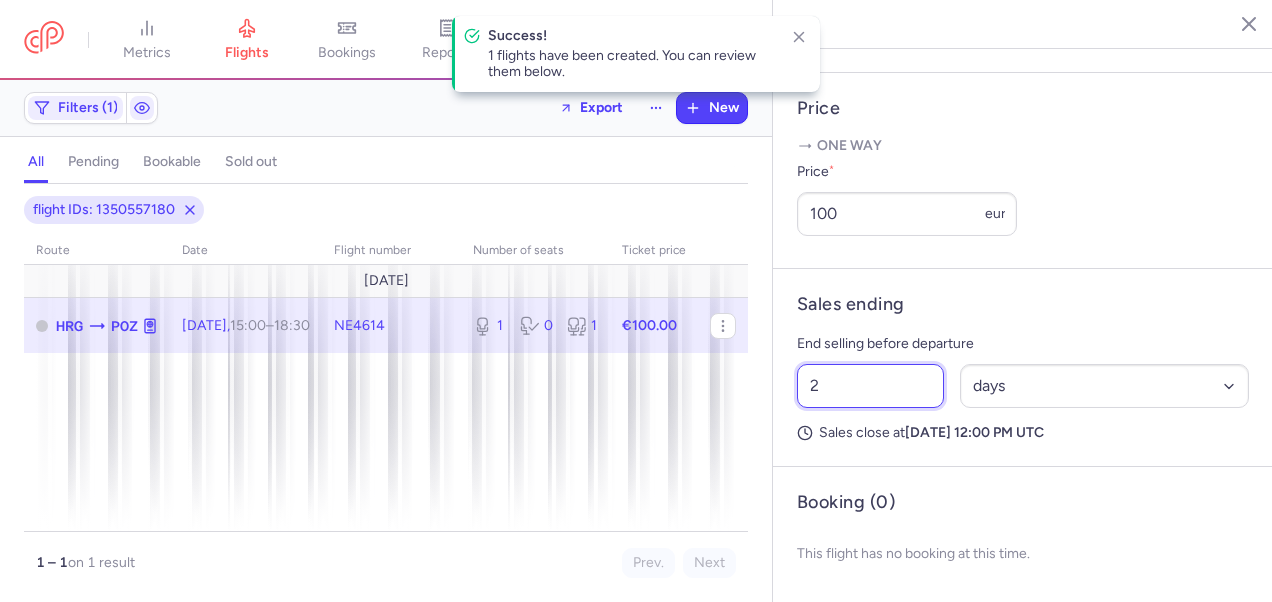 drag, startPoint x: 825, startPoint y: 384, endPoint x: 757, endPoint y: 407, distance: 71.7844 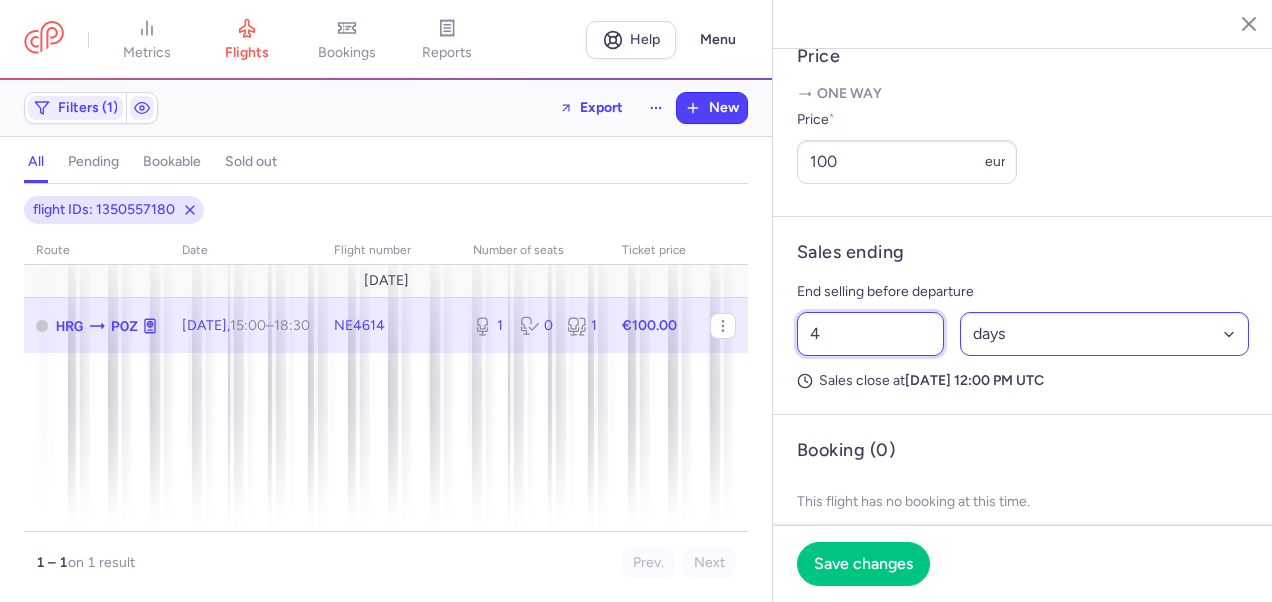 type on "4" 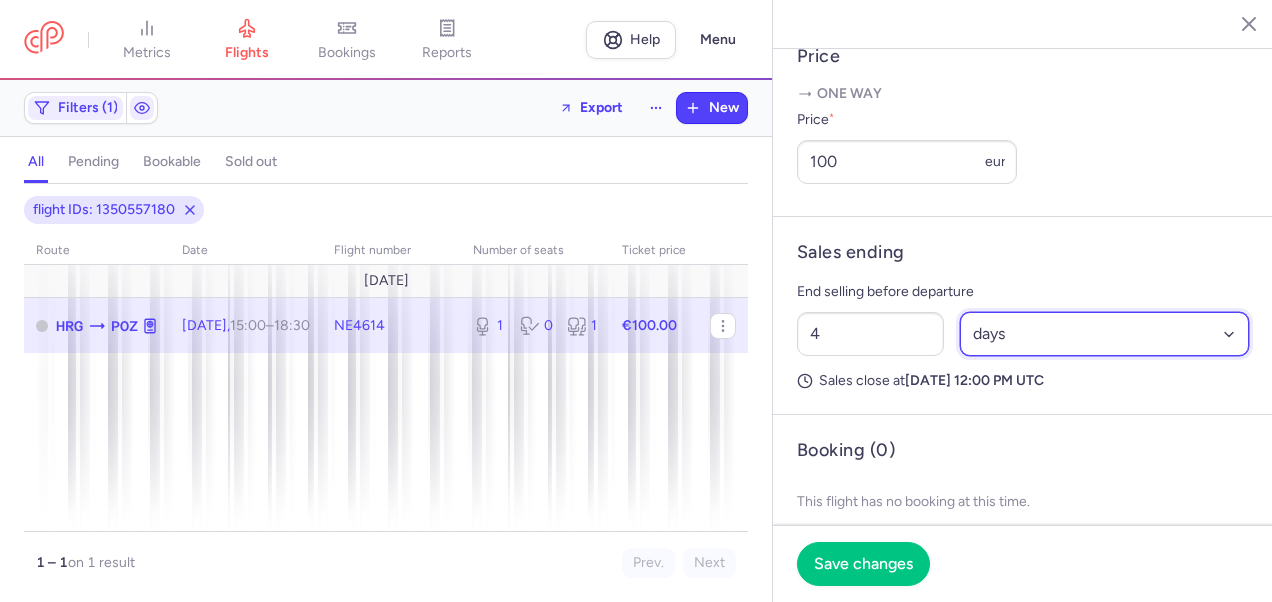 click on "Select an option hours days" at bounding box center [1105, 334] 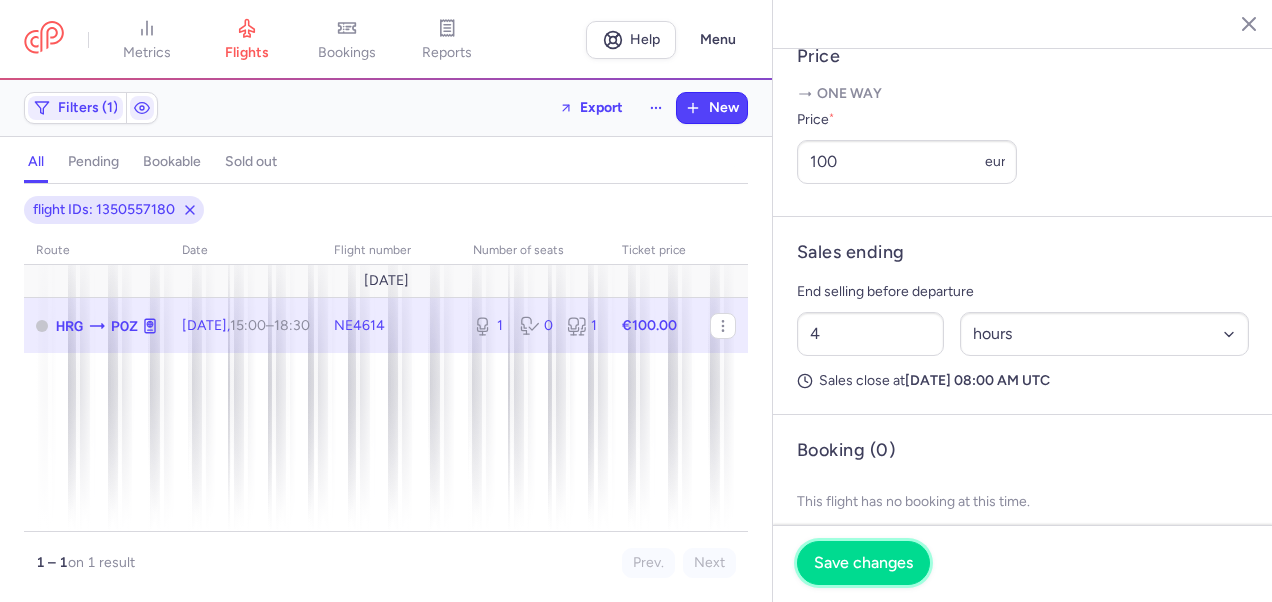 click on "Save changes" at bounding box center (863, 563) 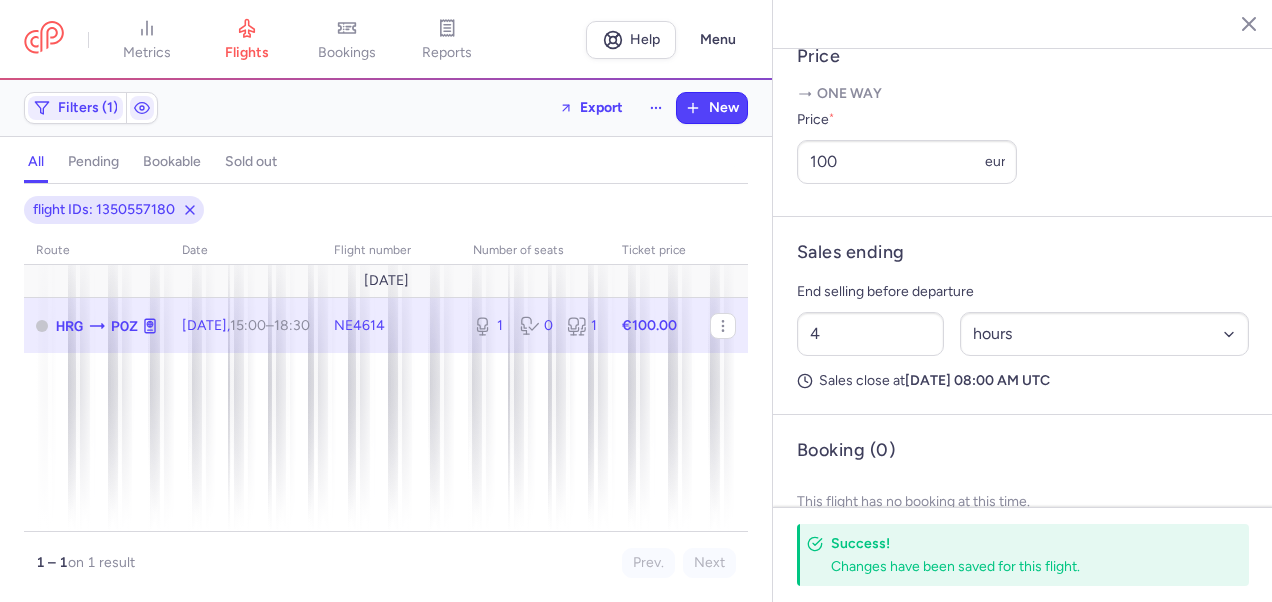 click 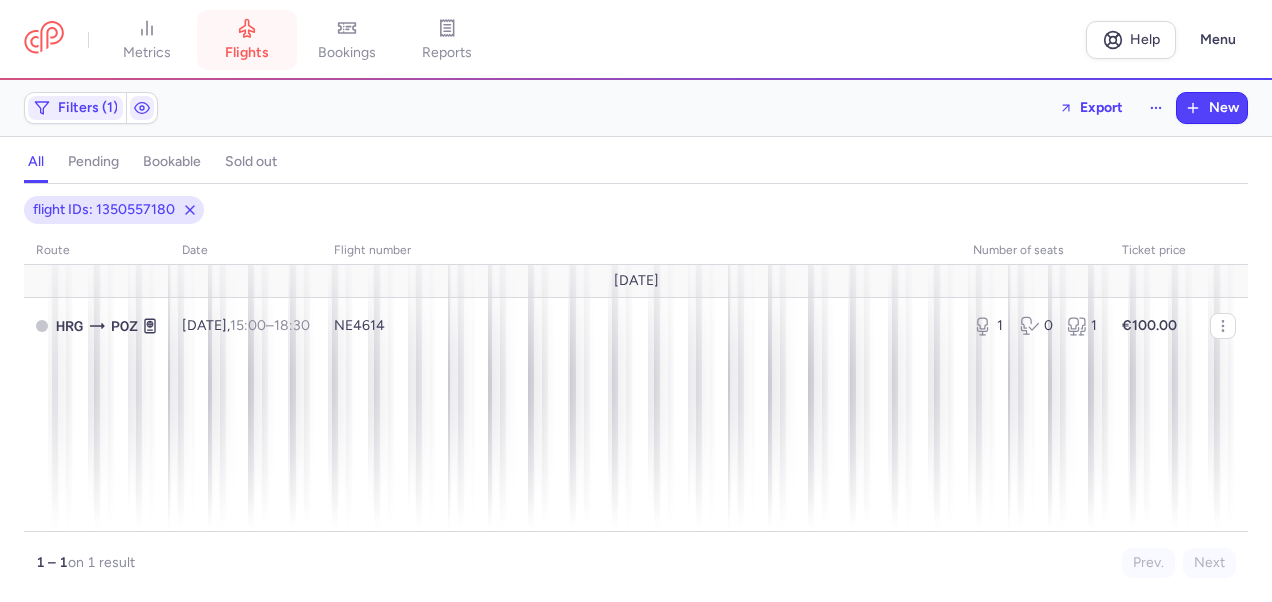 click on "flights" at bounding box center (247, 40) 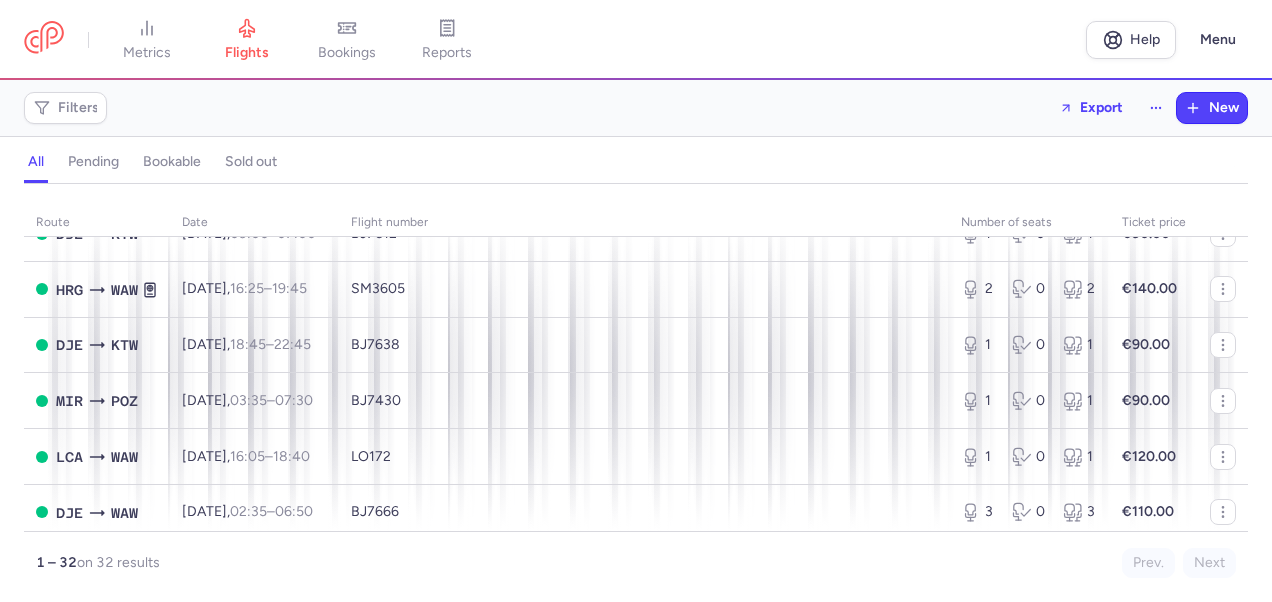 scroll, scrollTop: 1358, scrollLeft: 0, axis: vertical 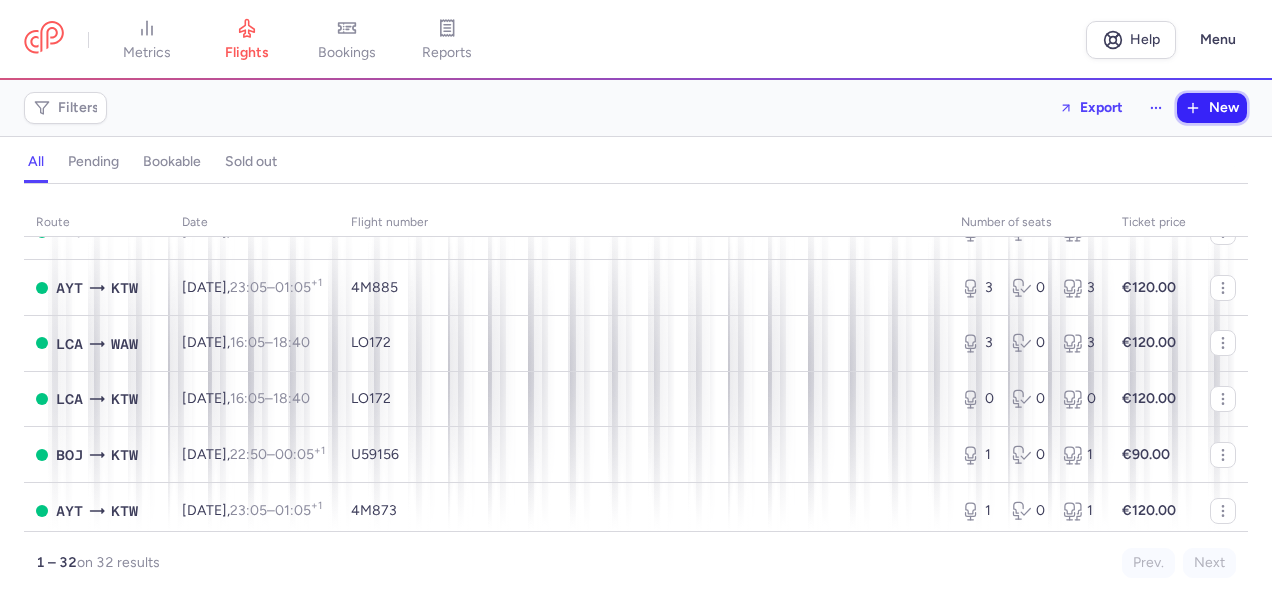 click on "New" at bounding box center [1212, 108] 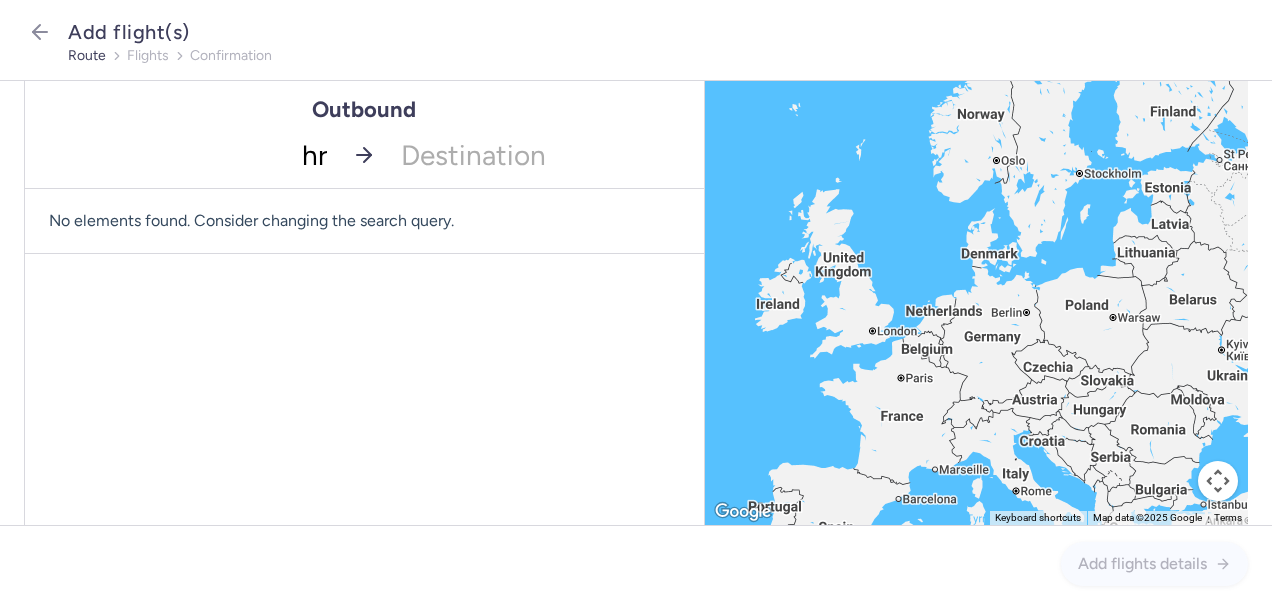 type on "hrg" 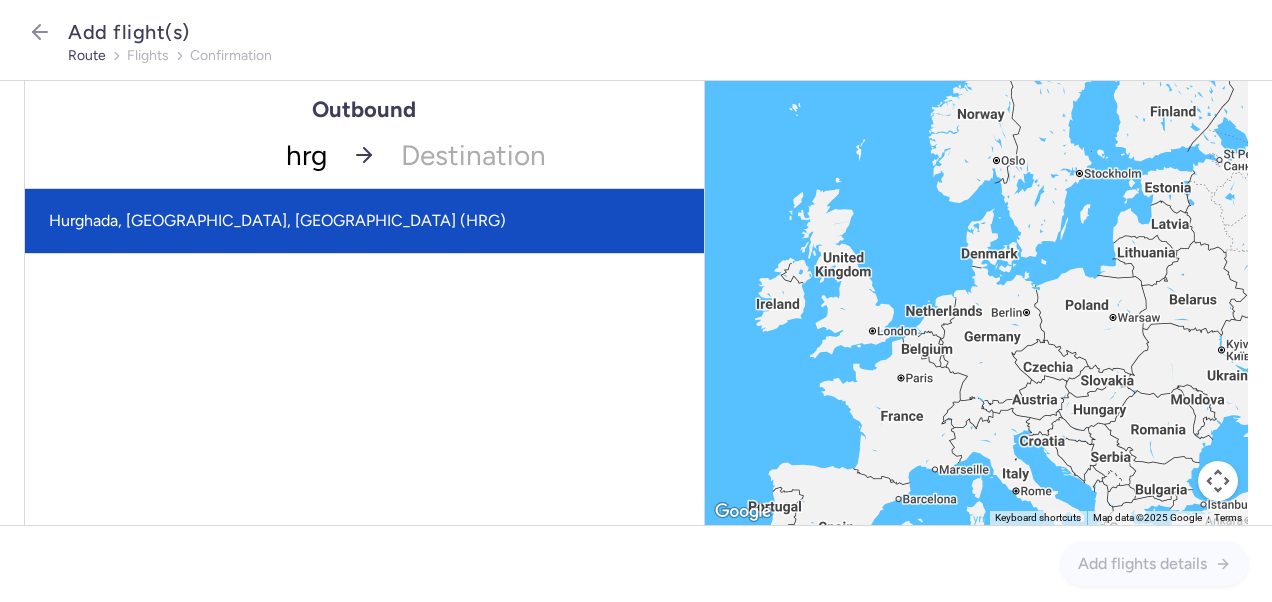 click on "Hurghada, [GEOGRAPHIC_DATA], [GEOGRAPHIC_DATA] (HRG)" at bounding box center [364, 221] 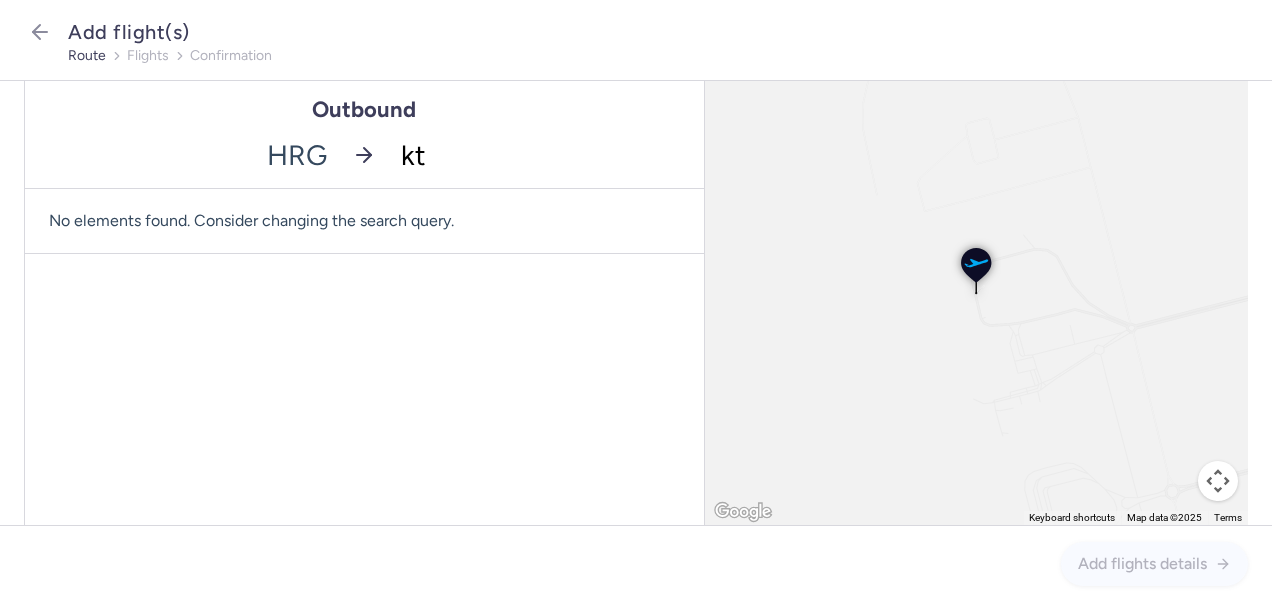type on "ktw" 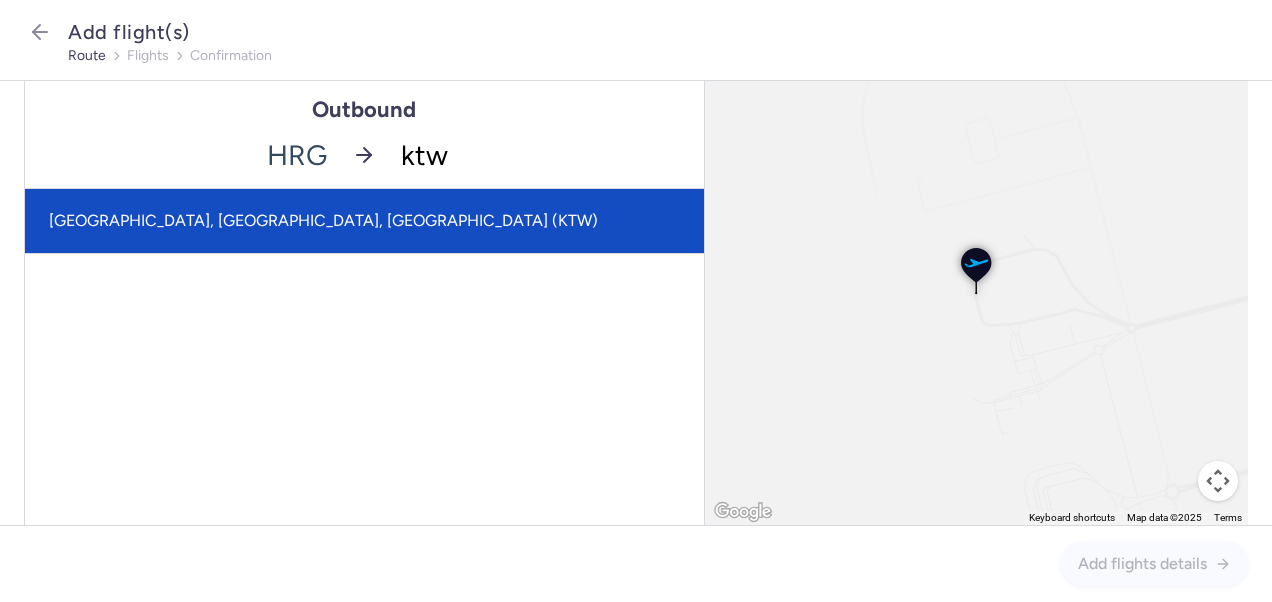 click on "[GEOGRAPHIC_DATA], [GEOGRAPHIC_DATA], [GEOGRAPHIC_DATA] (KTW)" at bounding box center [364, 221] 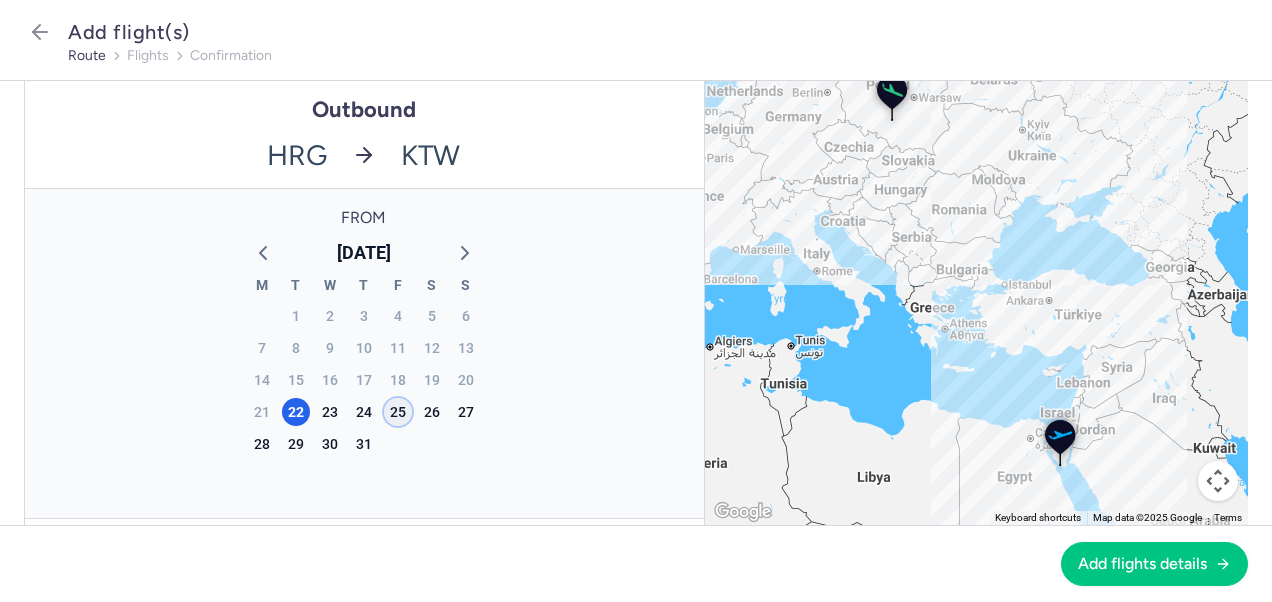 click on "25" 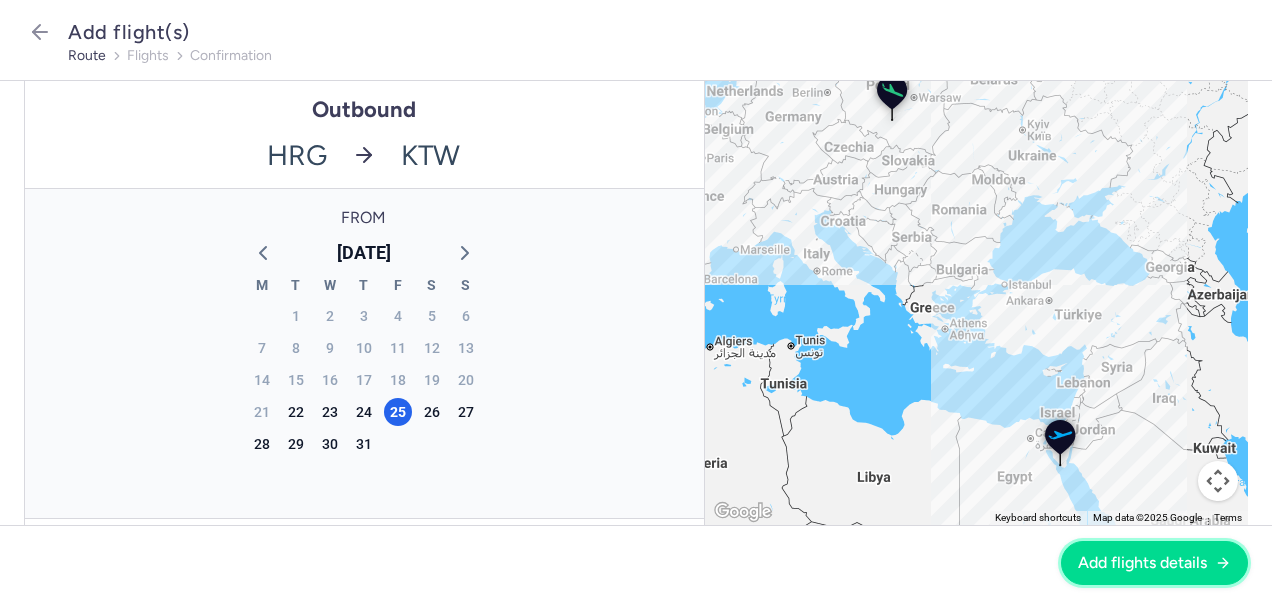 click on "Add flights details" at bounding box center (1142, 563) 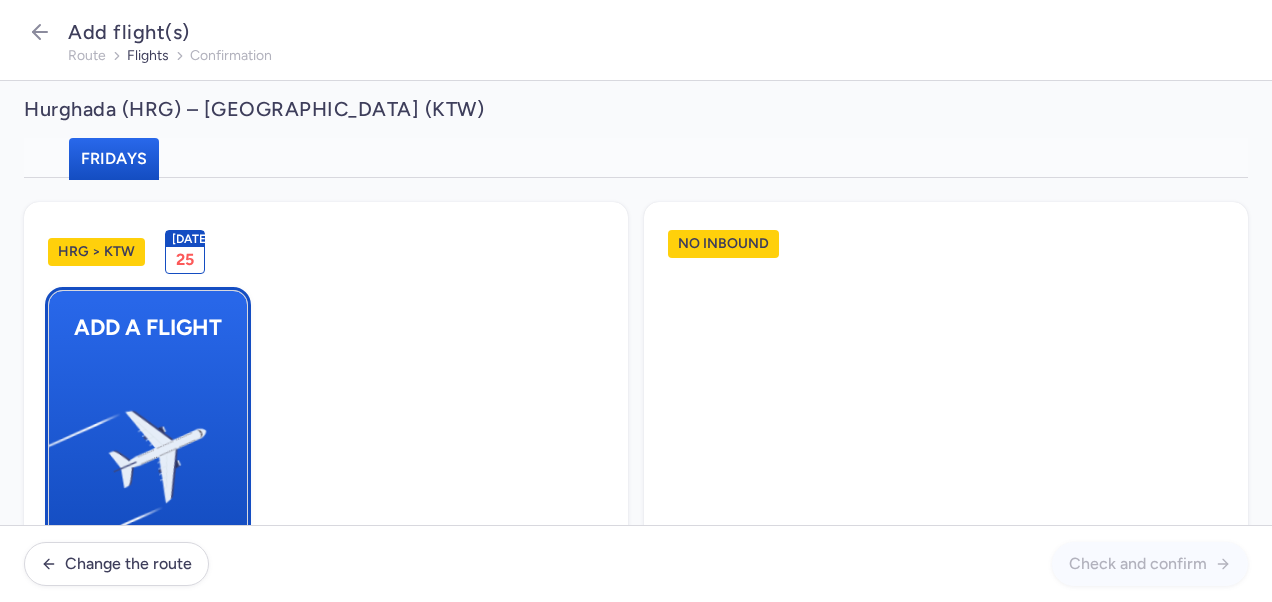 click at bounding box center [59, 448] 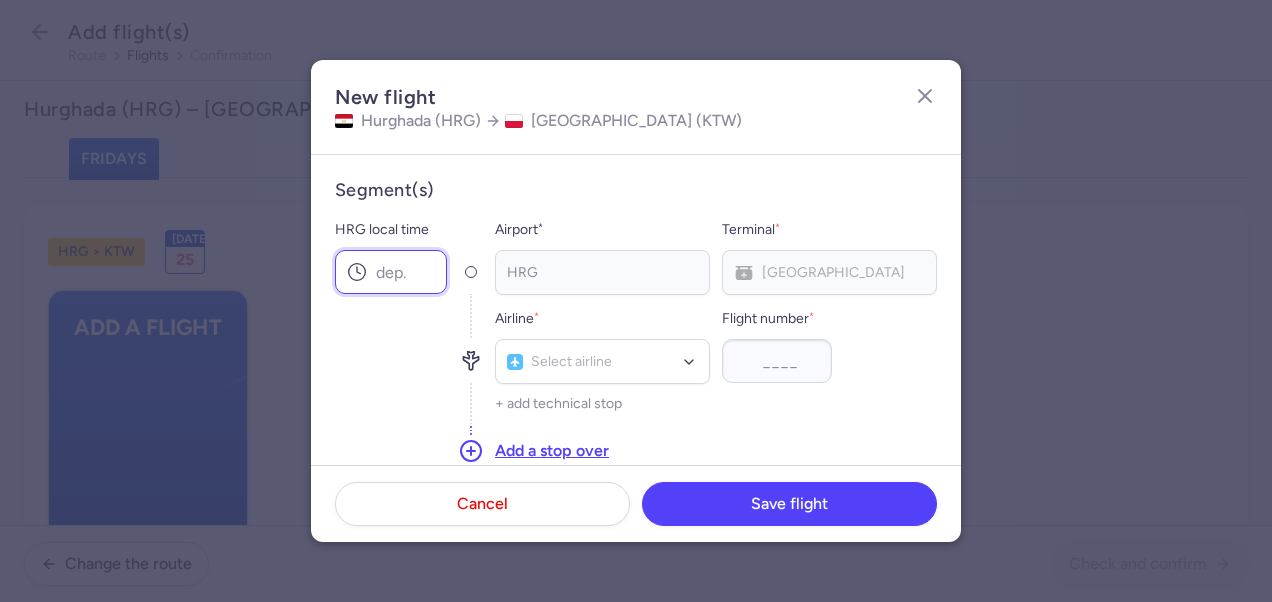 click on "HRG local time" at bounding box center (391, 272) 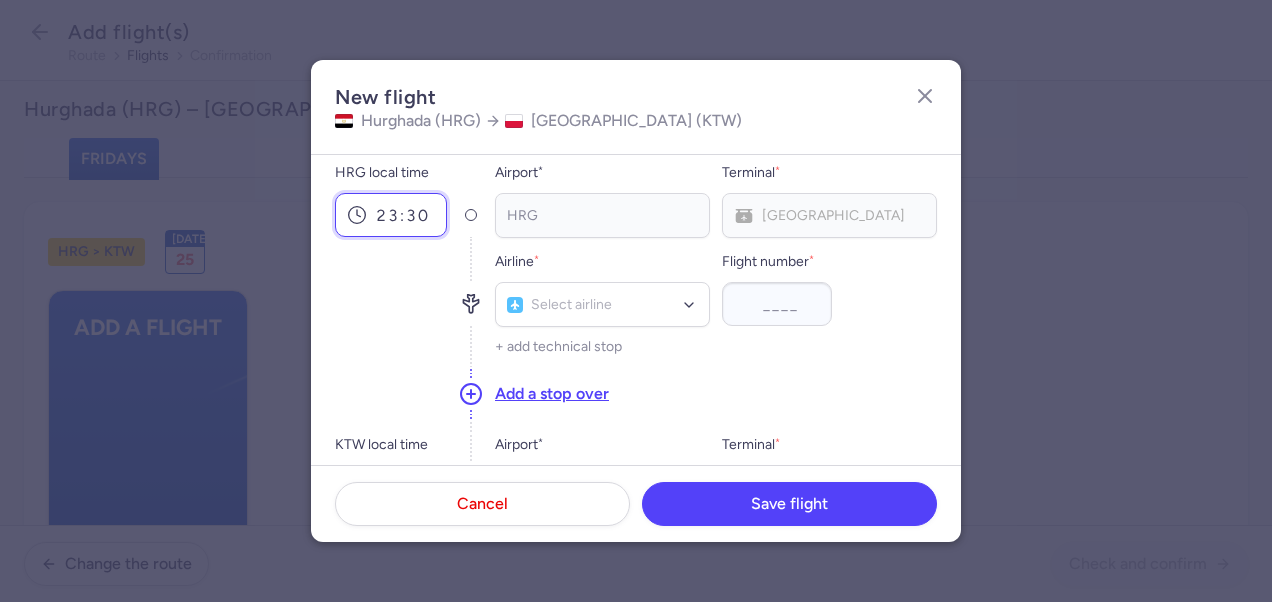 scroll, scrollTop: 100, scrollLeft: 0, axis: vertical 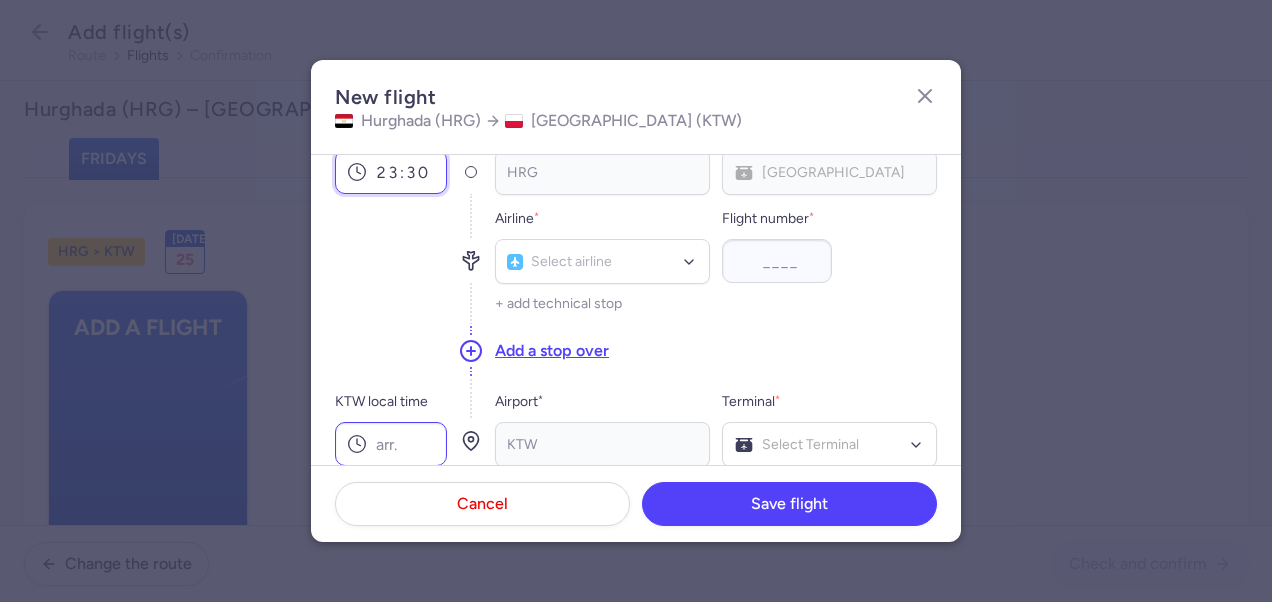type on "23:30" 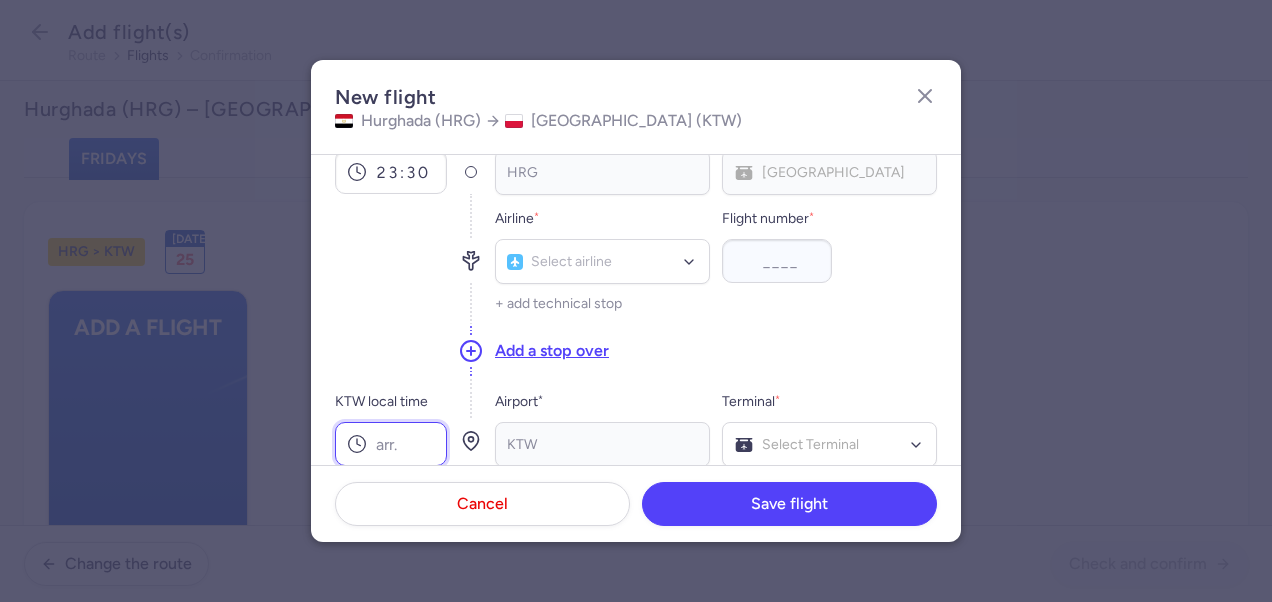 click on "KTW local time" at bounding box center (391, 444) 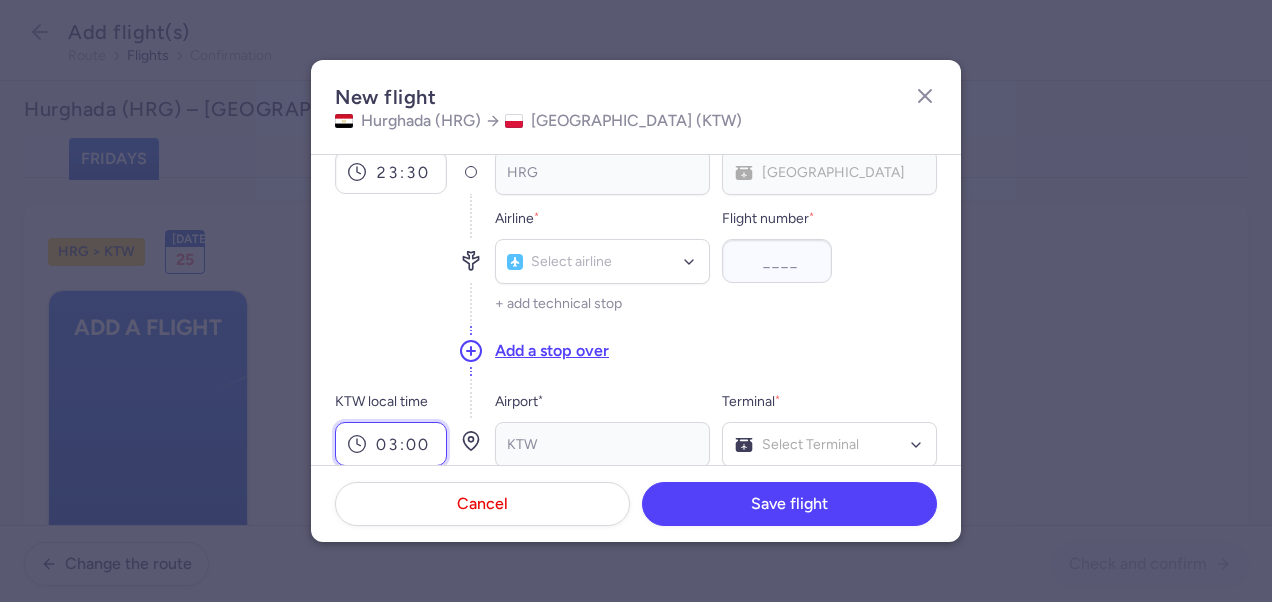 scroll, scrollTop: 300, scrollLeft: 0, axis: vertical 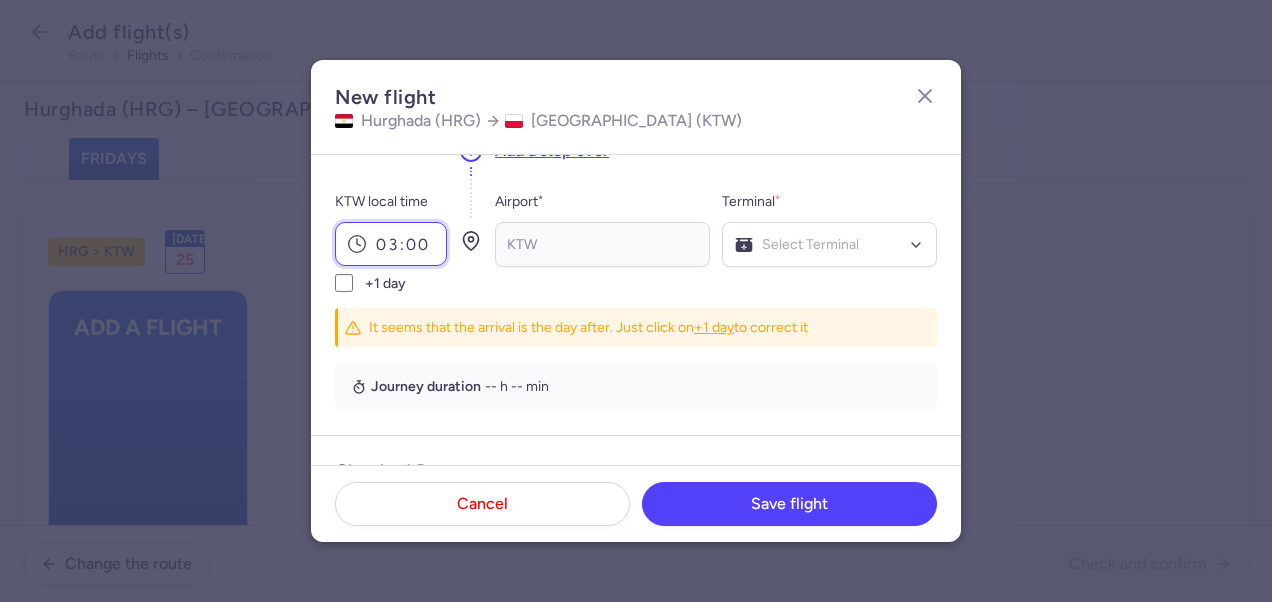 type on "03:00" 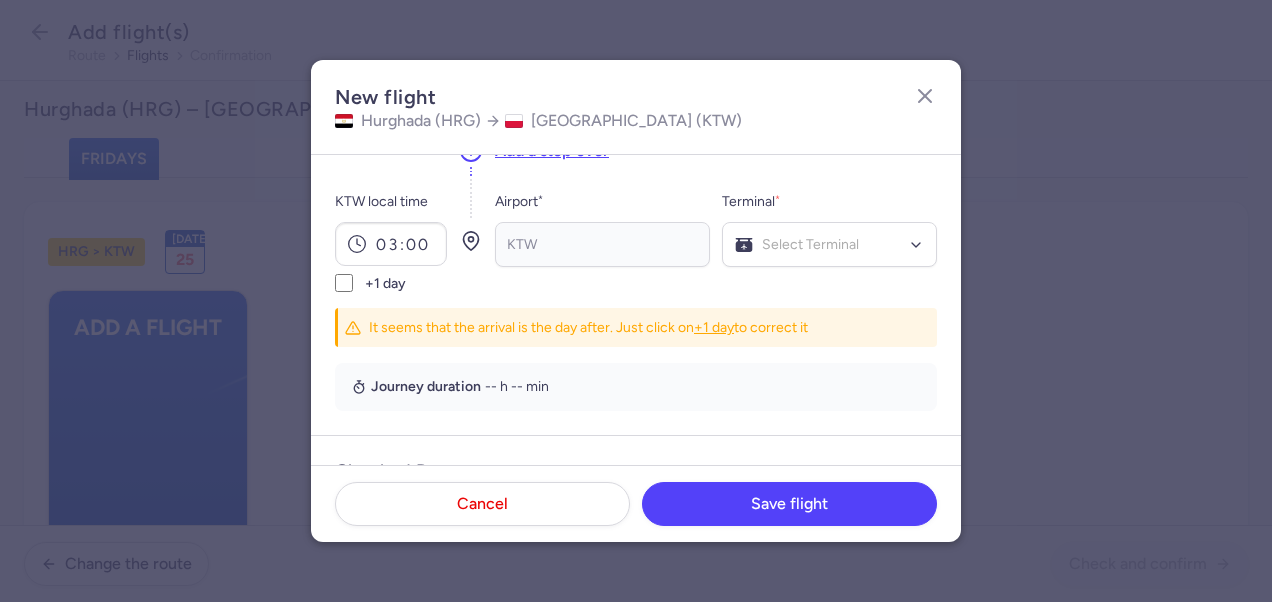 click on "Segment(s) HRG local time  23:30 Airport * HRG No elements found. Consider changing the search query. Type an IATA code, a city, an airport name...  Terminal  *   HRG Main Terminal No elements found. Consider changing the search query. List is empty.  Airline  * Select airline No elements found. Consider changing the search query. Type airline IATA code, name... Flight number  *  + add technical stop  Add a stop over KTW local time  03:00 +1 day Airport * KTW No elements found. Consider changing the search query. Type an IATA code, a city, an airport name...  Terminal  *   Select Terminal Terminal 1 No elements found. Consider changing the search query. List is empty.  It seems that the arrival is the day after. Just click on  +1 day  to correct it   Journey duration  -- h -- min" at bounding box center [636, 145] 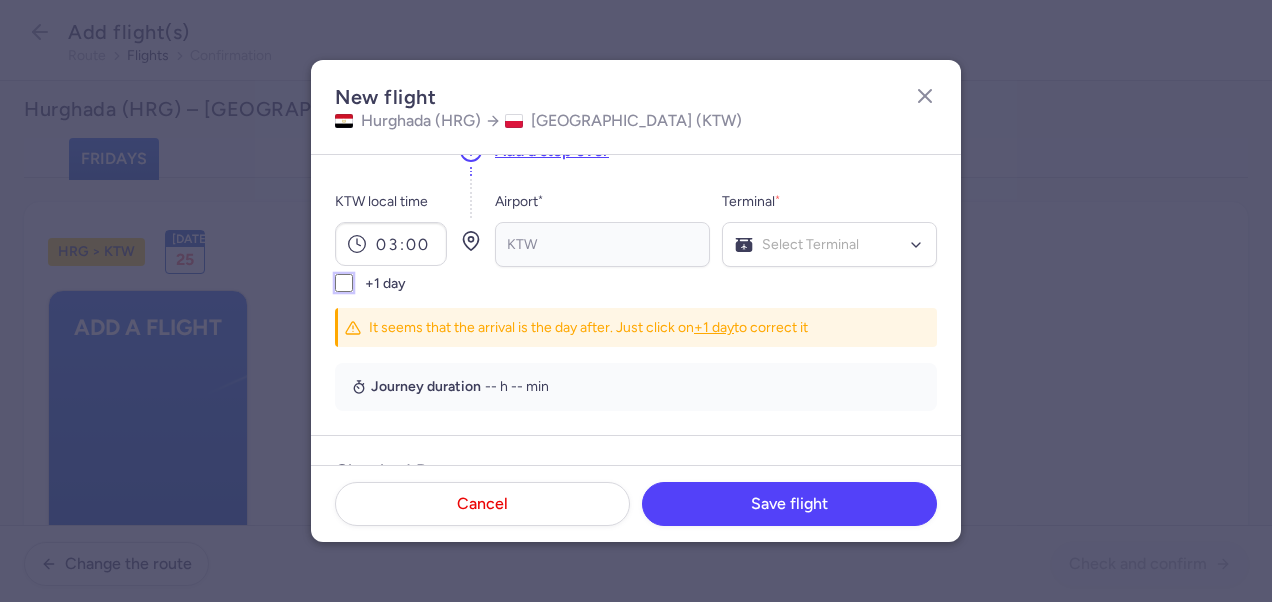 click on "+1 day" at bounding box center (344, 283) 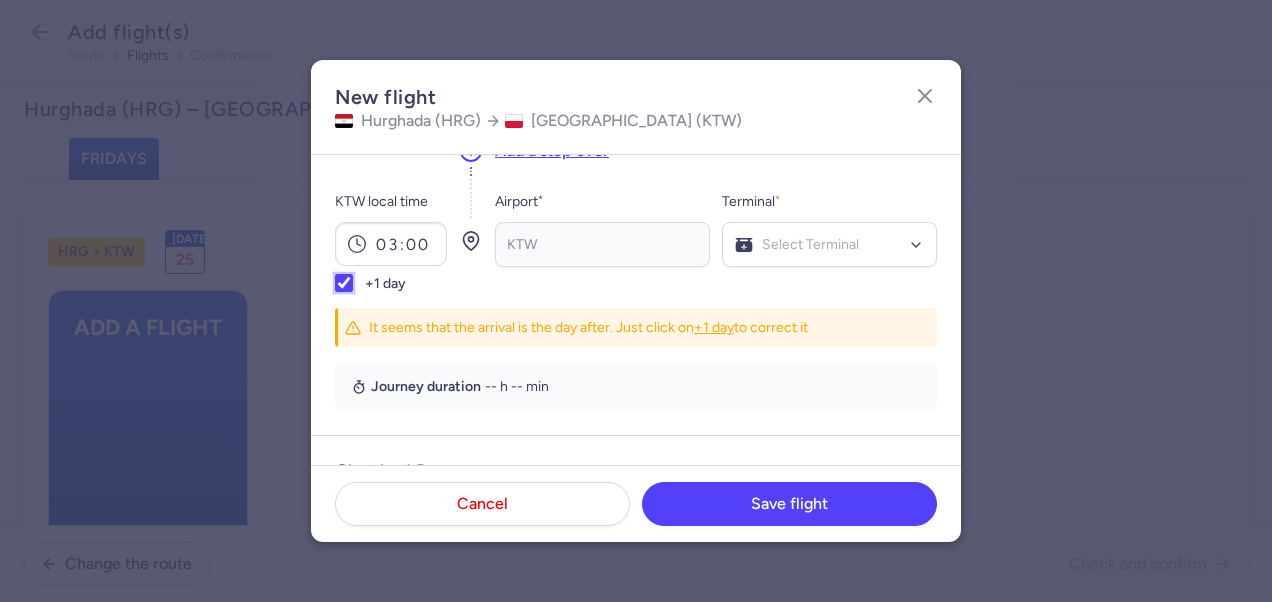 checkbox on "true" 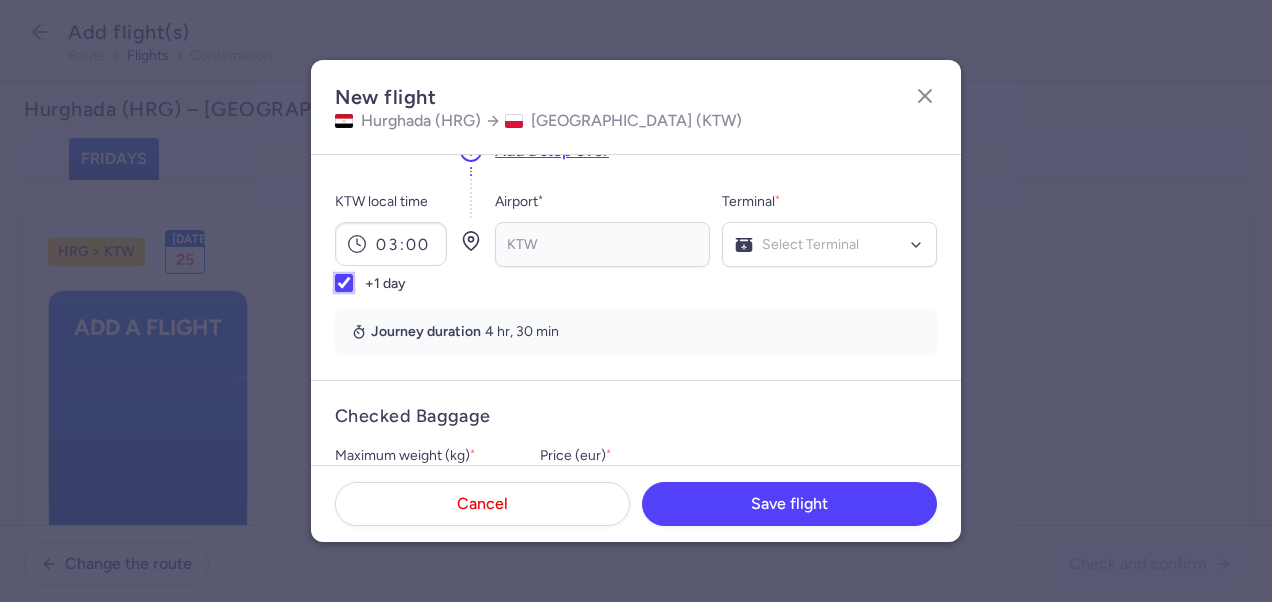 scroll, scrollTop: 100, scrollLeft: 0, axis: vertical 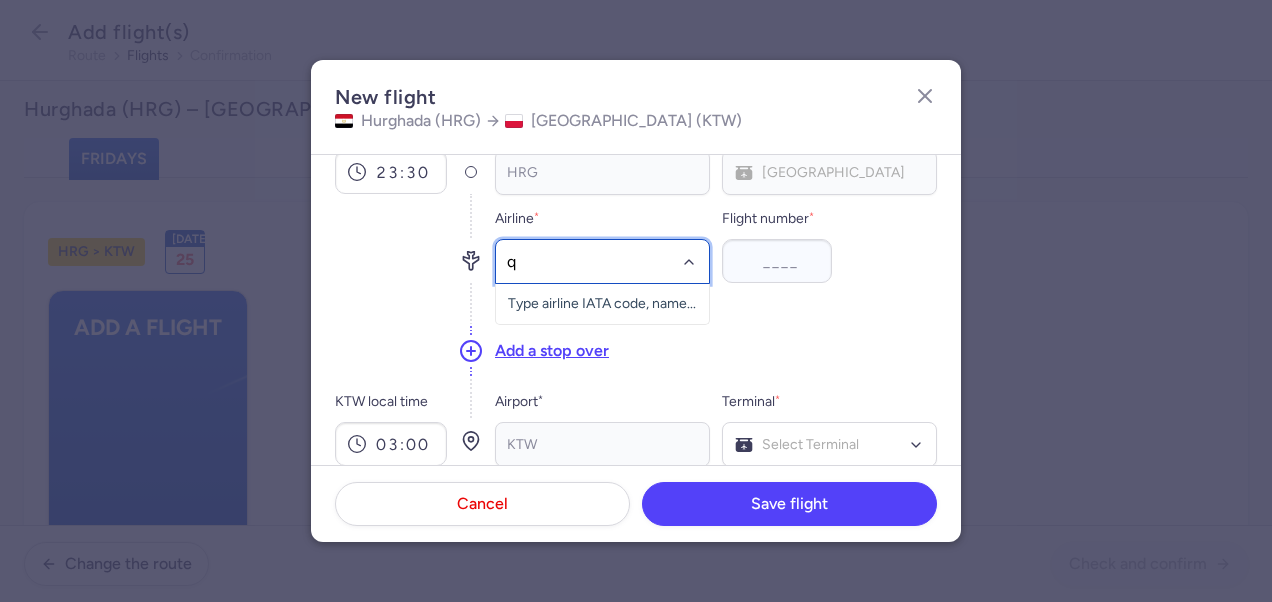type on "qu" 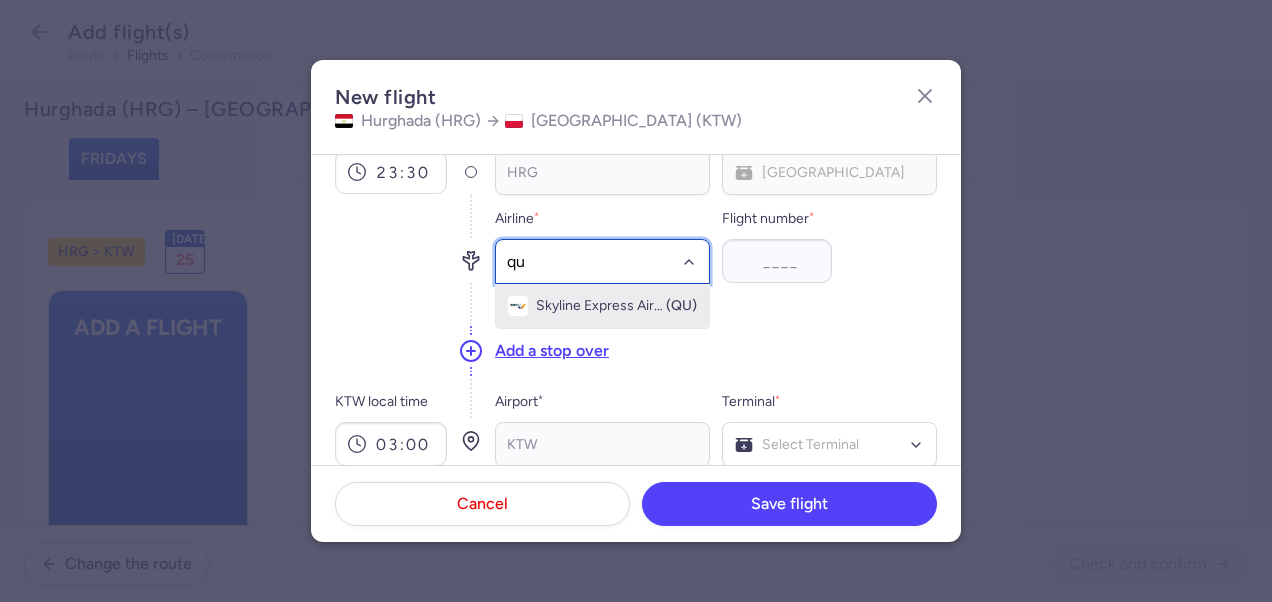 click on "Skyline Express Airlines" at bounding box center [600, 306] 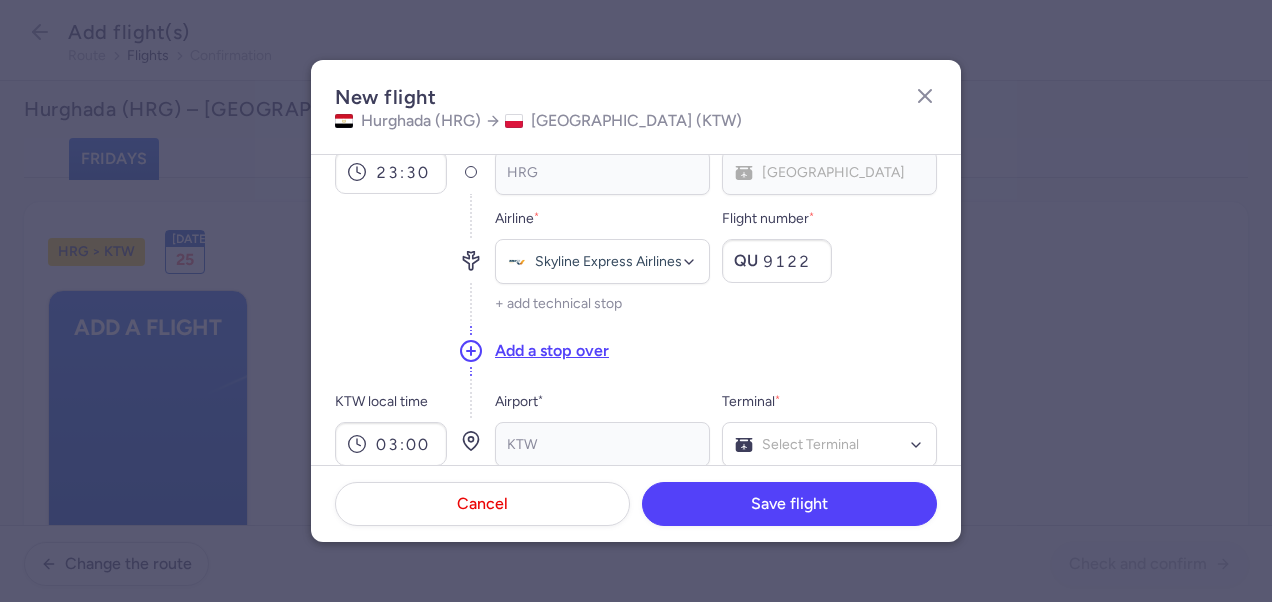 type on "9122" 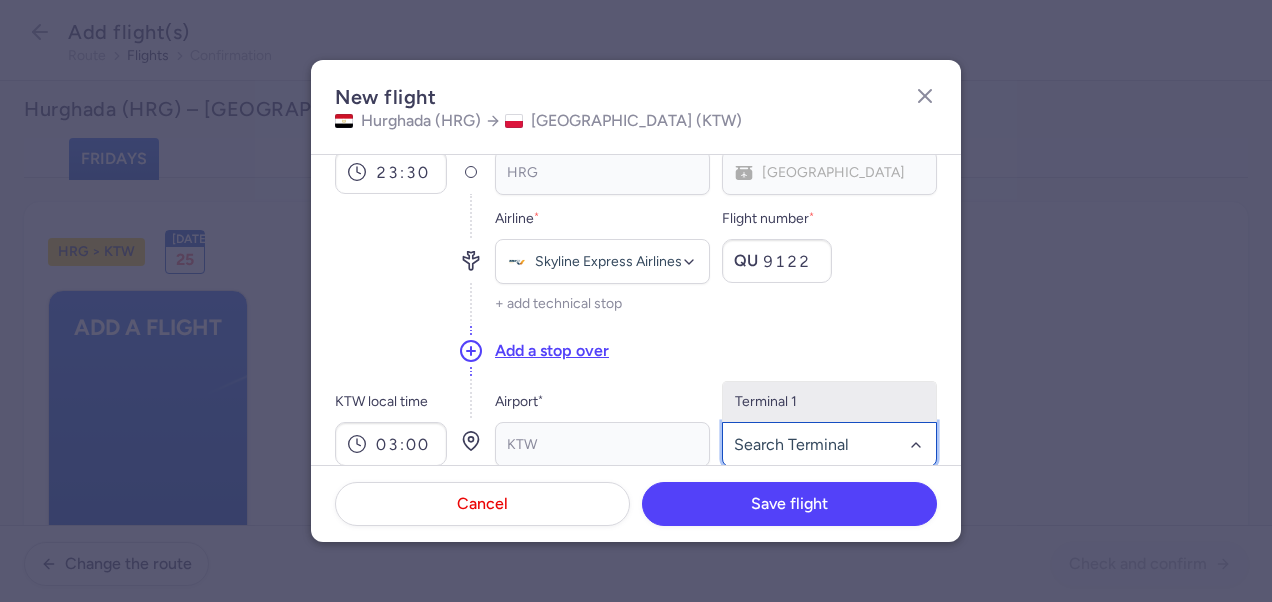 click on "Terminal 1" at bounding box center [829, 402] 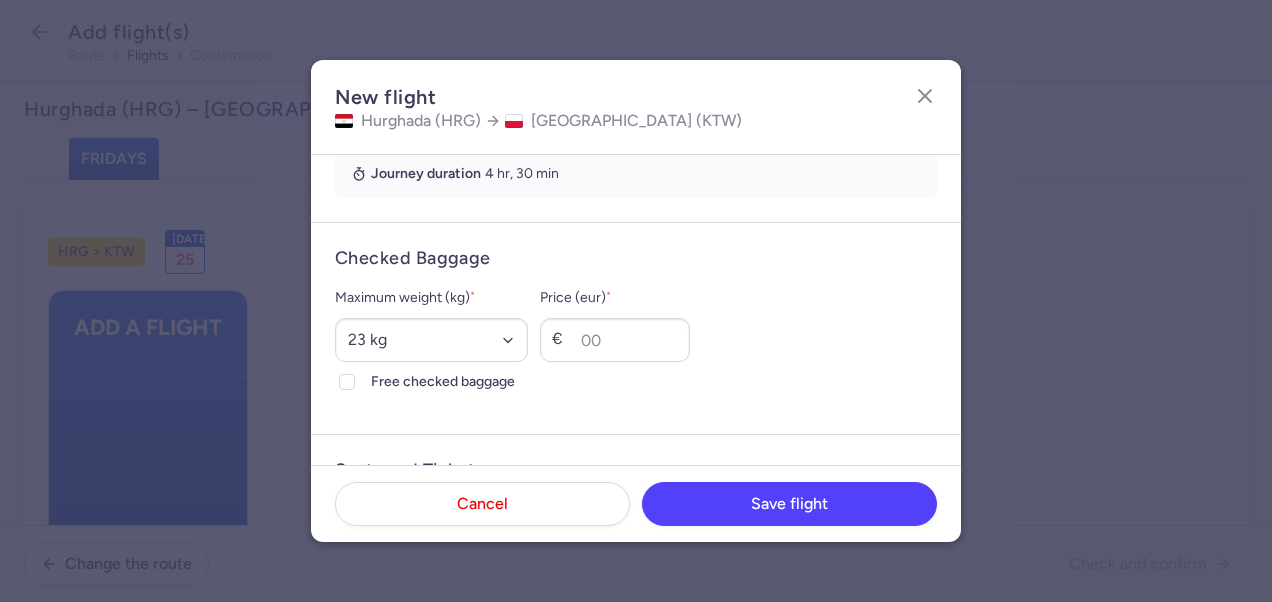 scroll, scrollTop: 500, scrollLeft: 0, axis: vertical 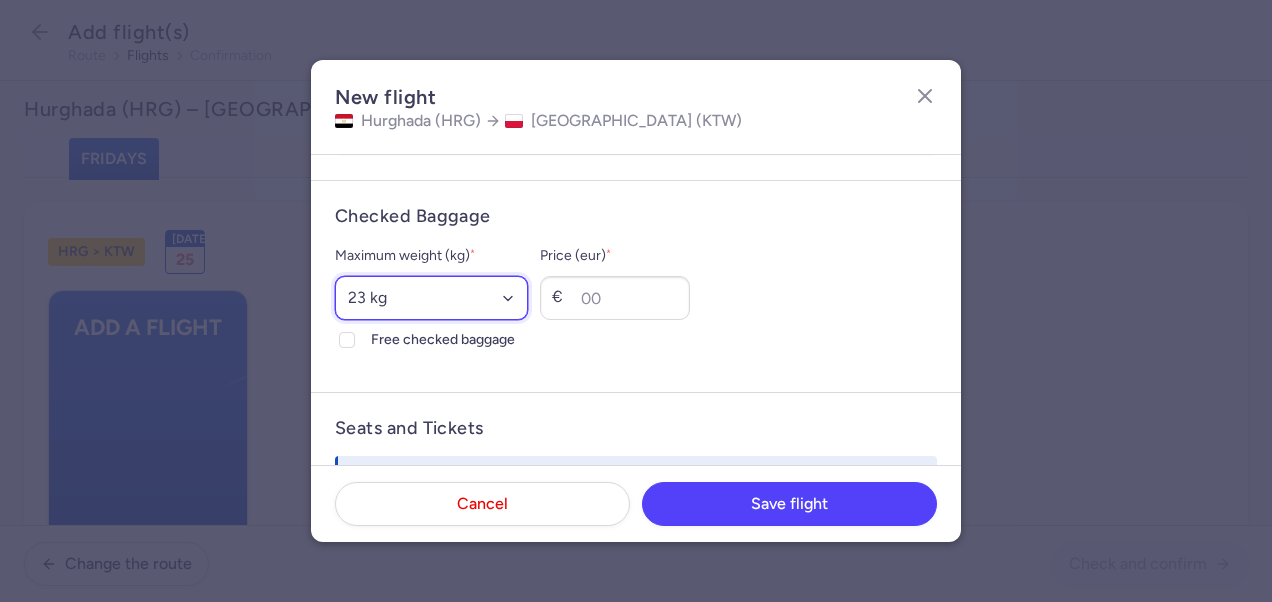 click on "Select an option 15 kg 16 kg 17 kg 18 kg 19 kg 20 kg 21 kg 22 kg 23 kg 24 kg 25 kg 26 kg 27 kg 28 kg 29 kg 30 kg 31 kg 32 kg 33 kg 34 kg 35 kg" at bounding box center (431, 298) 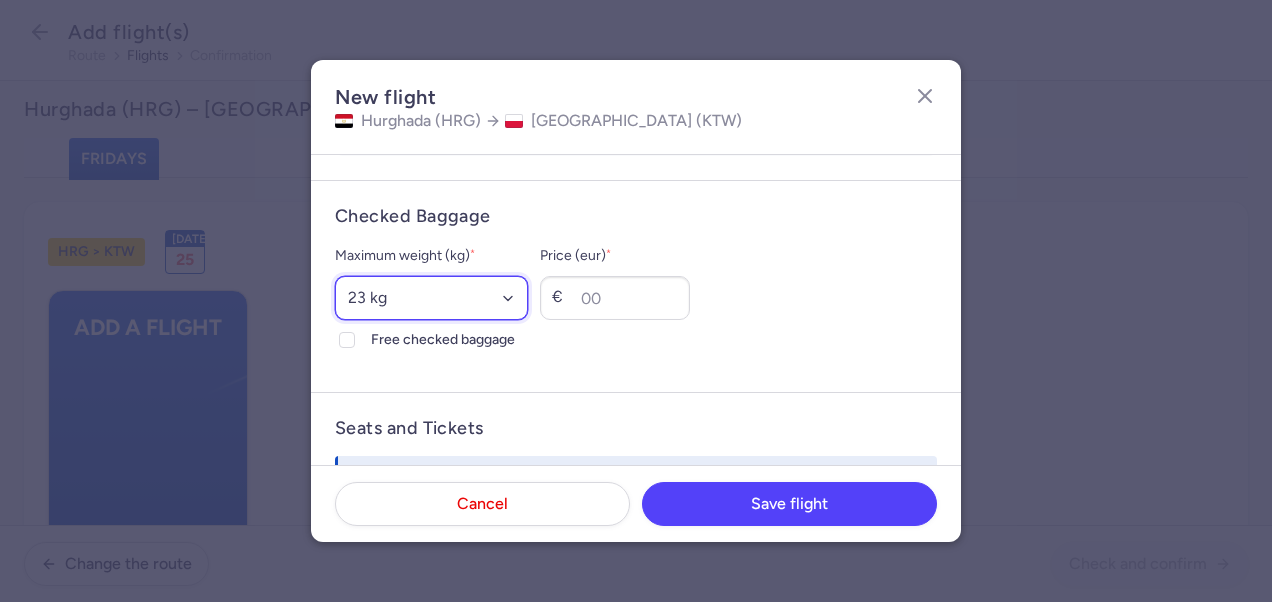 select on "20" 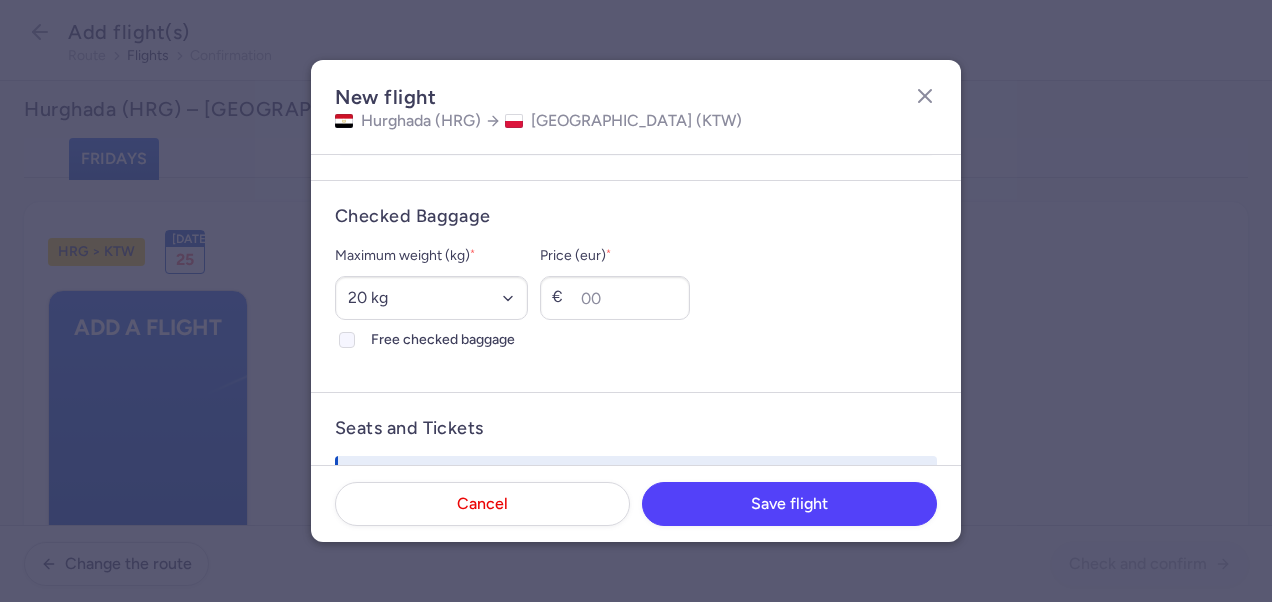 click on "Free checked baggage" 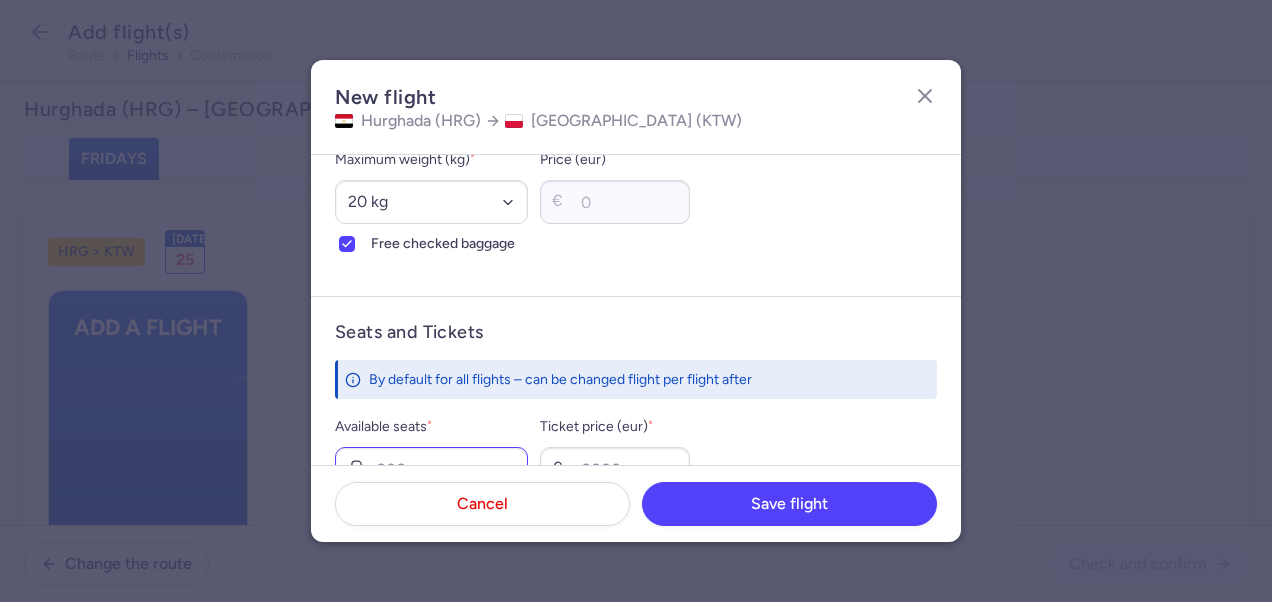 scroll, scrollTop: 700, scrollLeft: 0, axis: vertical 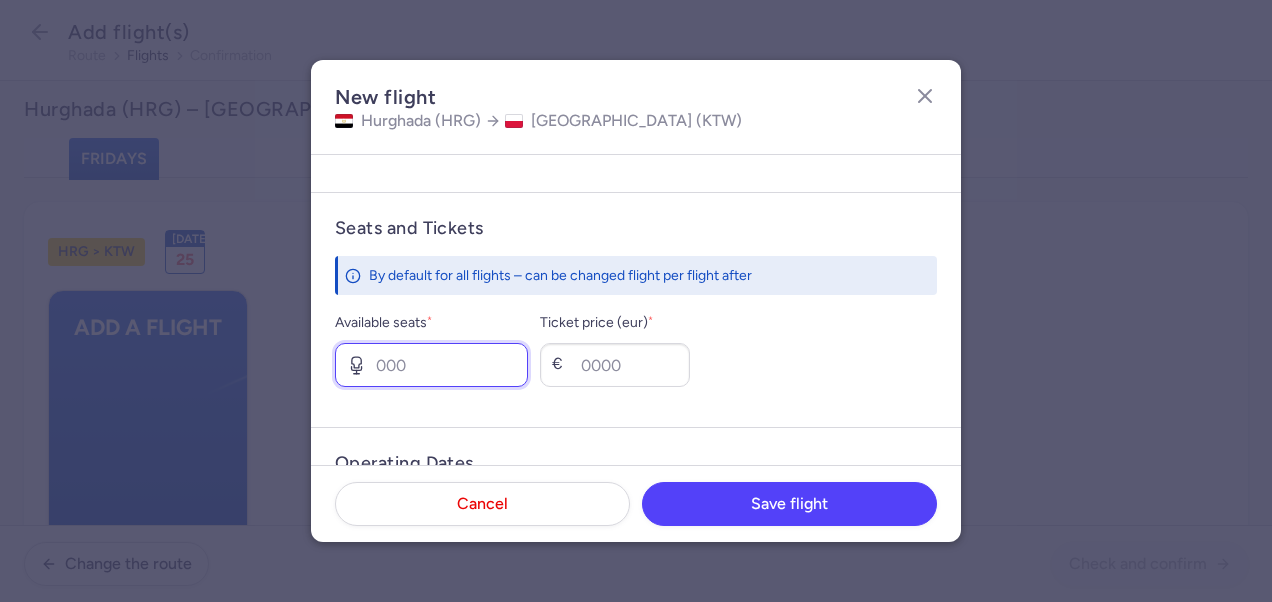 click on "Available seats  *" at bounding box center [431, 365] 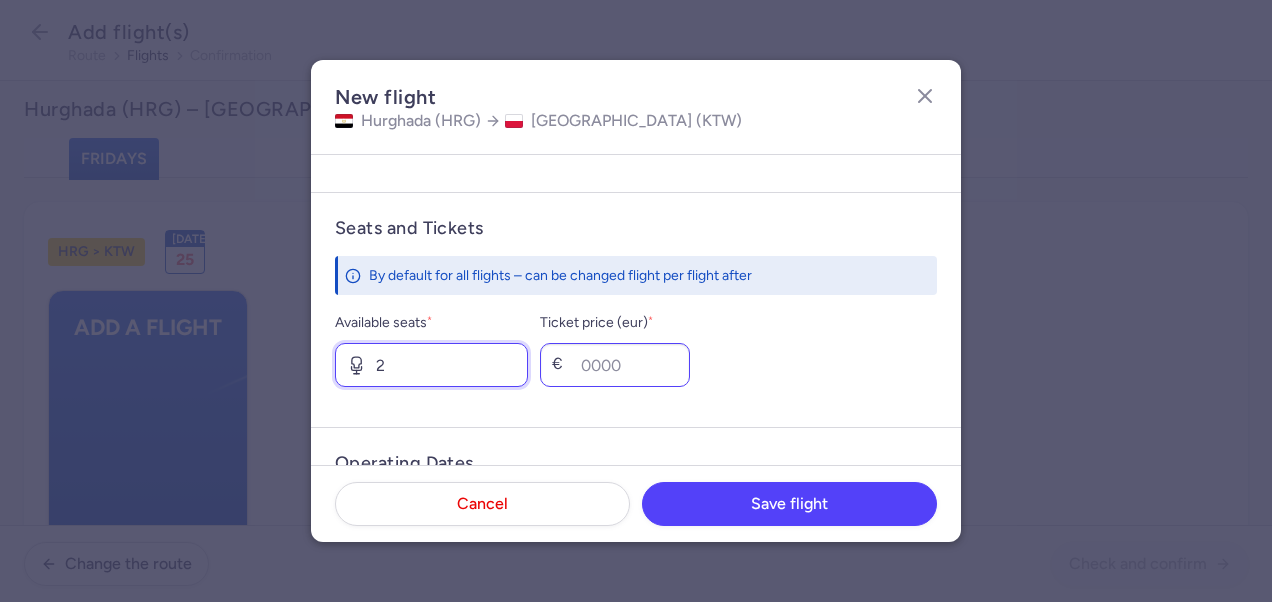 type on "2" 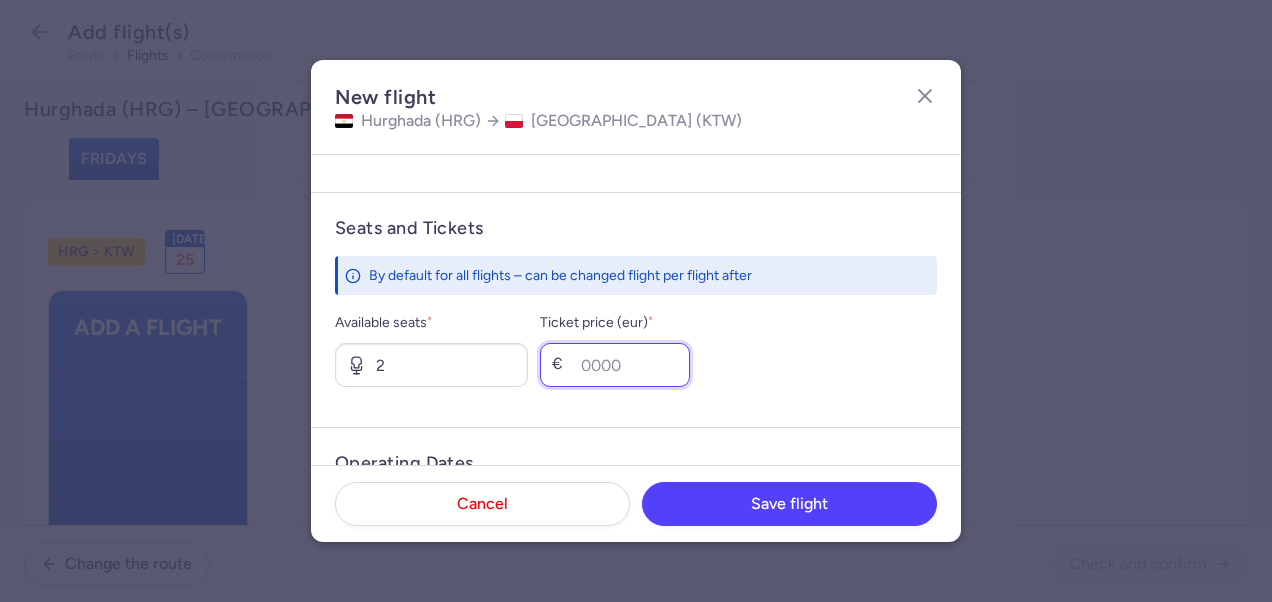 click on "Ticket price (eur)  *" at bounding box center (615, 365) 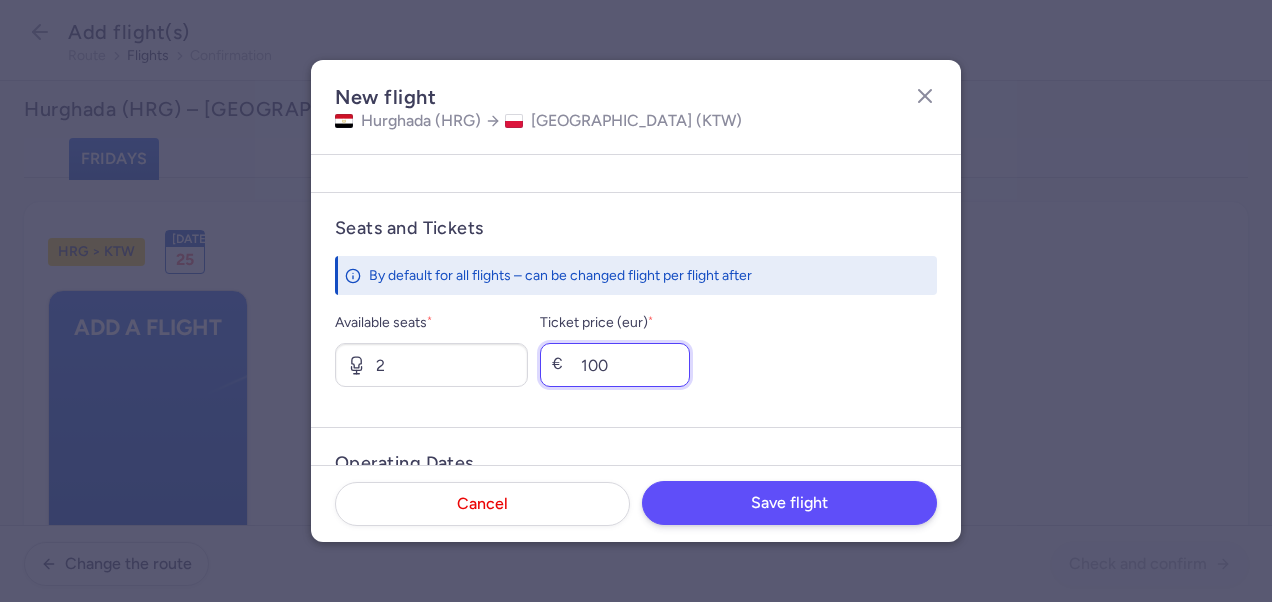 type on "100" 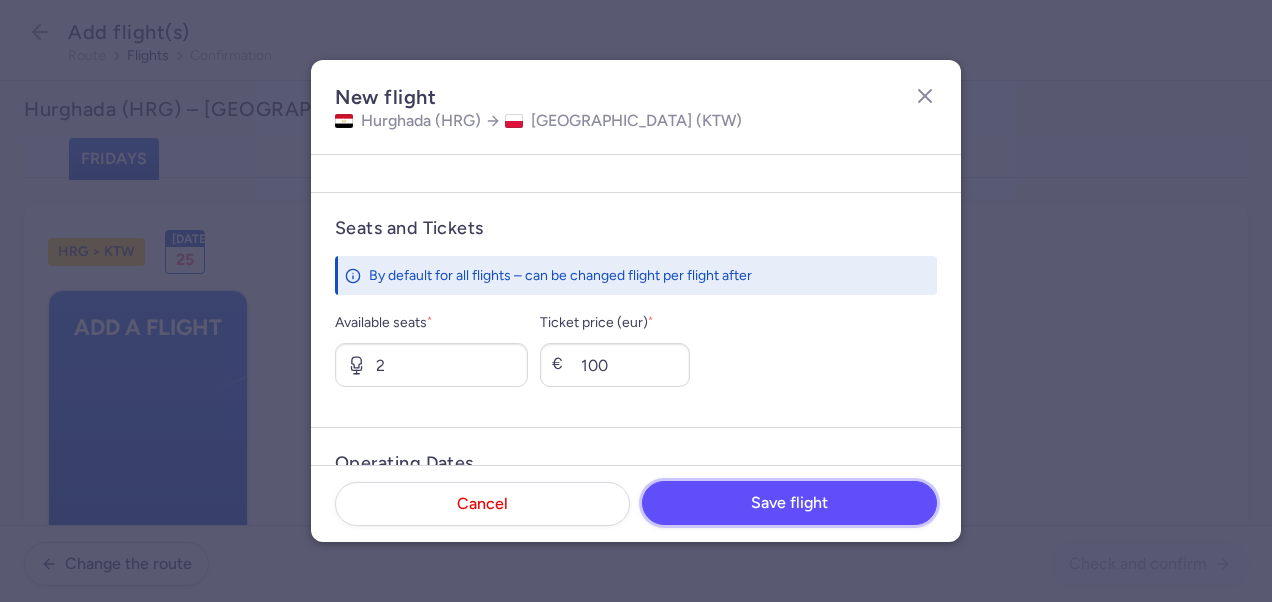 click on "Save flight" at bounding box center (789, 503) 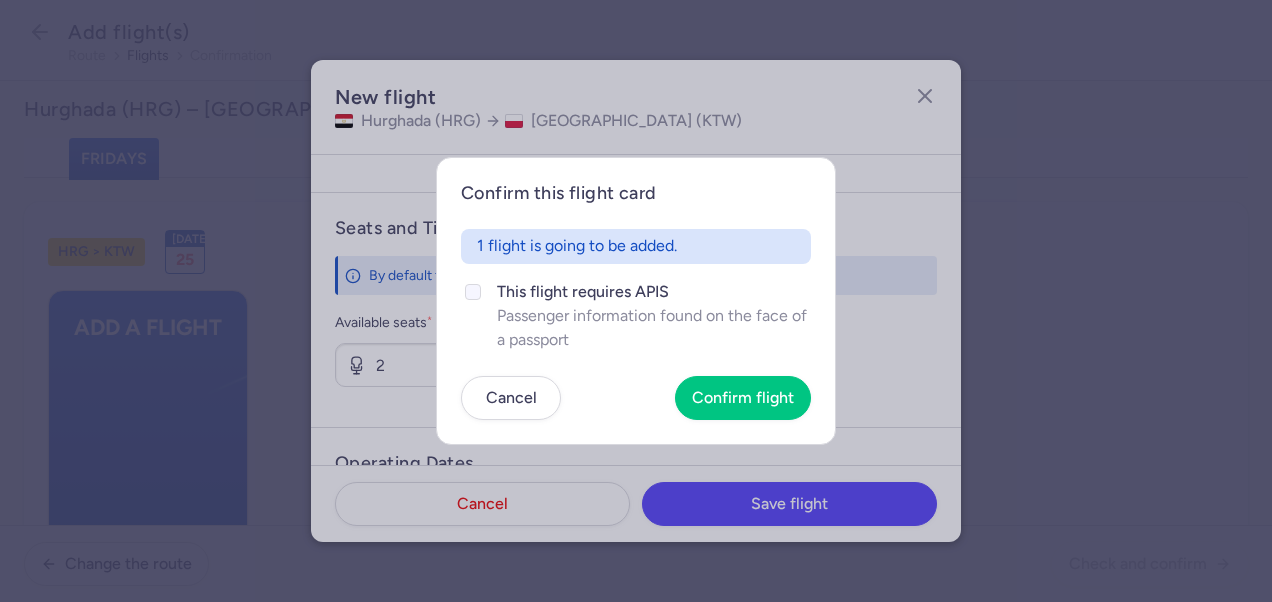 click on "This flight requires APIS" 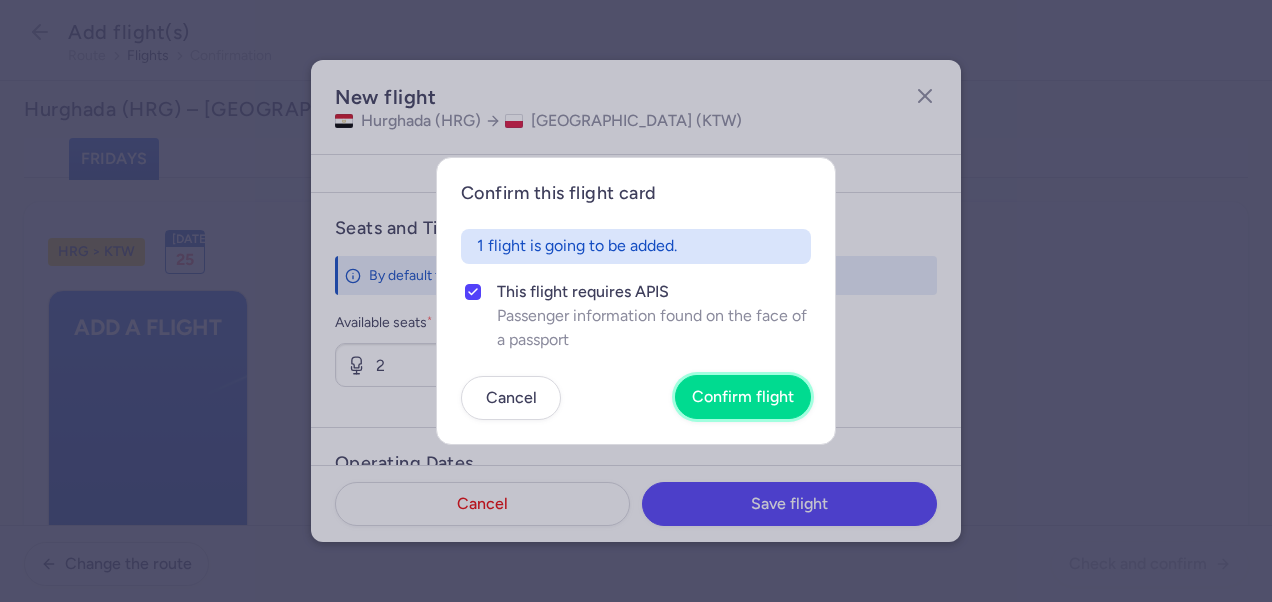 click on "Confirm flight" at bounding box center (743, 397) 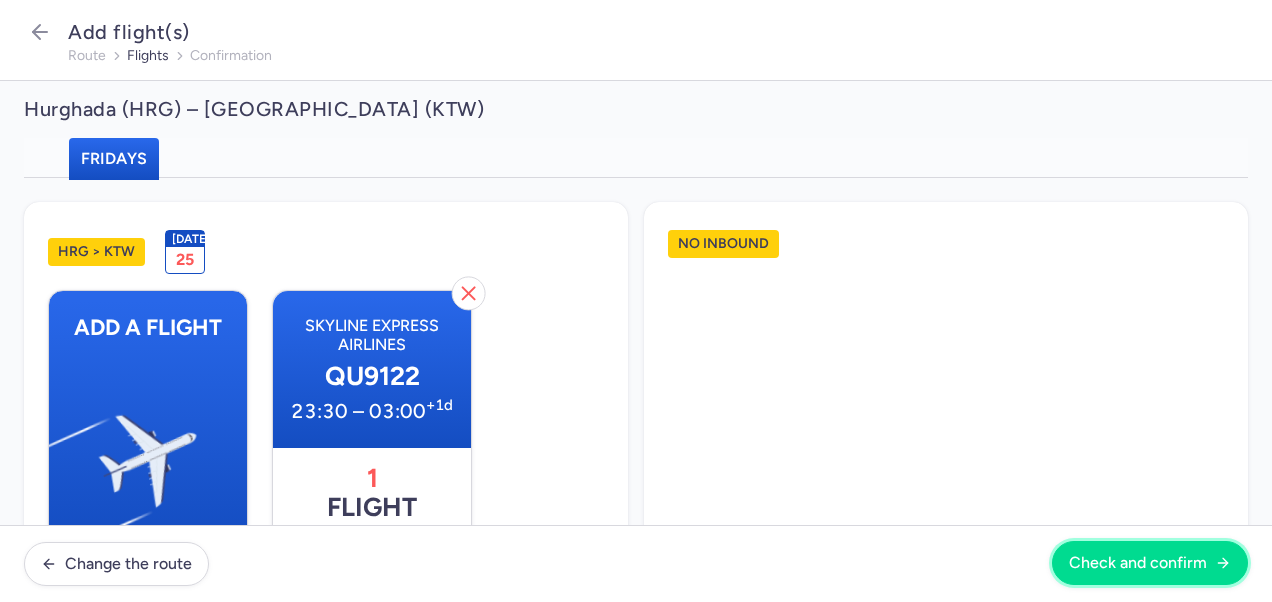 click on "Check and confirm" at bounding box center [1138, 563] 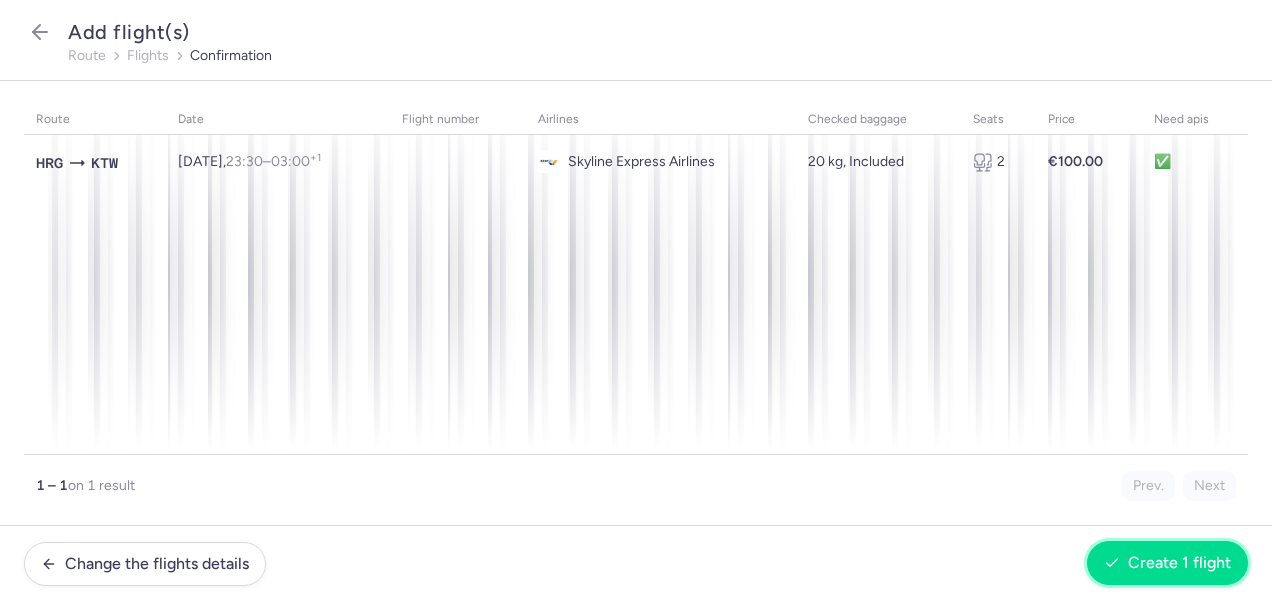 drag, startPoint x: 1164, startPoint y: 568, endPoint x: 1172, endPoint y: 558, distance: 12.806249 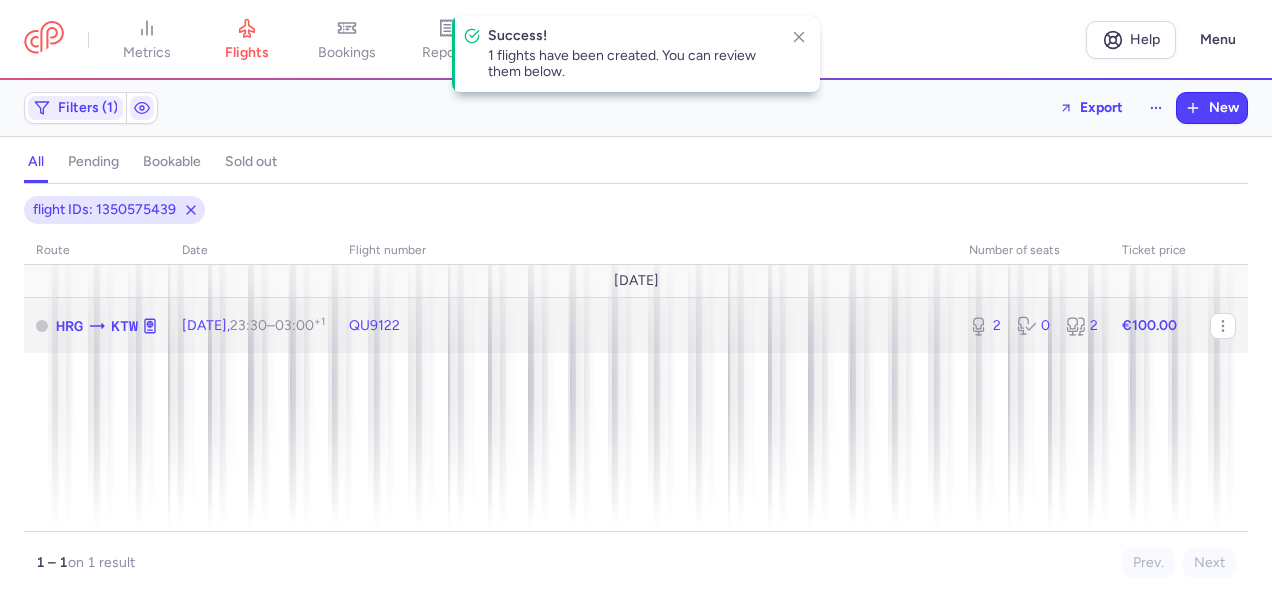 click on "€100.00" 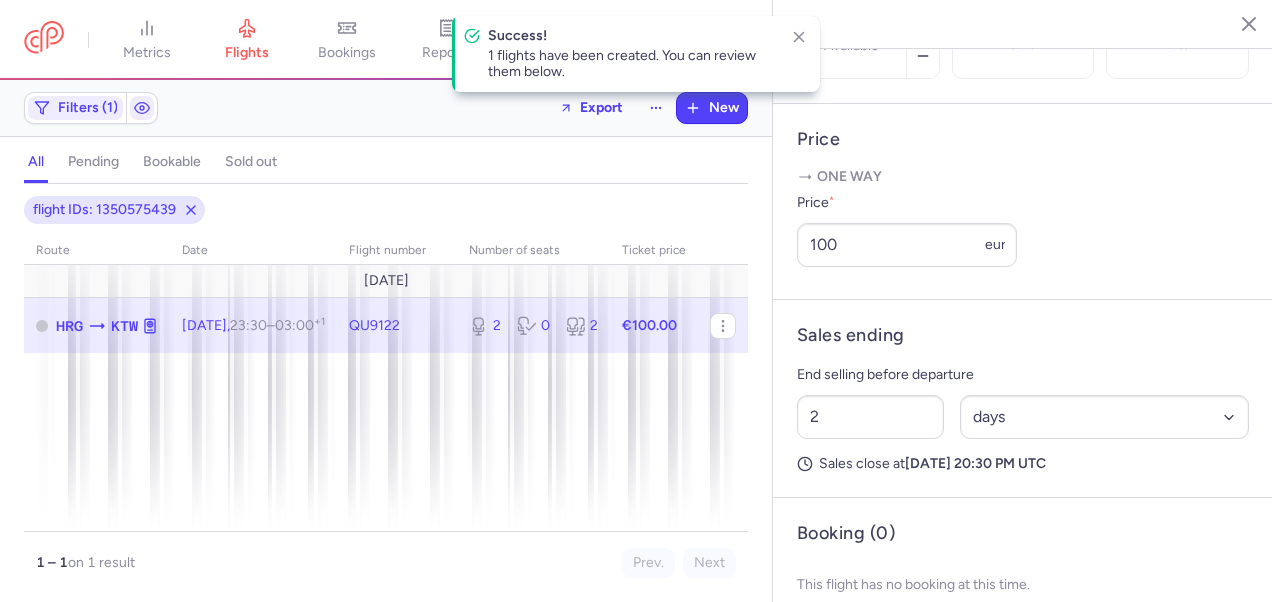 scroll, scrollTop: 775, scrollLeft: 0, axis: vertical 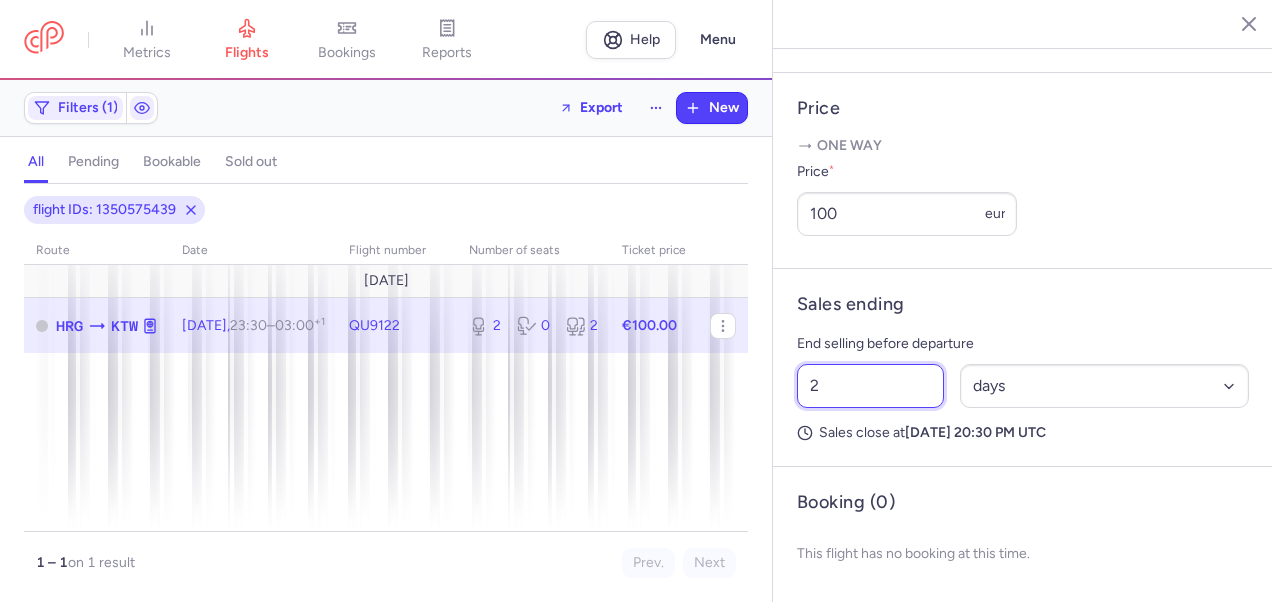 drag, startPoint x: 818, startPoint y: 390, endPoint x: 748, endPoint y: 387, distance: 70.064255 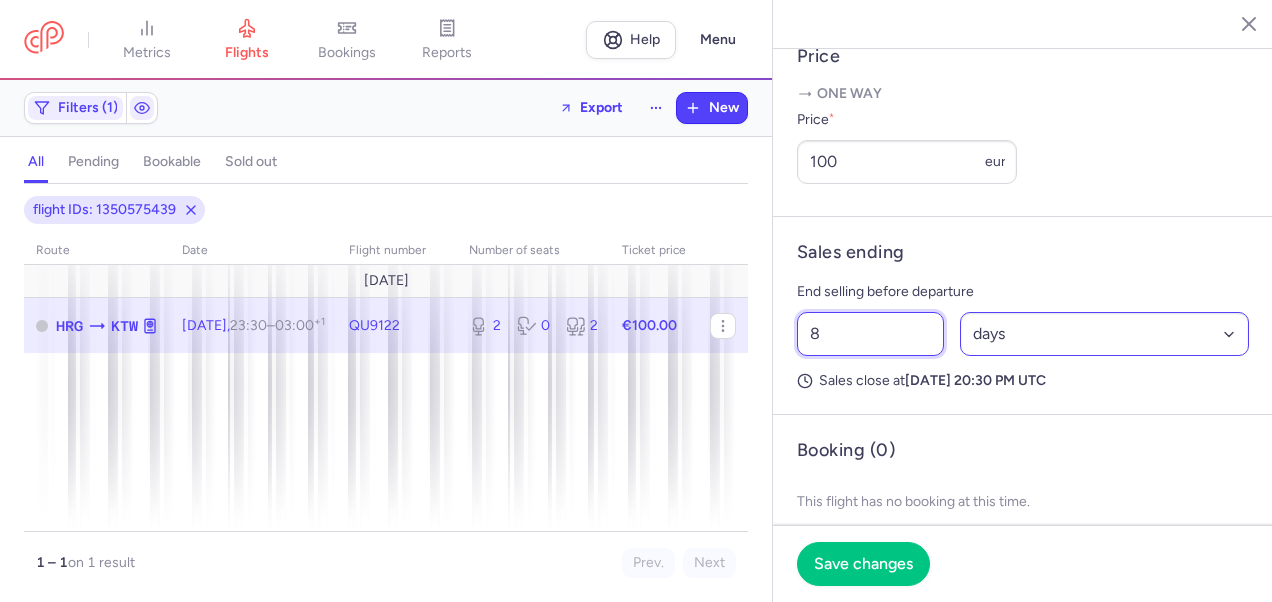 type on "8" 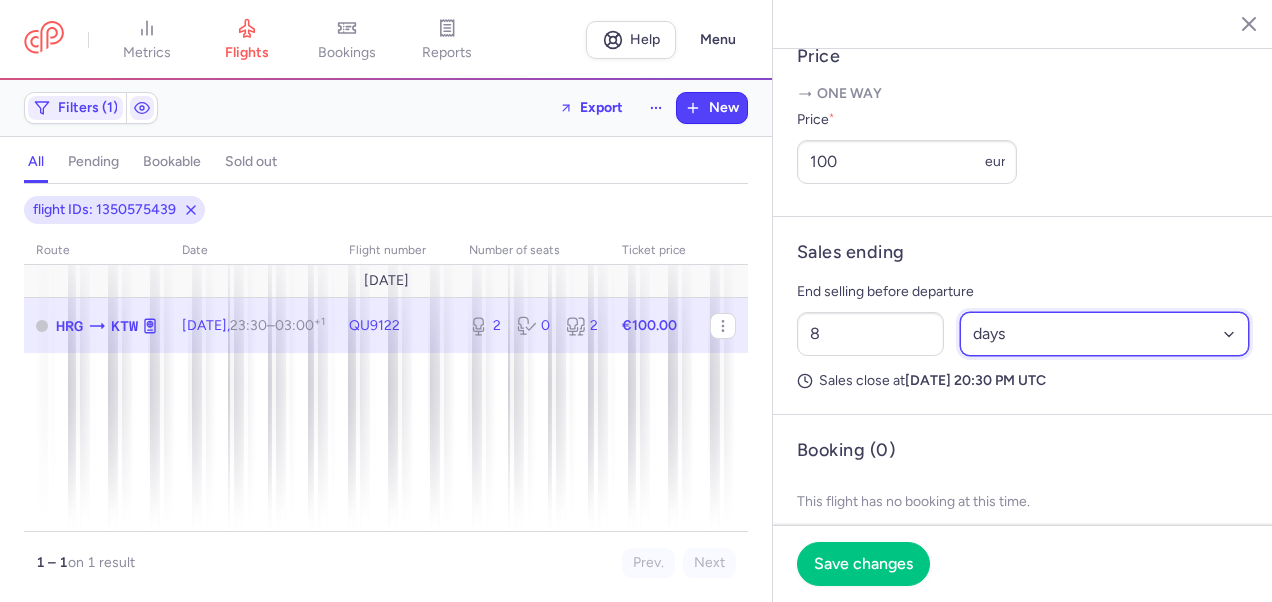 click on "Select an option hours days" at bounding box center [1105, 334] 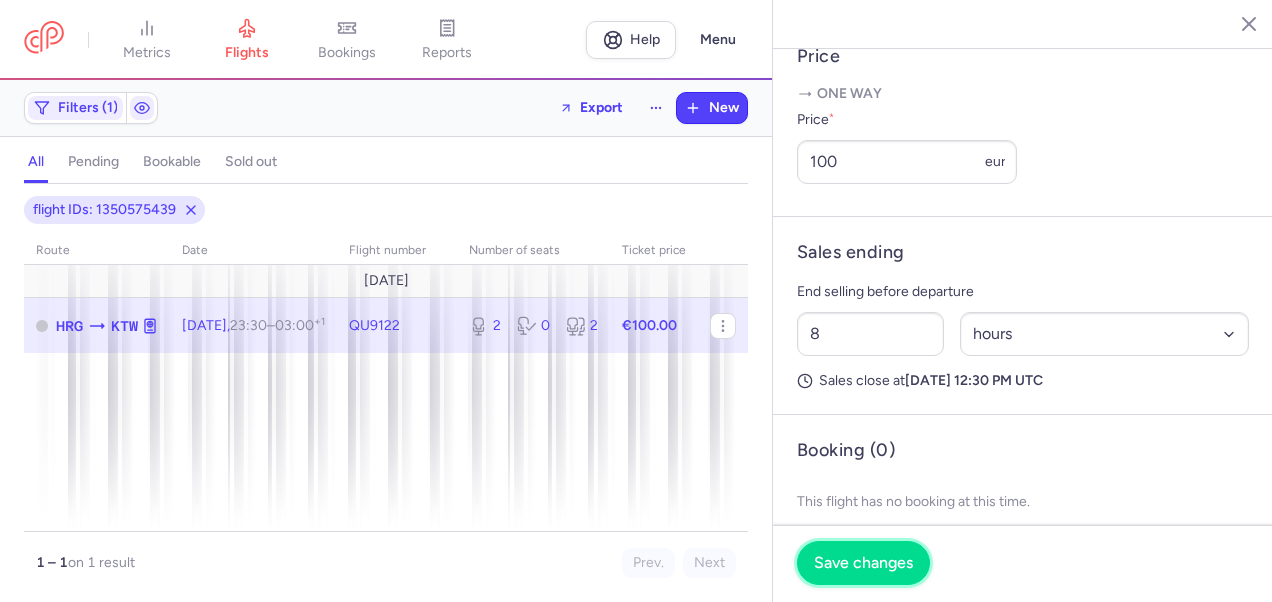 click on "Save changes" at bounding box center [863, 563] 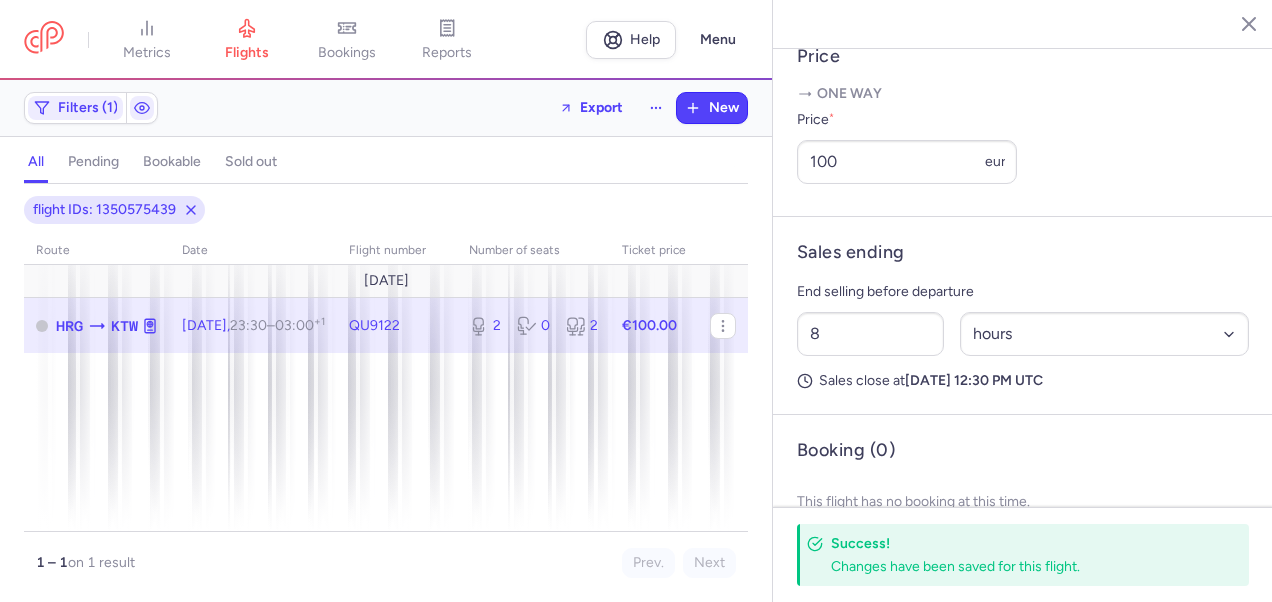 click 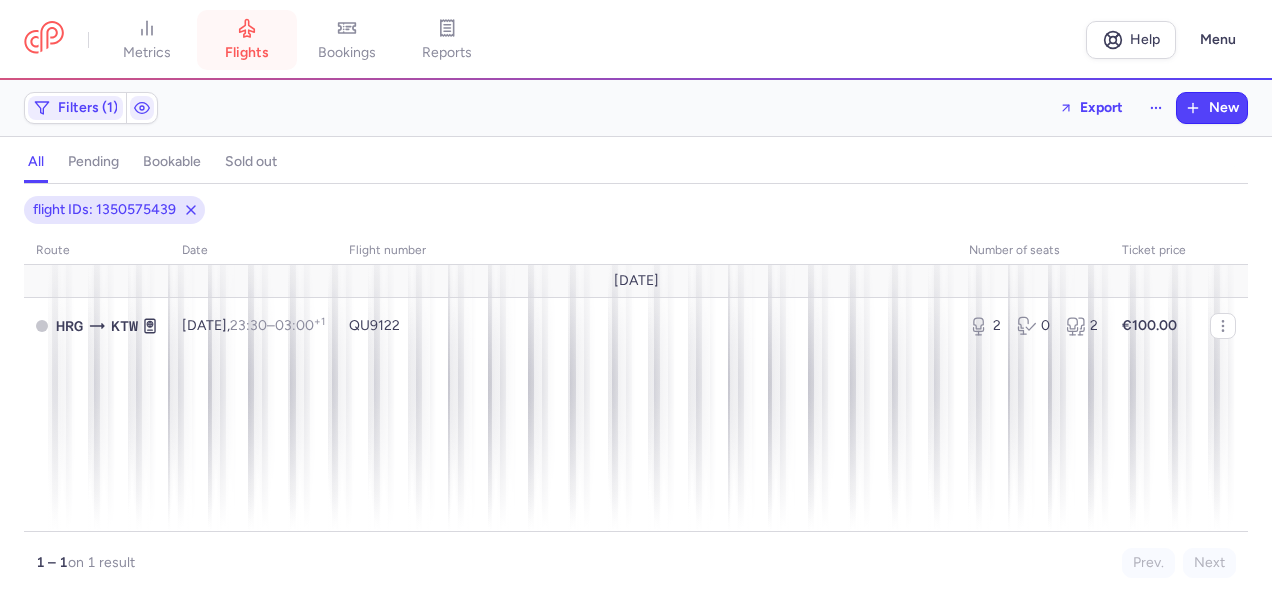 drag, startPoint x: 254, startPoint y: 40, endPoint x: 279, endPoint y: 63, distance: 33.970577 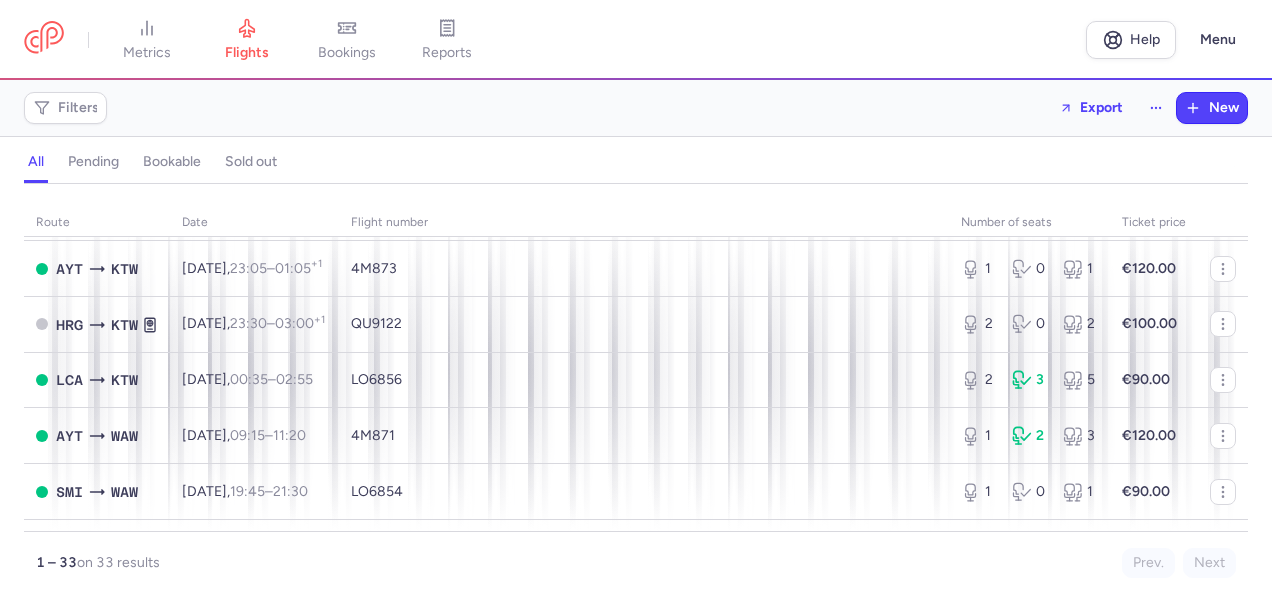 scroll, scrollTop: 1300, scrollLeft: 0, axis: vertical 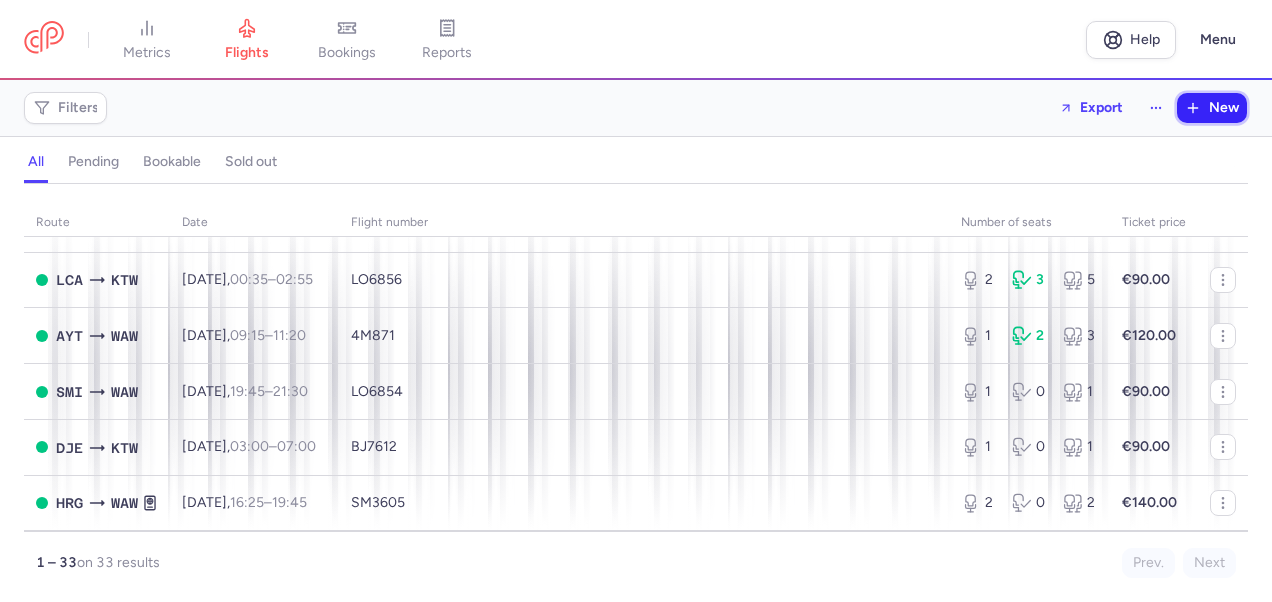 click on "New" at bounding box center (1224, 108) 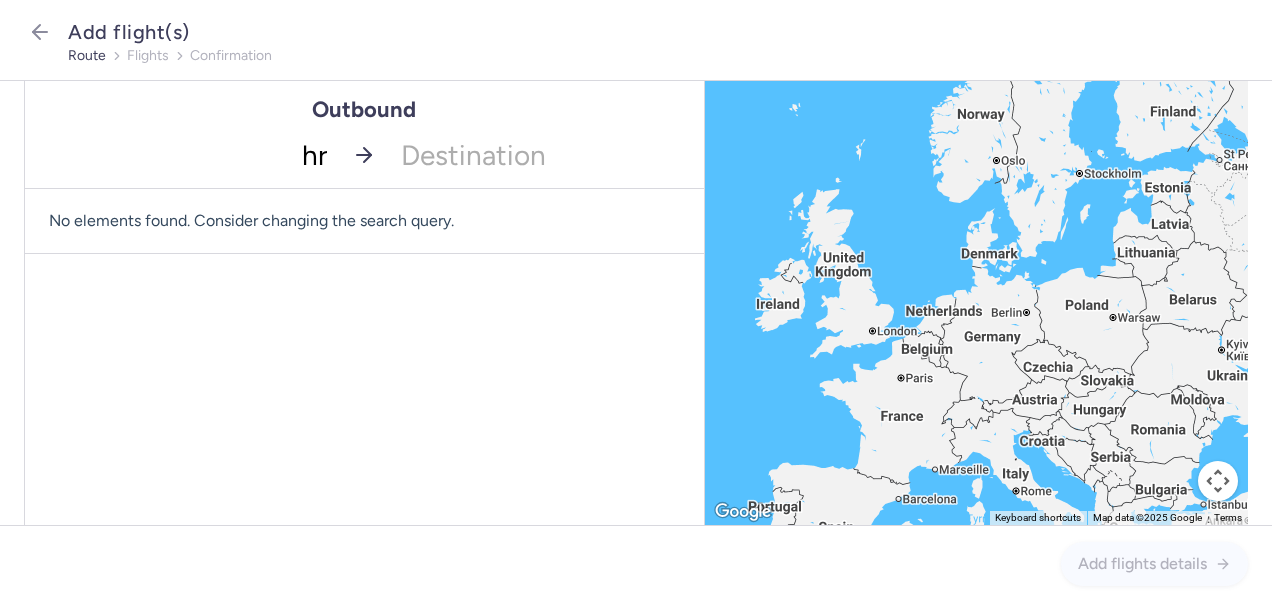 type on "hrg" 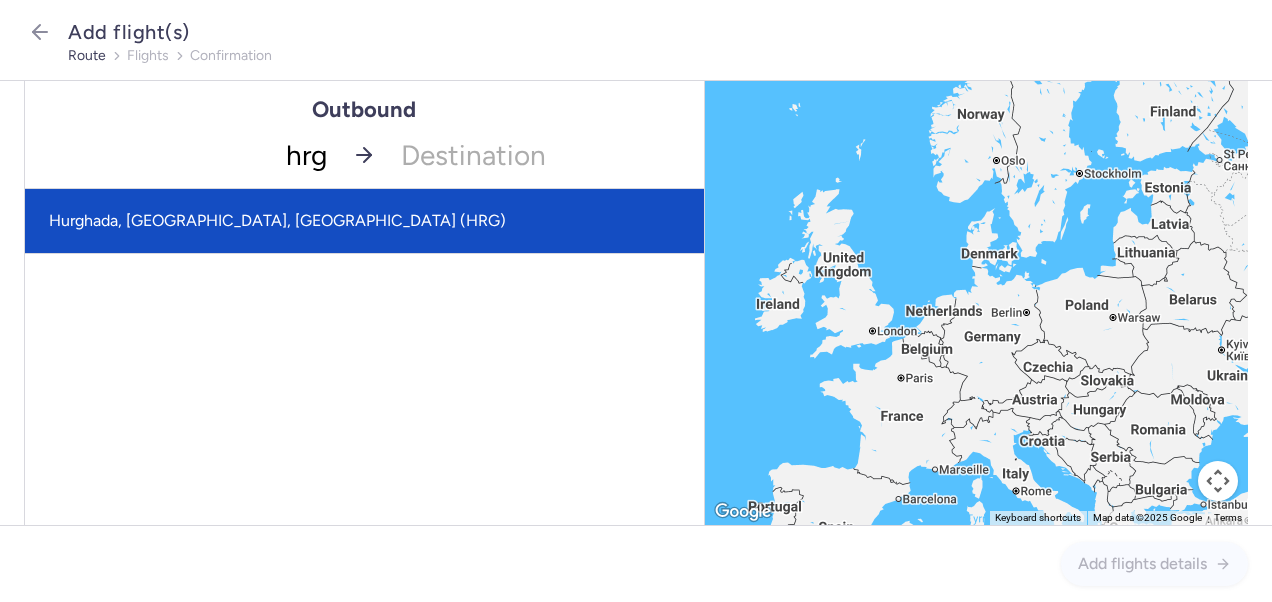 click on "Hurghada, [GEOGRAPHIC_DATA], [GEOGRAPHIC_DATA] (HRG)" at bounding box center [364, 221] 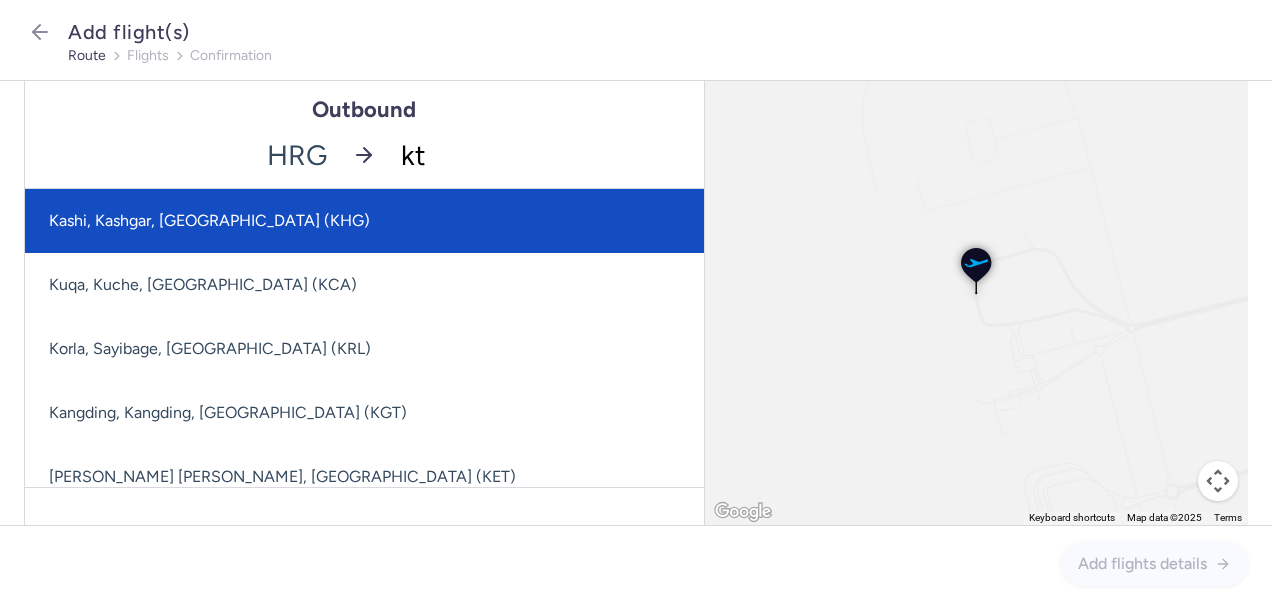 type on "ktw" 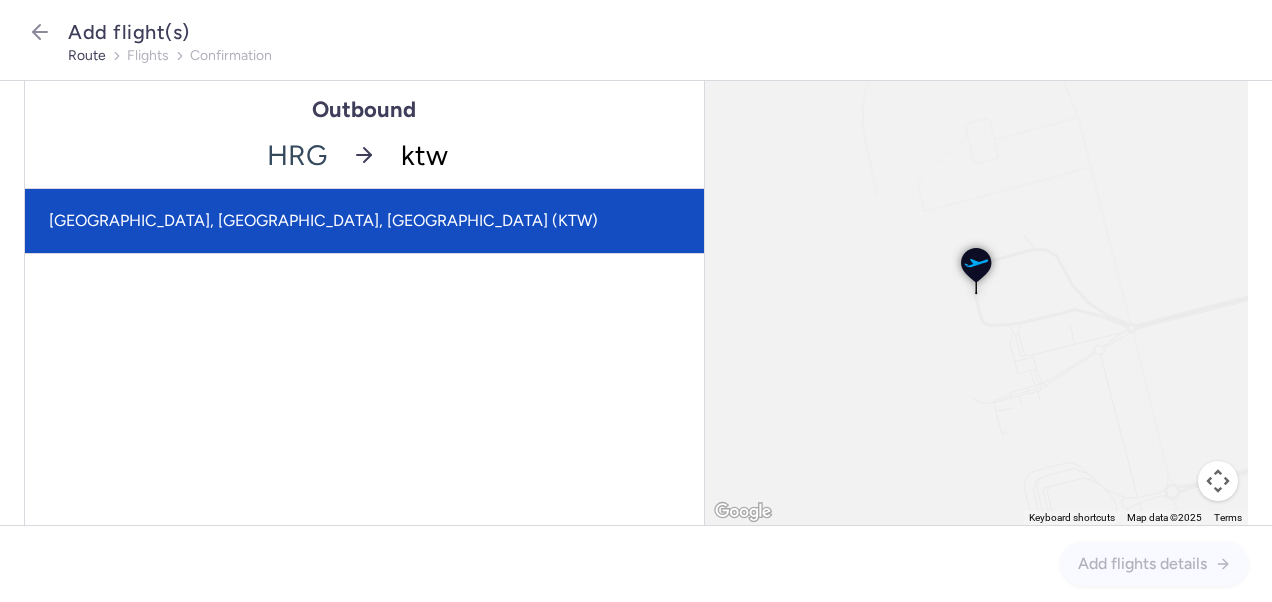 click on "[GEOGRAPHIC_DATA], [GEOGRAPHIC_DATA], [GEOGRAPHIC_DATA] (KTW)" at bounding box center [364, 221] 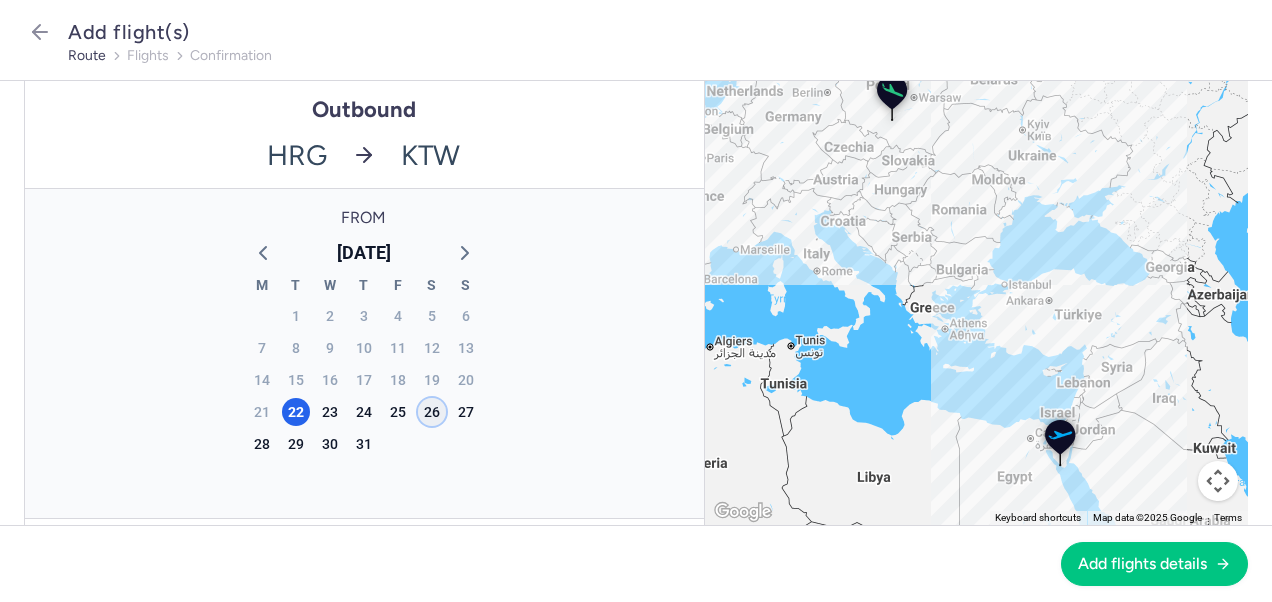 click on "26" 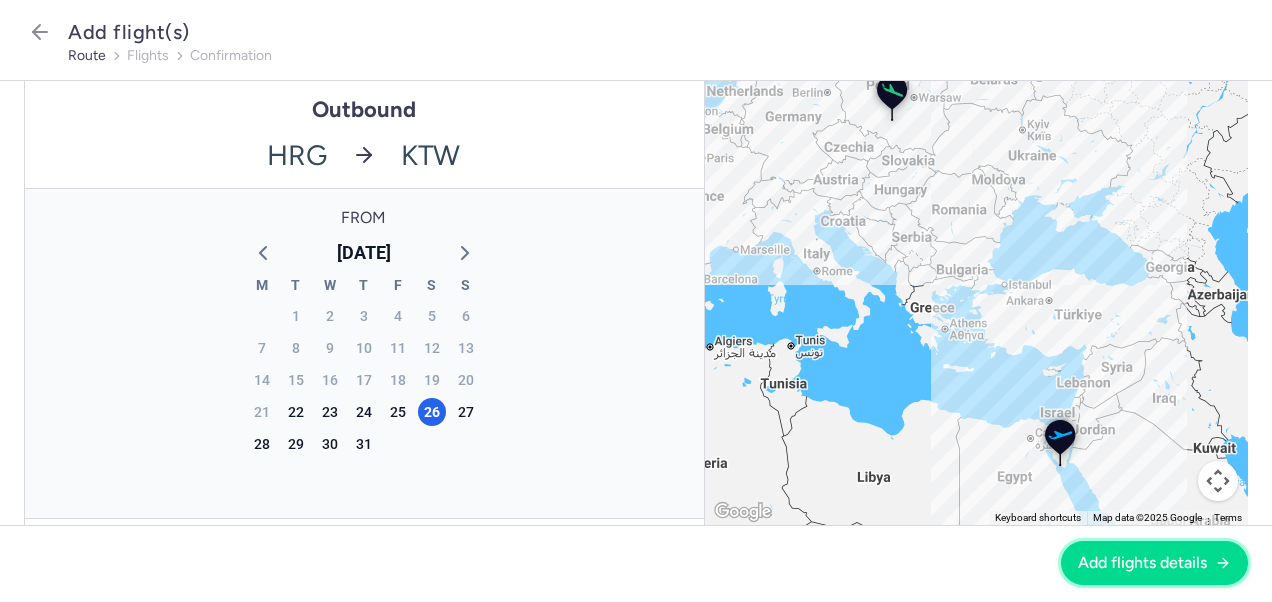 click on "Add flights details" at bounding box center [1142, 563] 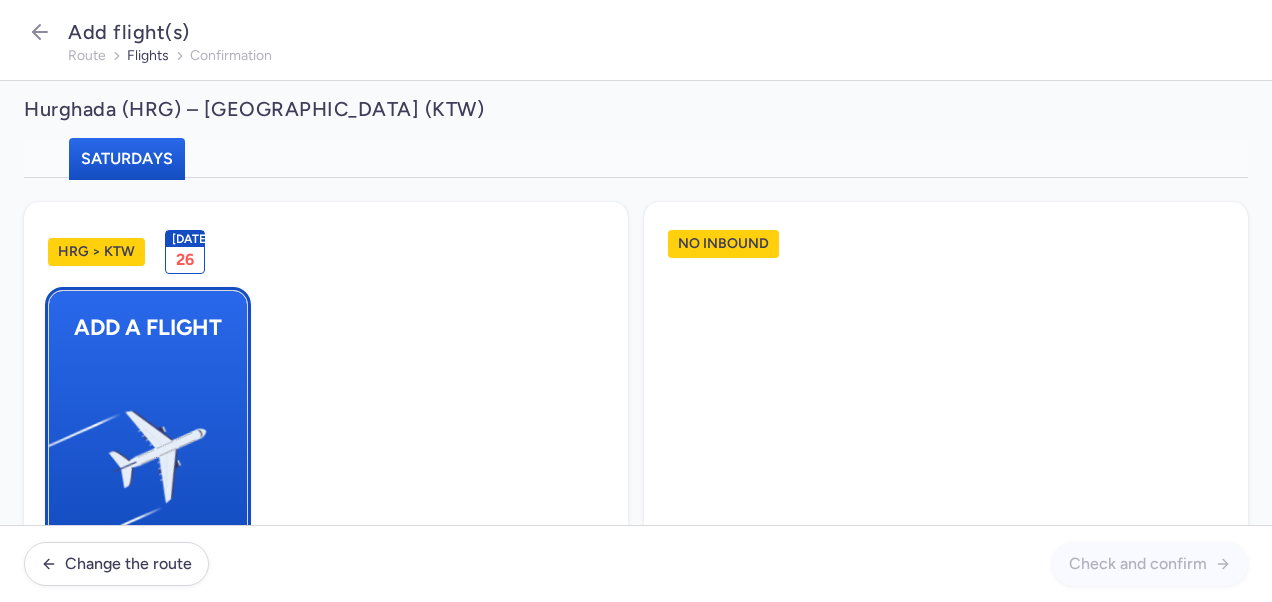 click at bounding box center (59, 448) 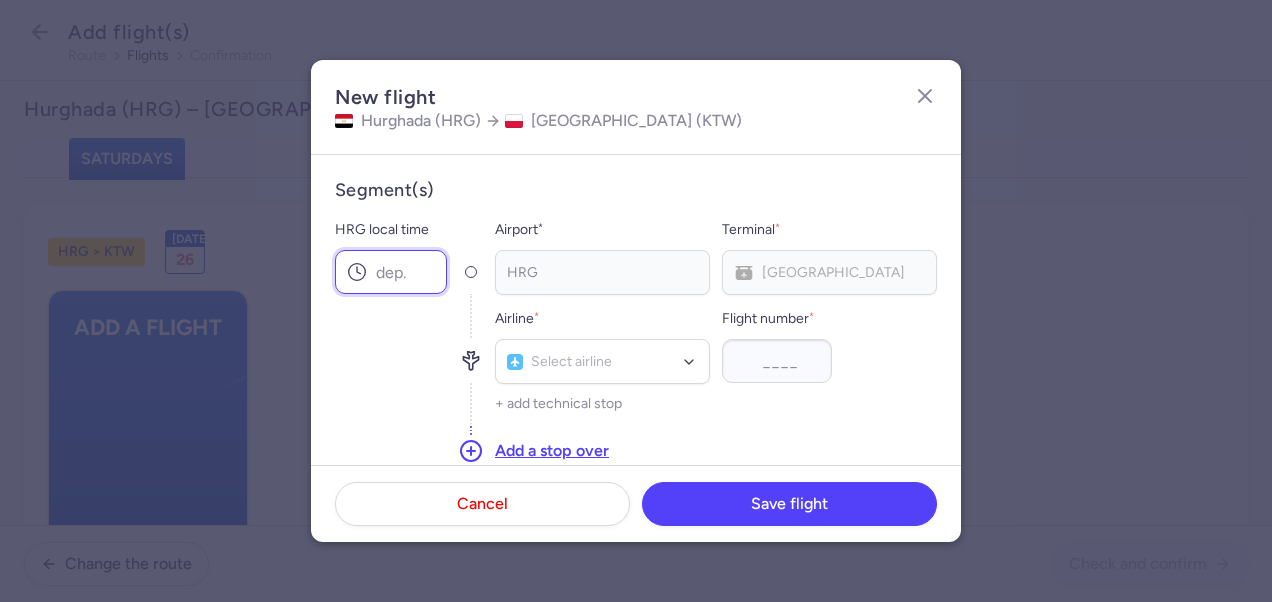 click on "HRG local time" at bounding box center (391, 272) 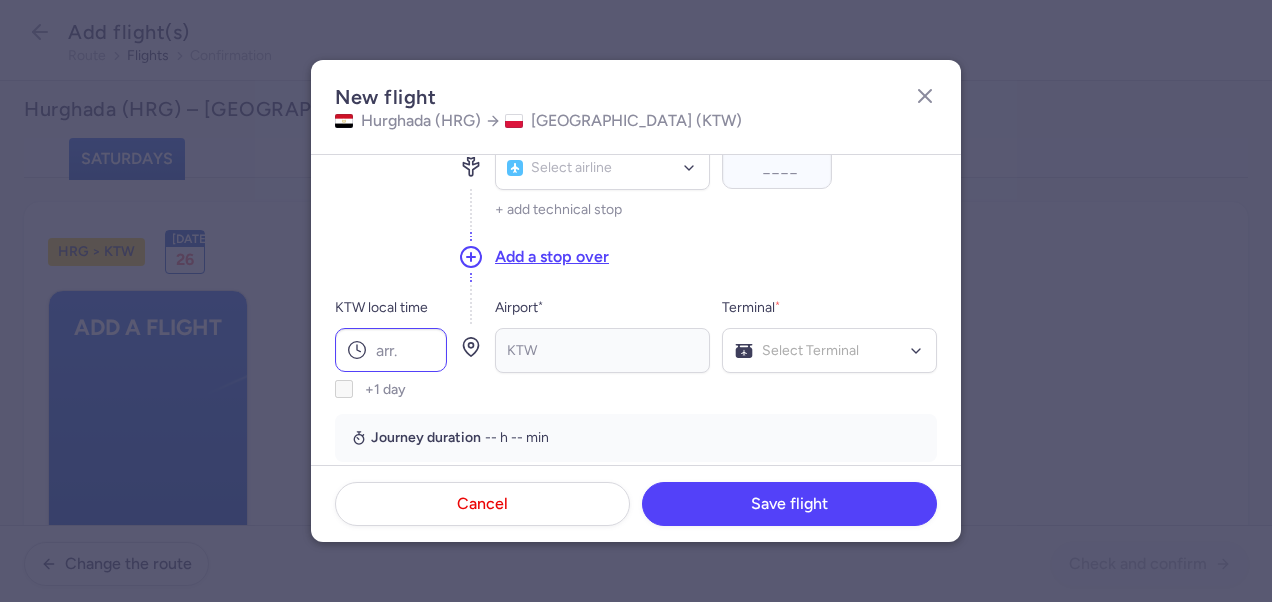 scroll, scrollTop: 200, scrollLeft: 0, axis: vertical 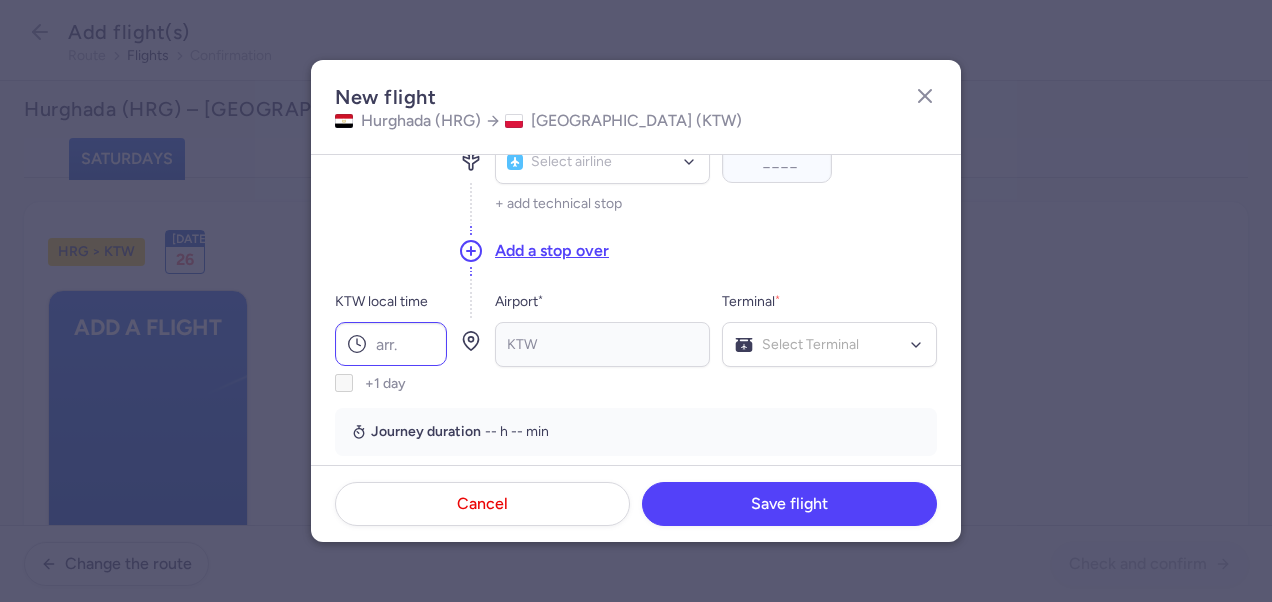 type on "10:15" 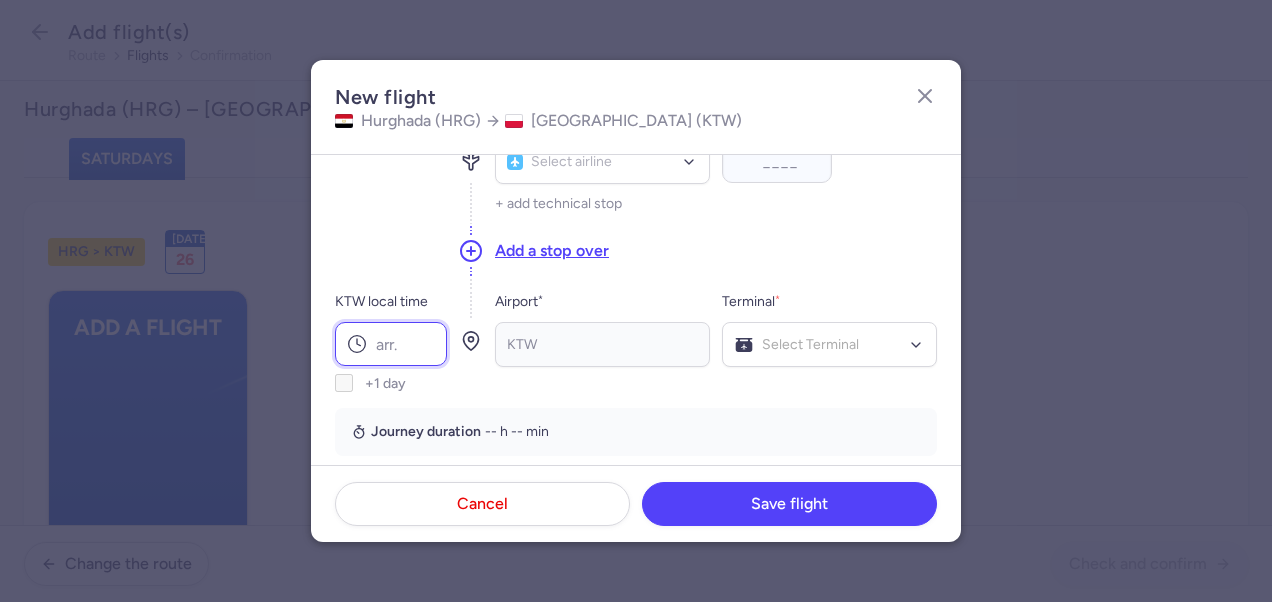 click on "KTW local time" at bounding box center [391, 344] 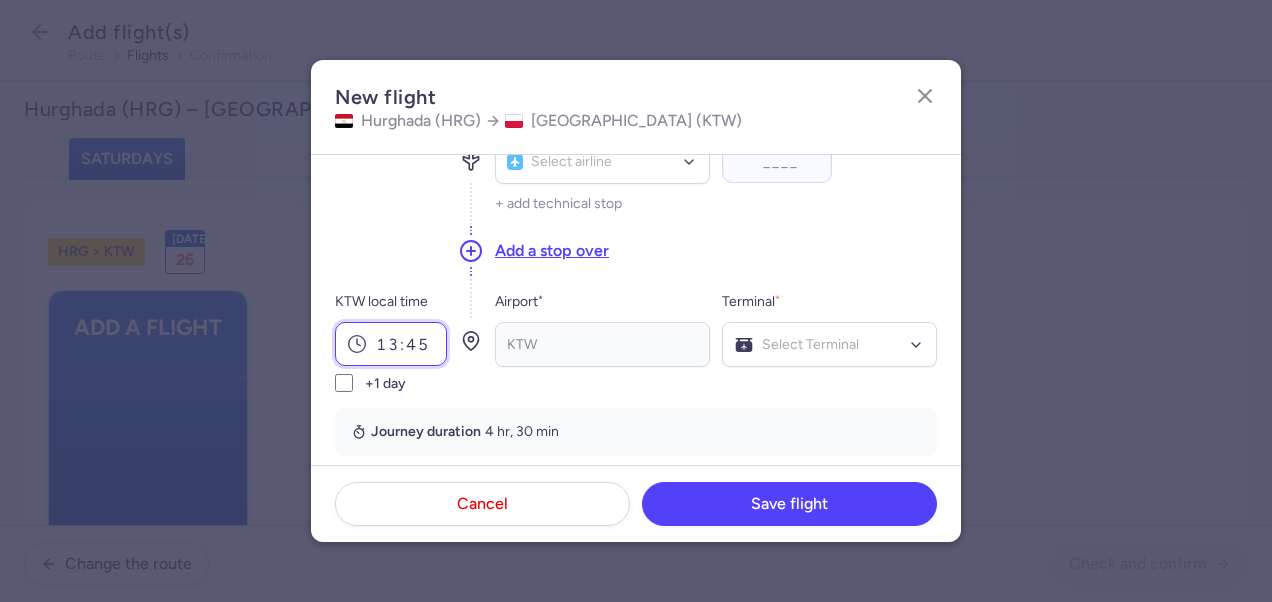 scroll, scrollTop: 100, scrollLeft: 0, axis: vertical 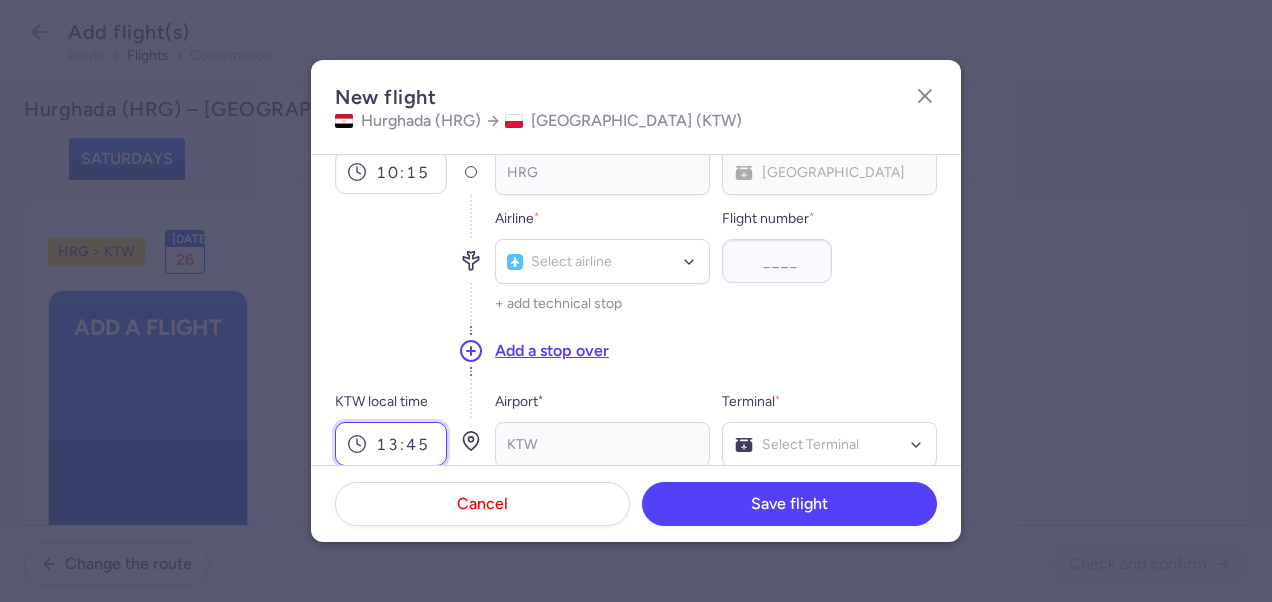 type on "13:45" 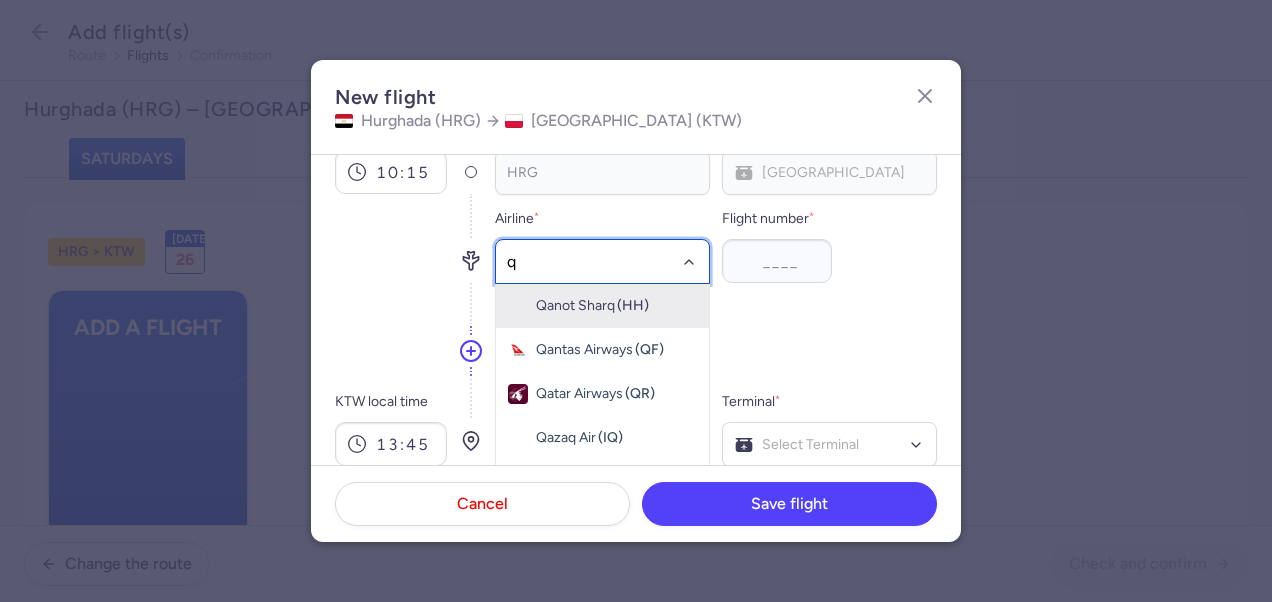 type on "qu" 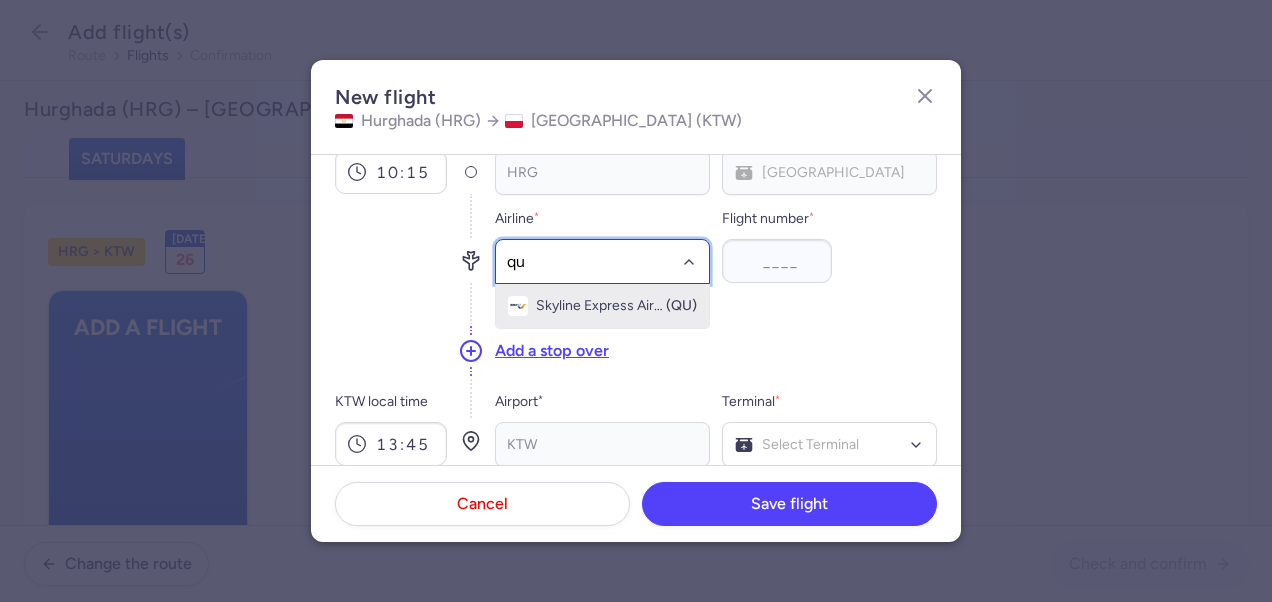 click on "Skyline Express Airlines" at bounding box center (600, 306) 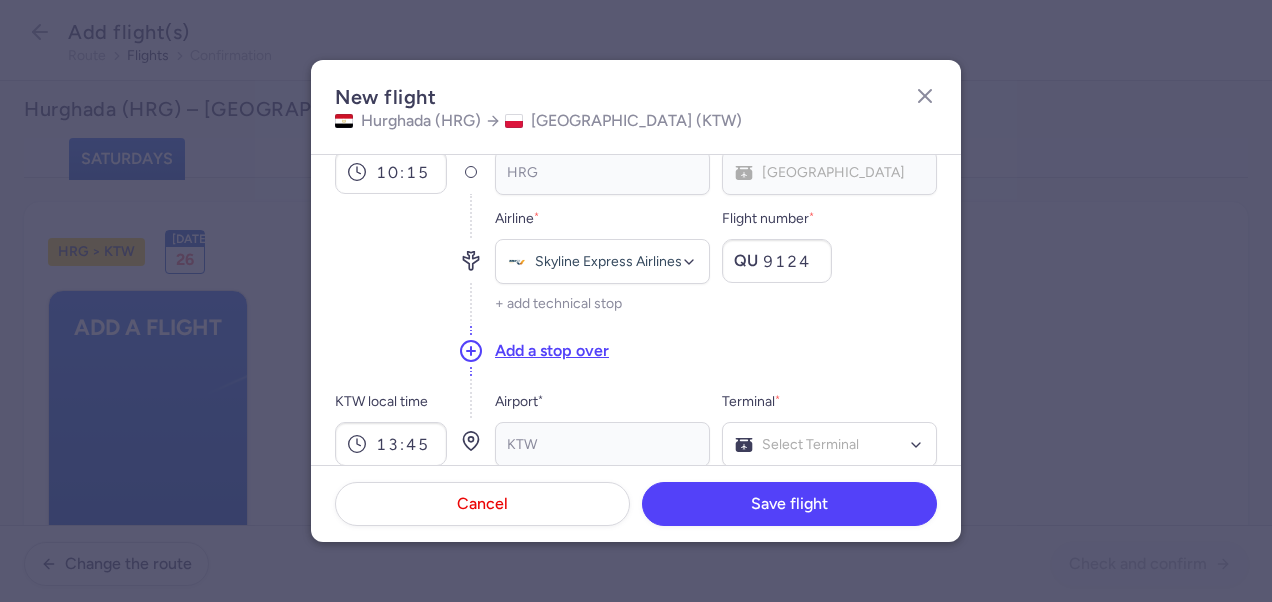 type on "9124" 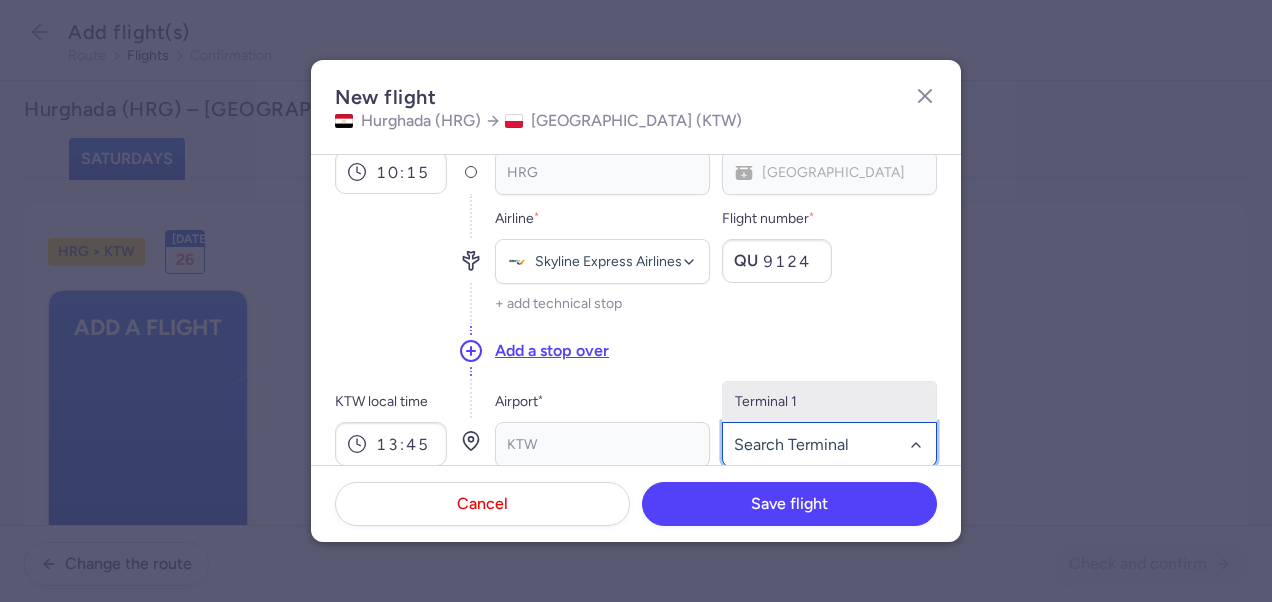 click on "Terminal 1" 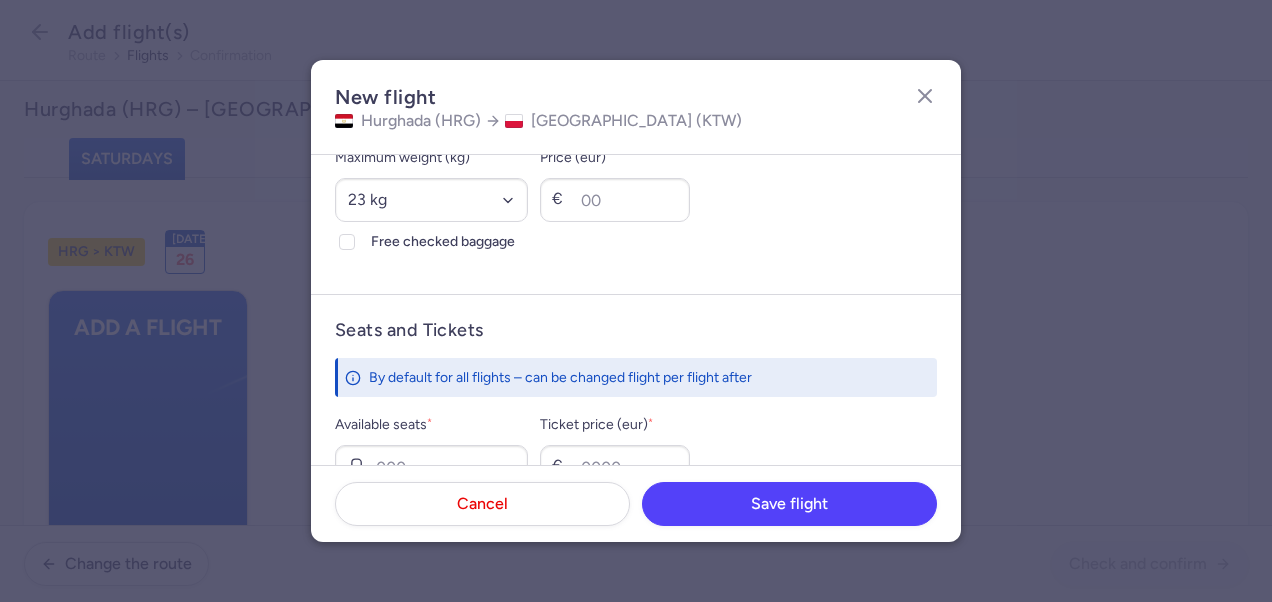 scroll, scrollTop: 600, scrollLeft: 0, axis: vertical 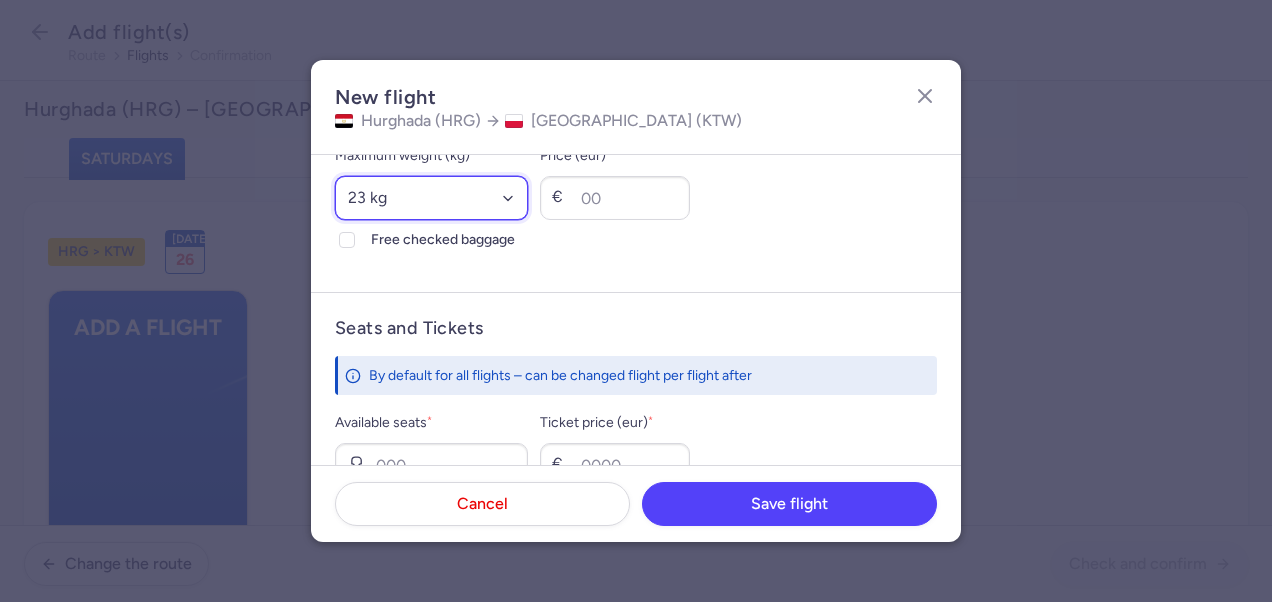 click on "Select an option 15 kg 16 kg 17 kg 18 kg 19 kg 20 kg 21 kg 22 kg 23 kg 24 kg 25 kg 26 kg 27 kg 28 kg 29 kg 30 kg 31 kg 32 kg 33 kg 34 kg 35 kg" at bounding box center [431, 198] 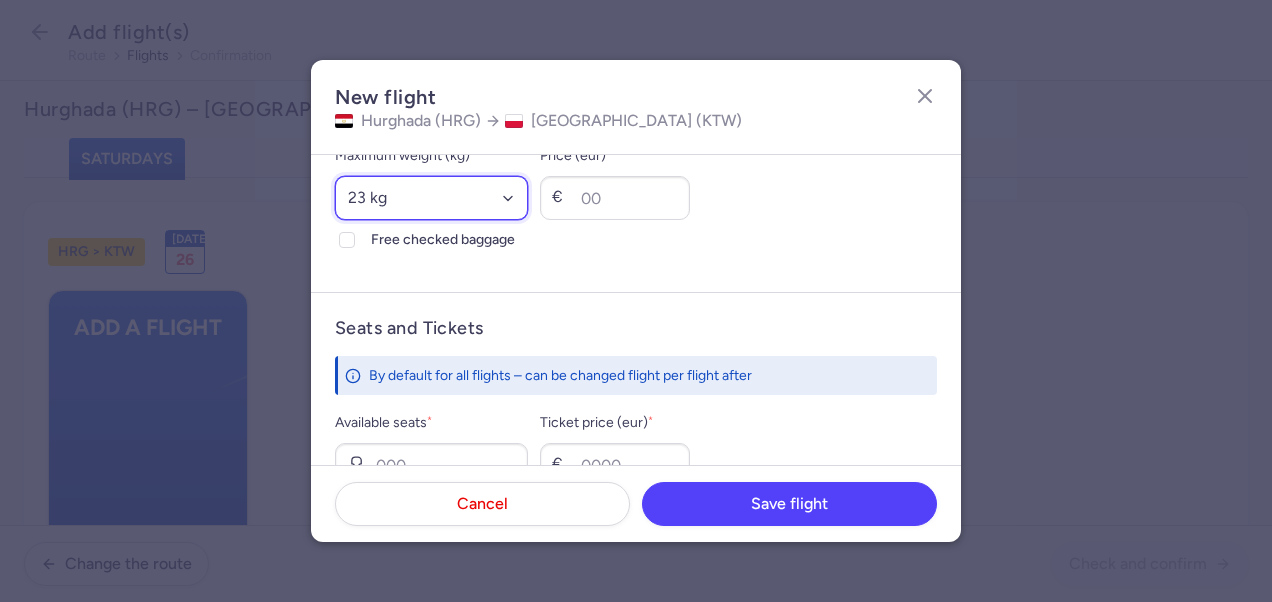 select on "20" 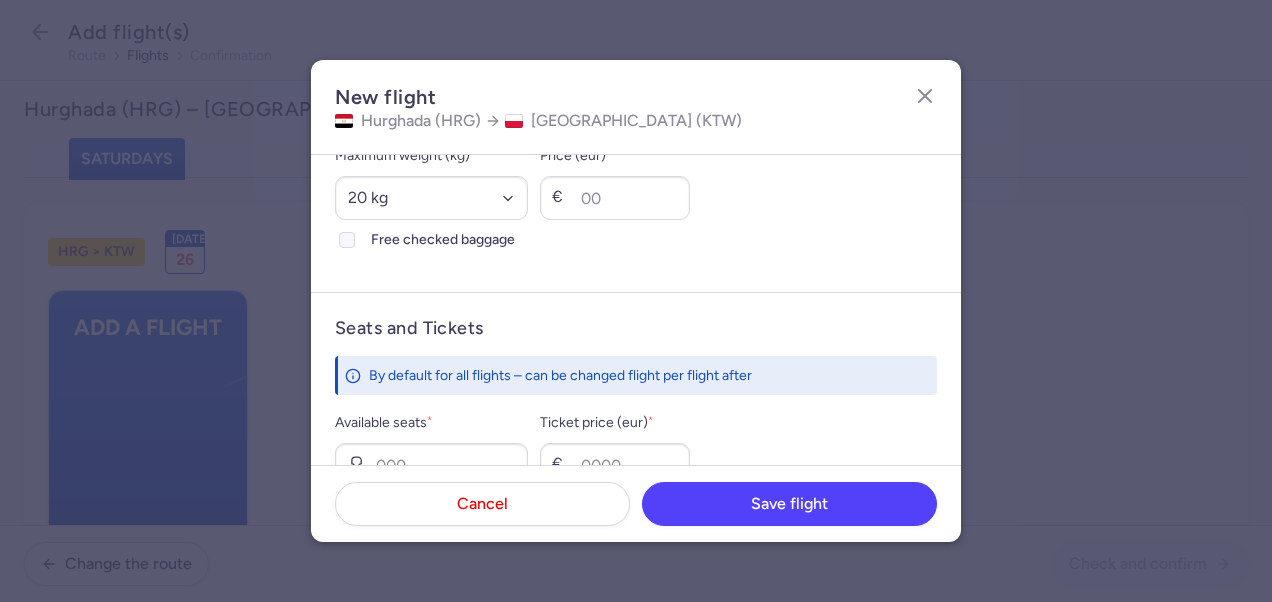 click on "Free checked baggage" 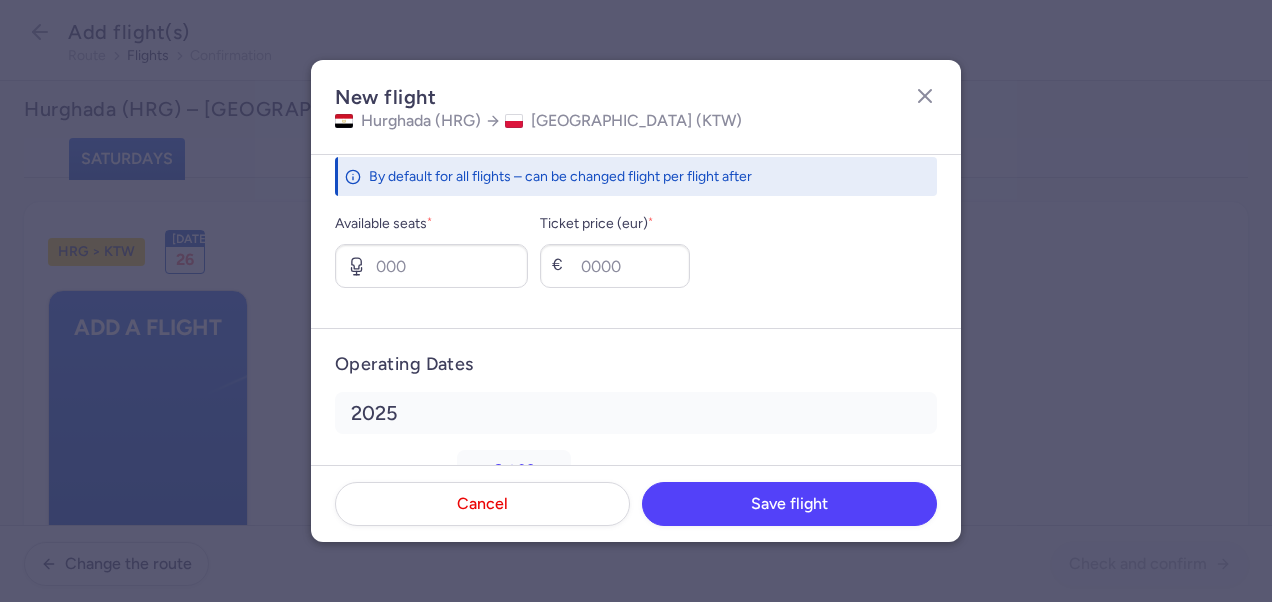 scroll, scrollTop: 800, scrollLeft: 0, axis: vertical 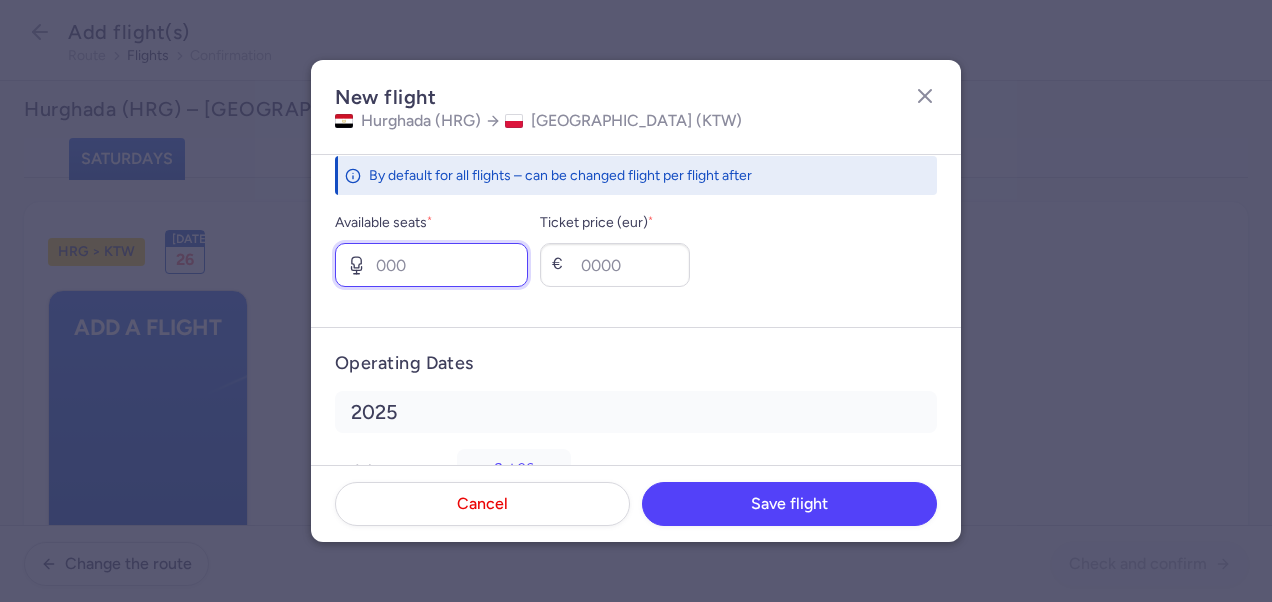 click on "Available seats  *" at bounding box center [431, 265] 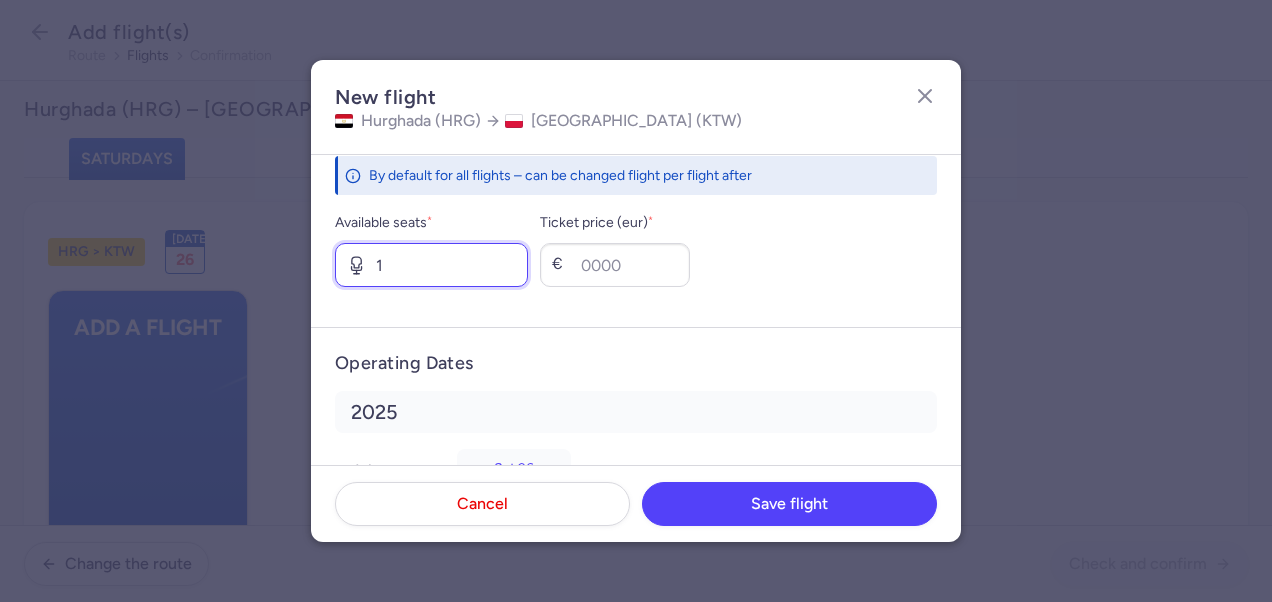 type on "1" 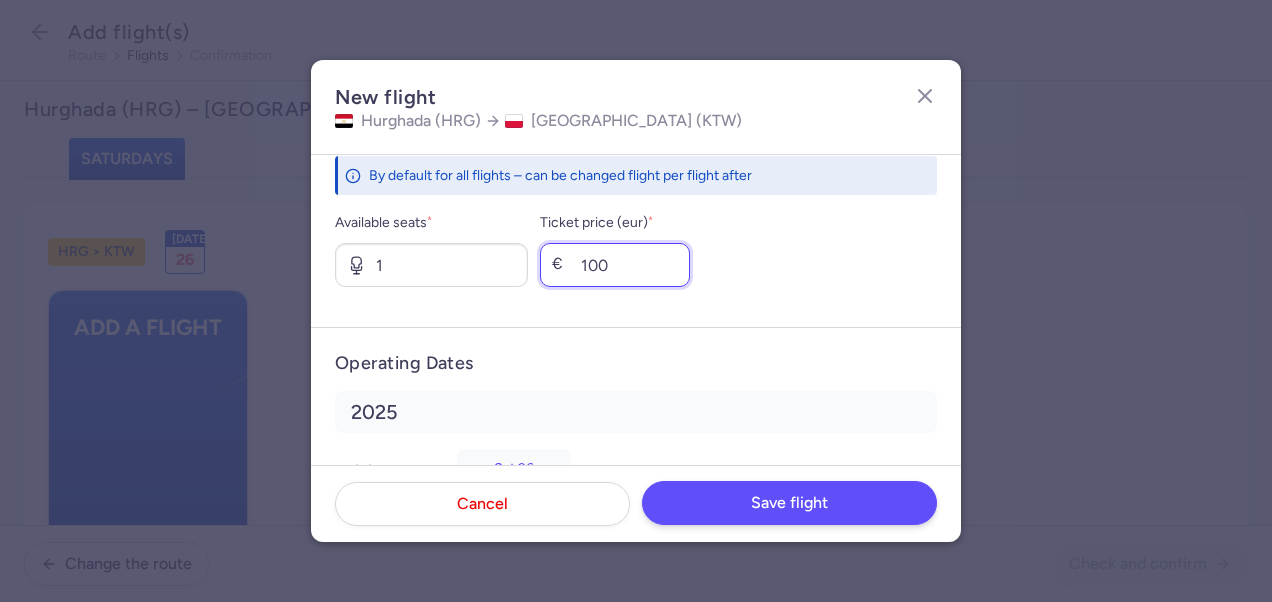 type on "100" 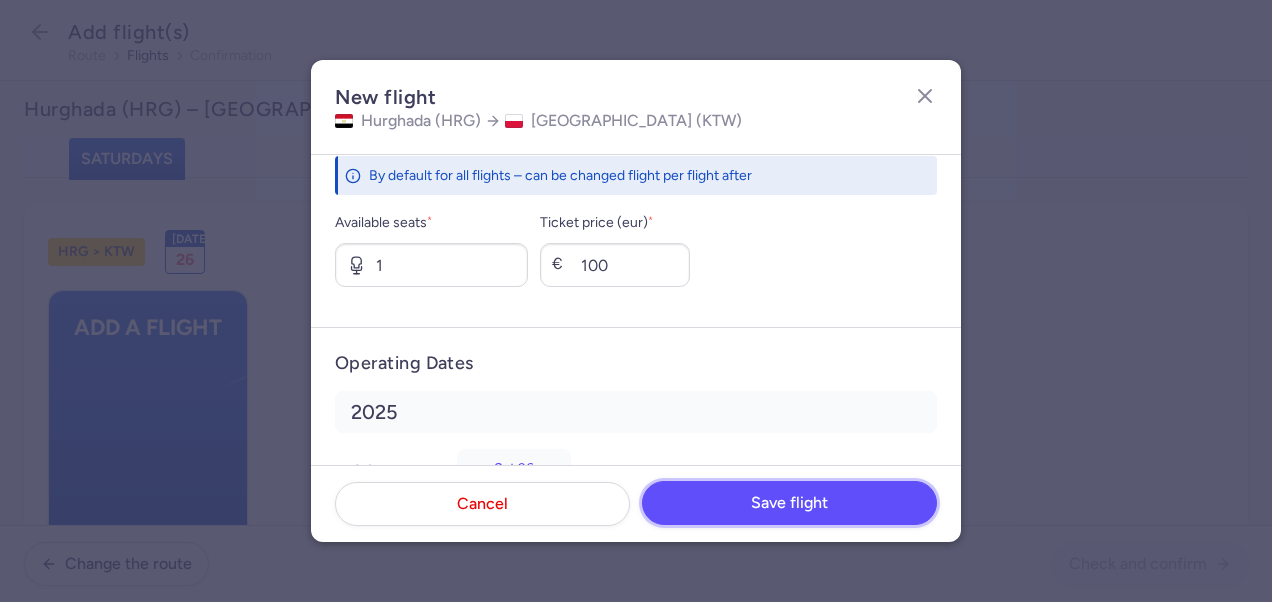 click on "Save flight" at bounding box center (789, 503) 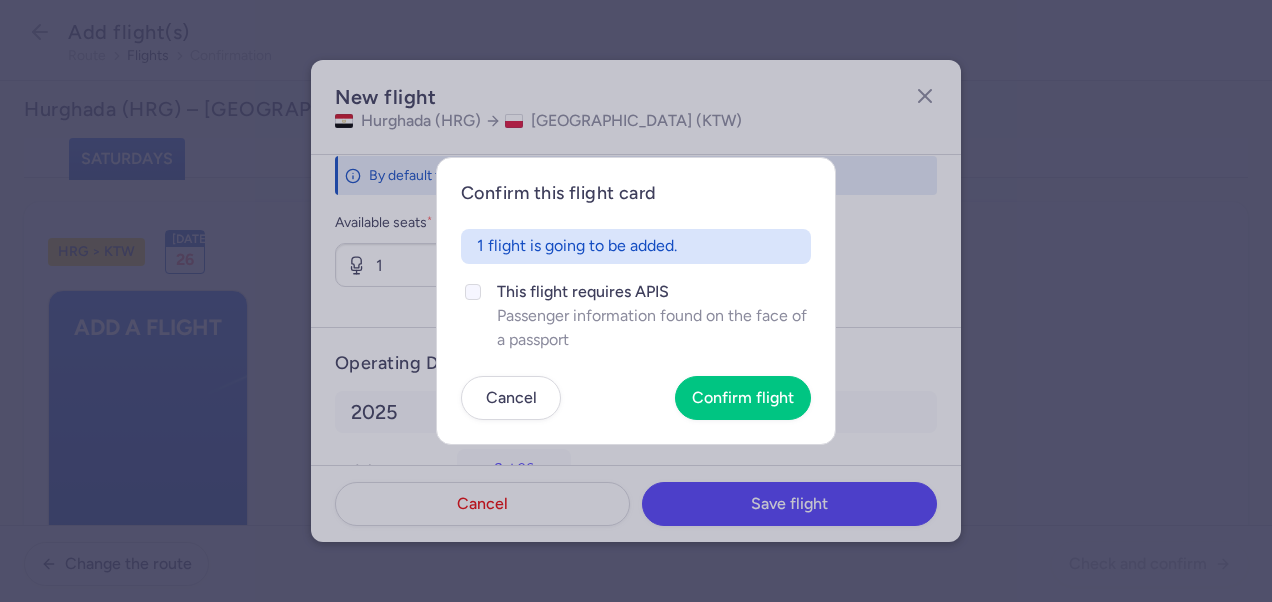 click on "This flight requires APIS" 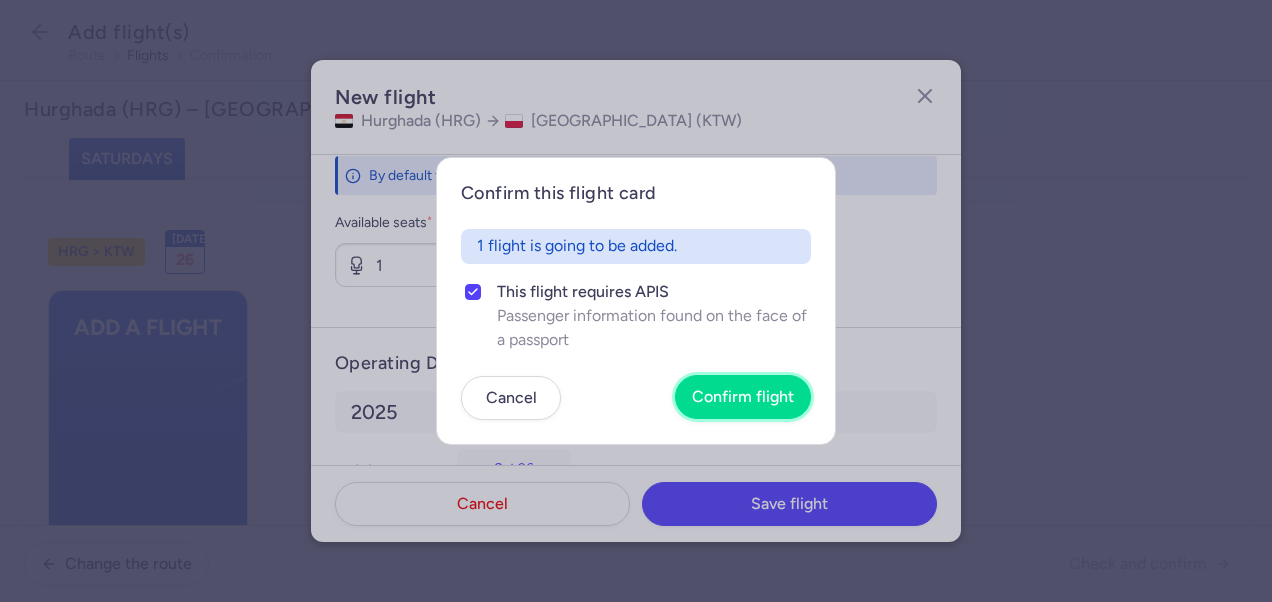 click on "Confirm flight" at bounding box center (743, 397) 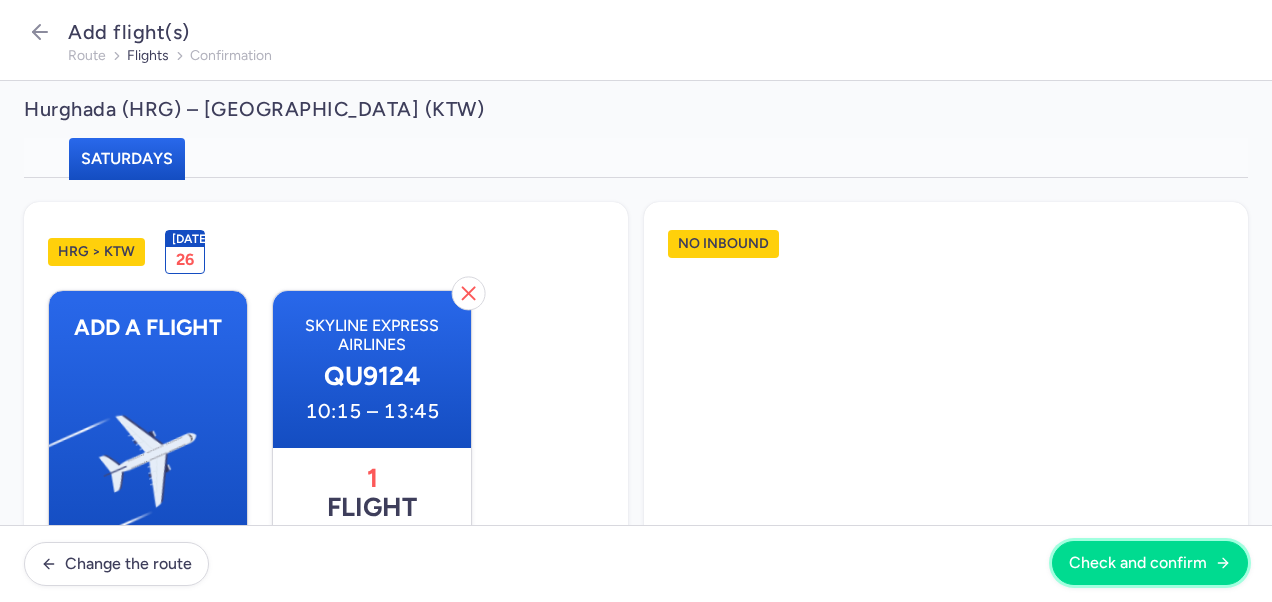 click on "Check and confirm" at bounding box center [1138, 563] 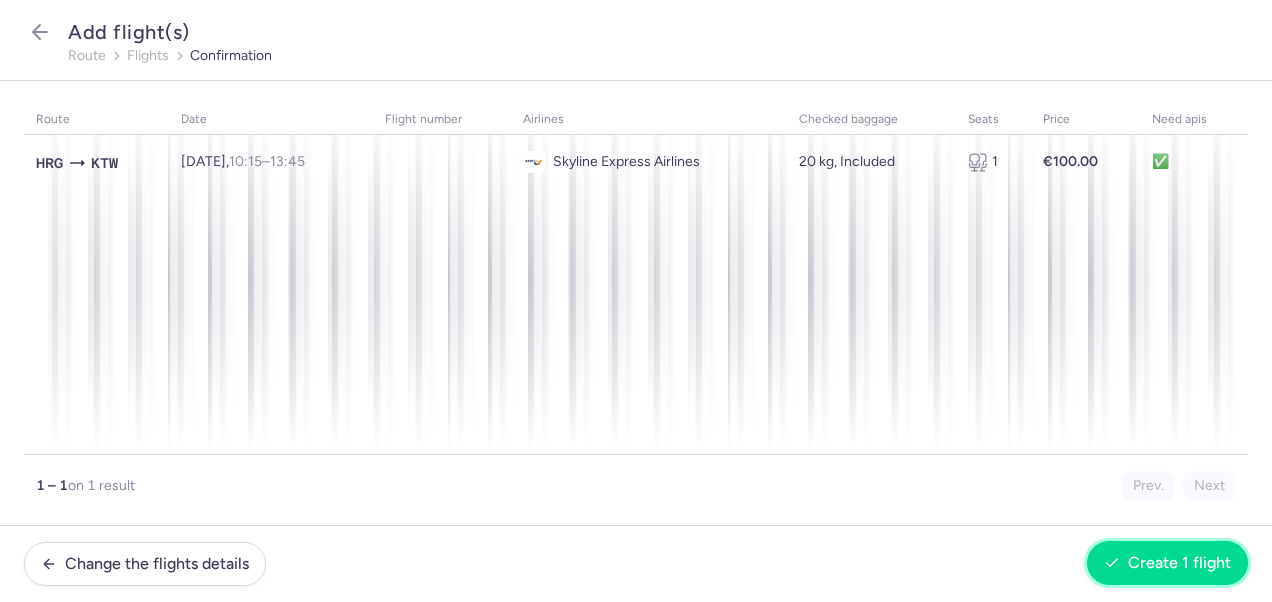 click on "Create 1 flight" at bounding box center [1167, 563] 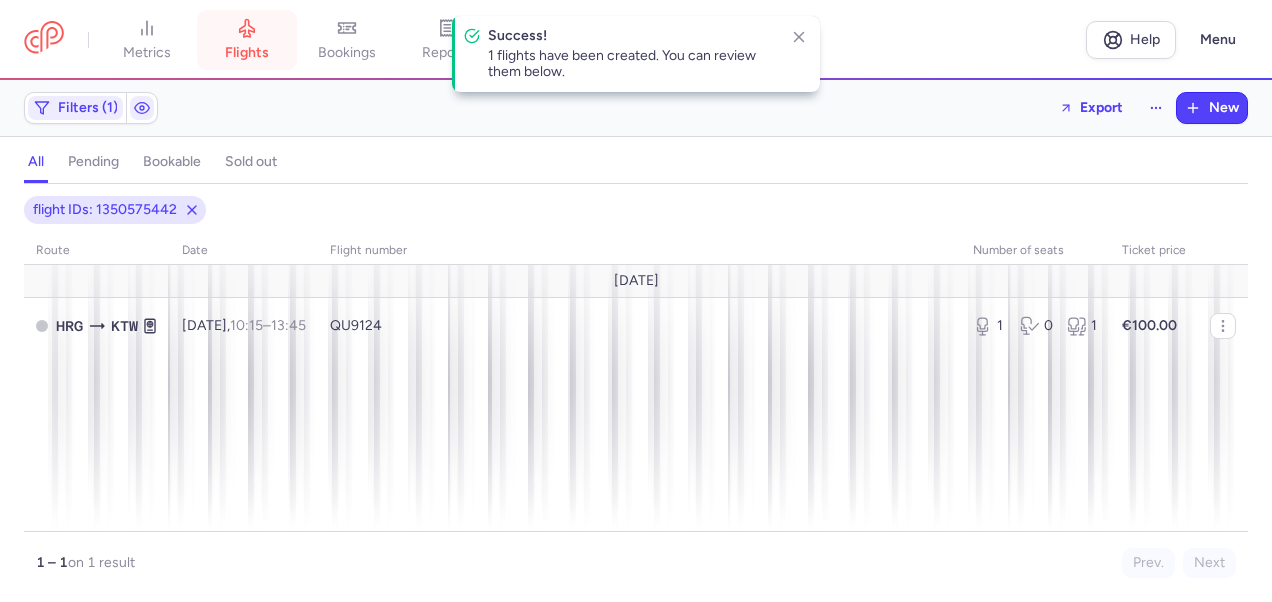 click 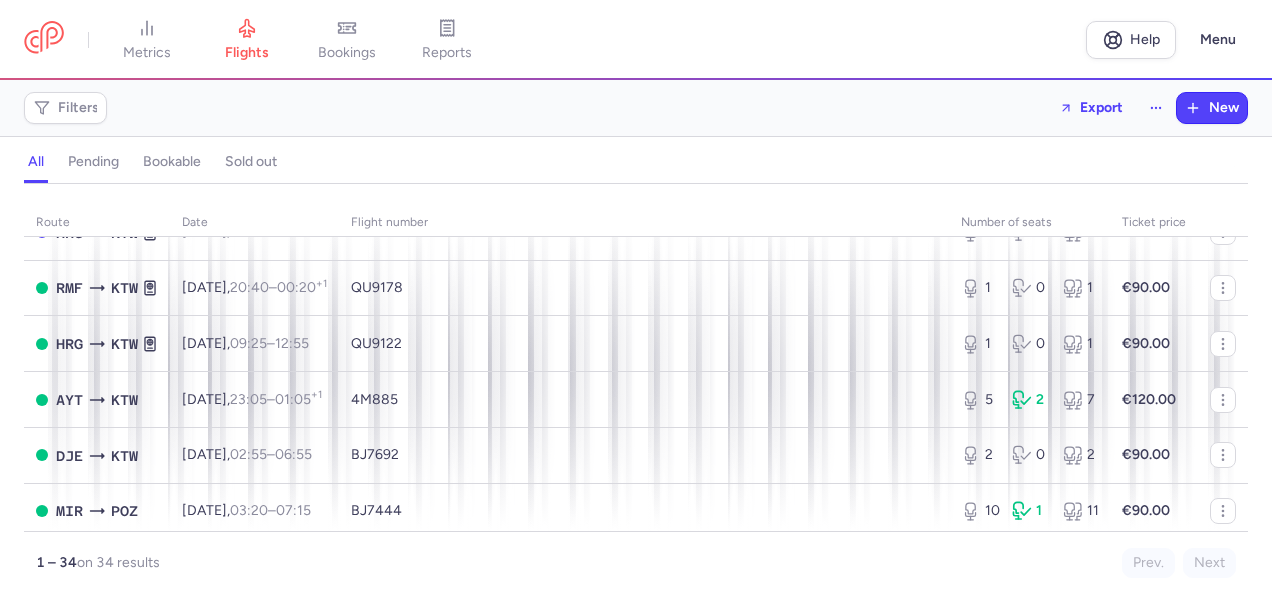 scroll, scrollTop: 700, scrollLeft: 0, axis: vertical 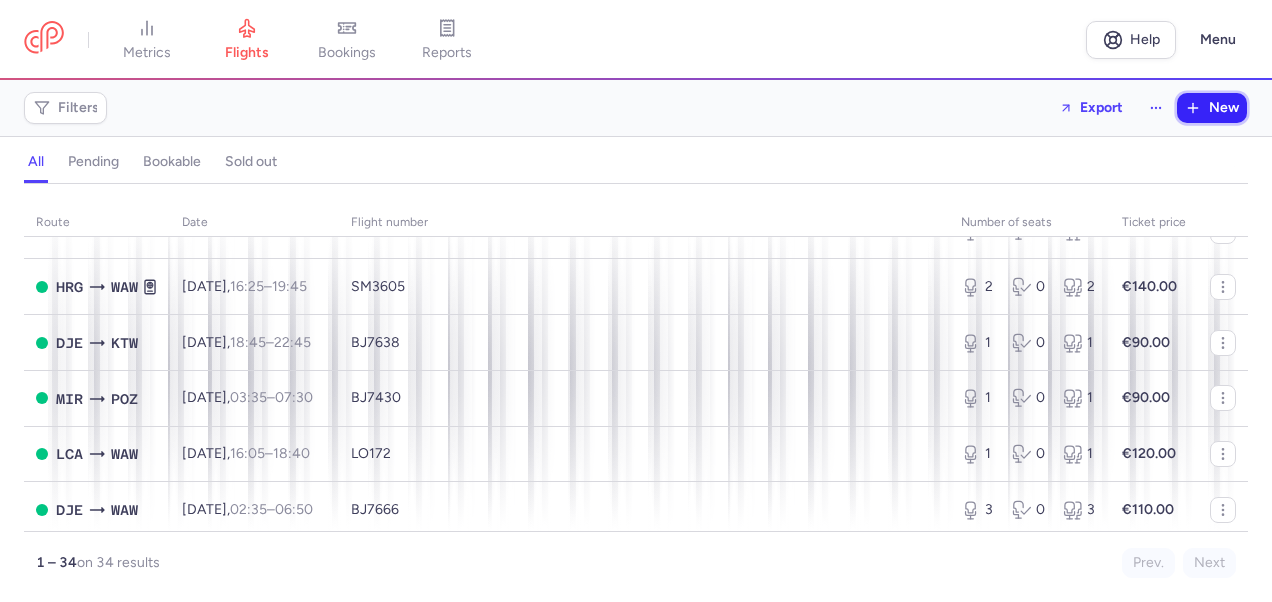 click on "New" at bounding box center (1224, 108) 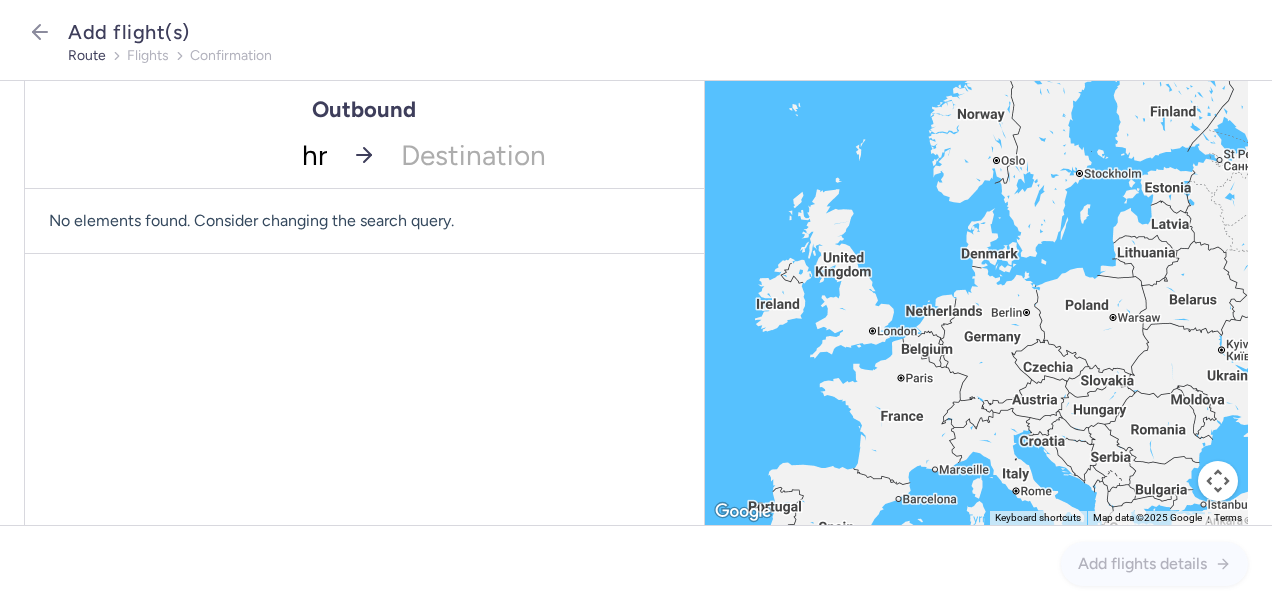 type on "hrg" 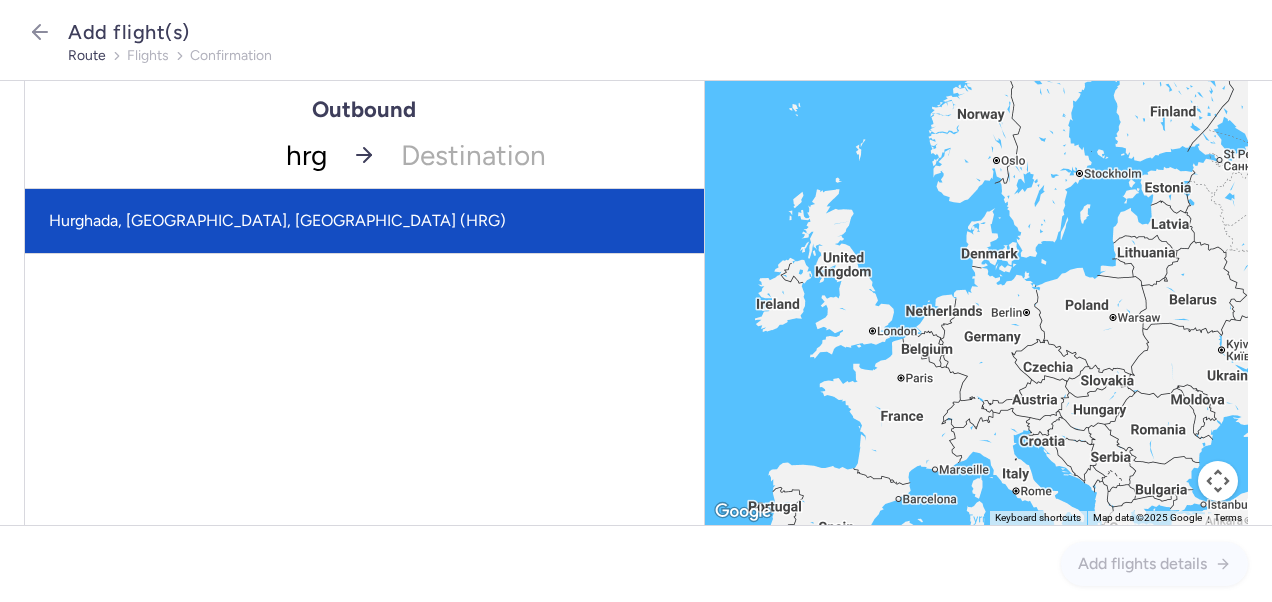 click on "Hurghada, [GEOGRAPHIC_DATA], [GEOGRAPHIC_DATA] (HRG)" at bounding box center (364, 221) 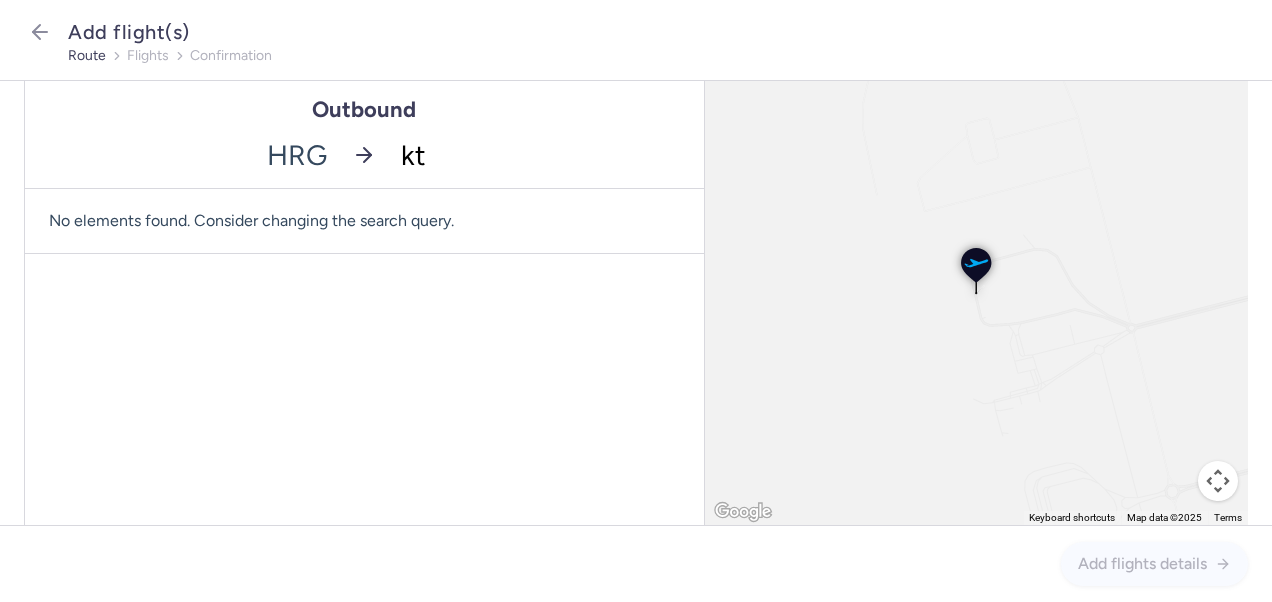 type on "ktw" 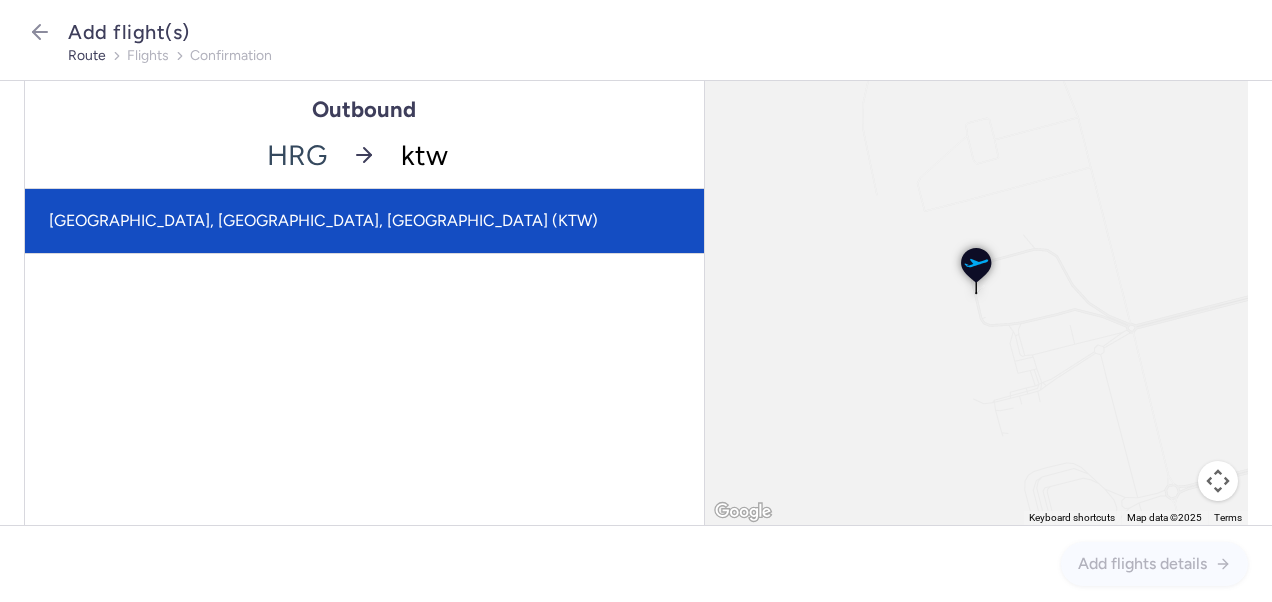click on "[GEOGRAPHIC_DATA], [GEOGRAPHIC_DATA], [GEOGRAPHIC_DATA] (KTW)" at bounding box center [364, 221] 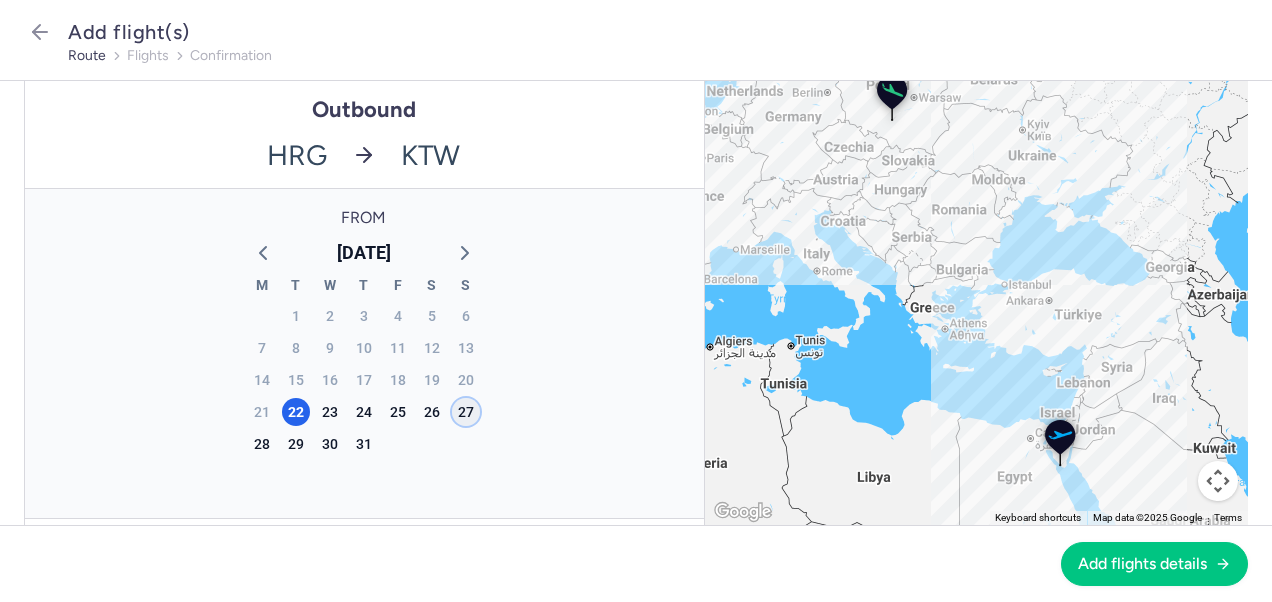 click on "27" 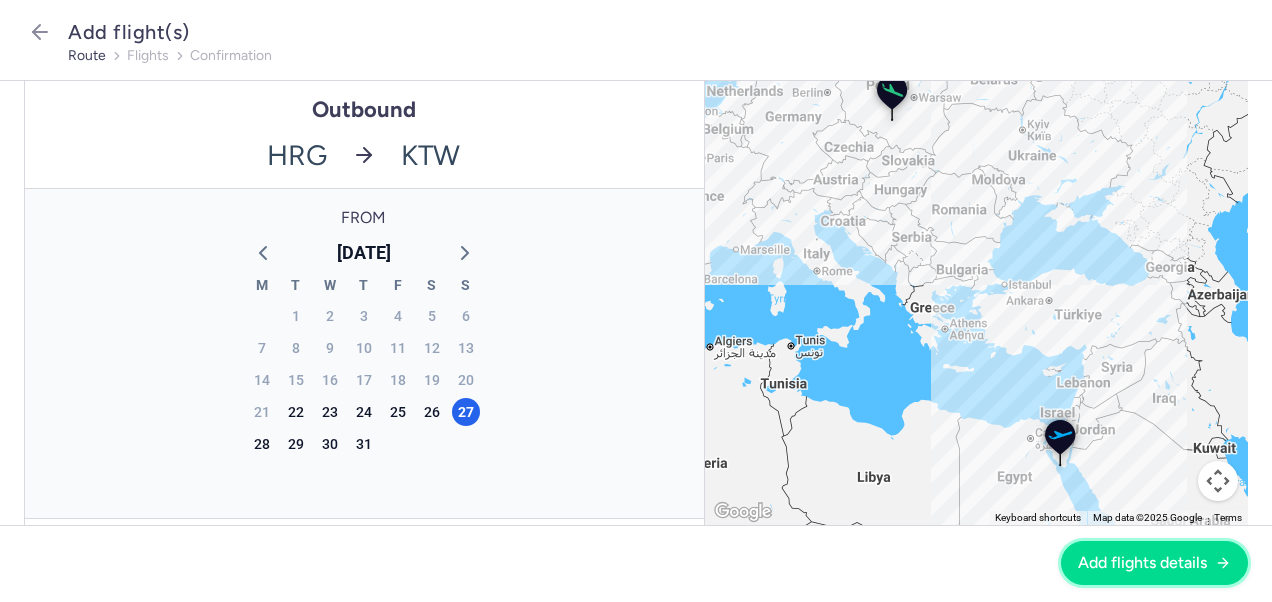click on "Add flights details" at bounding box center [1142, 563] 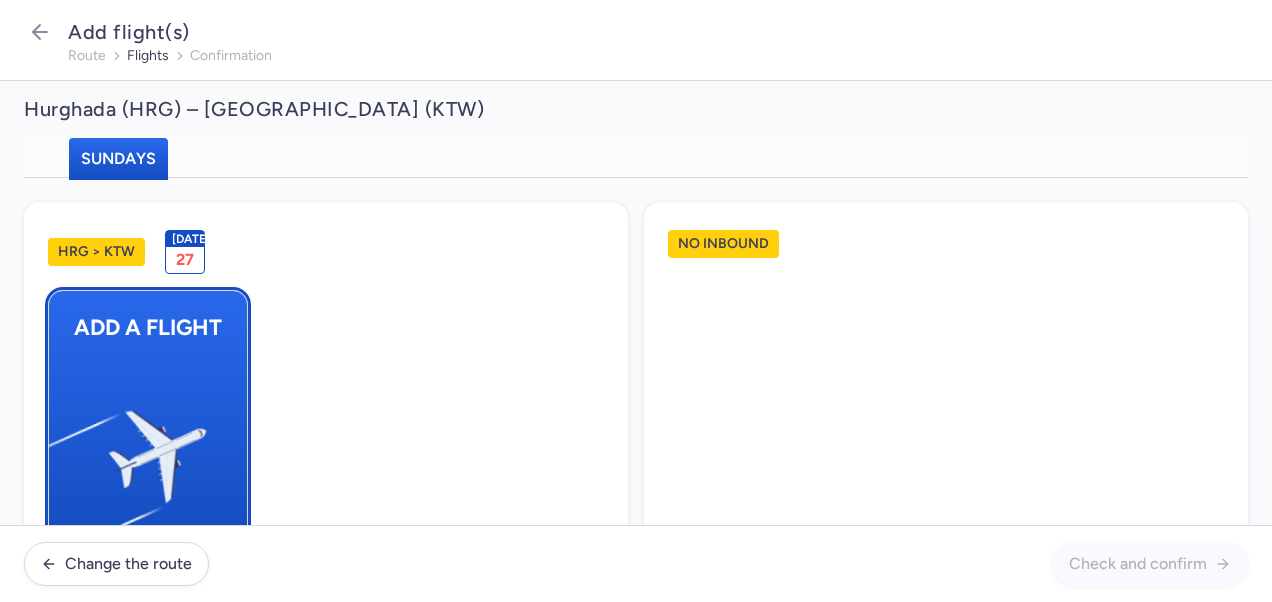 click at bounding box center (59, 448) 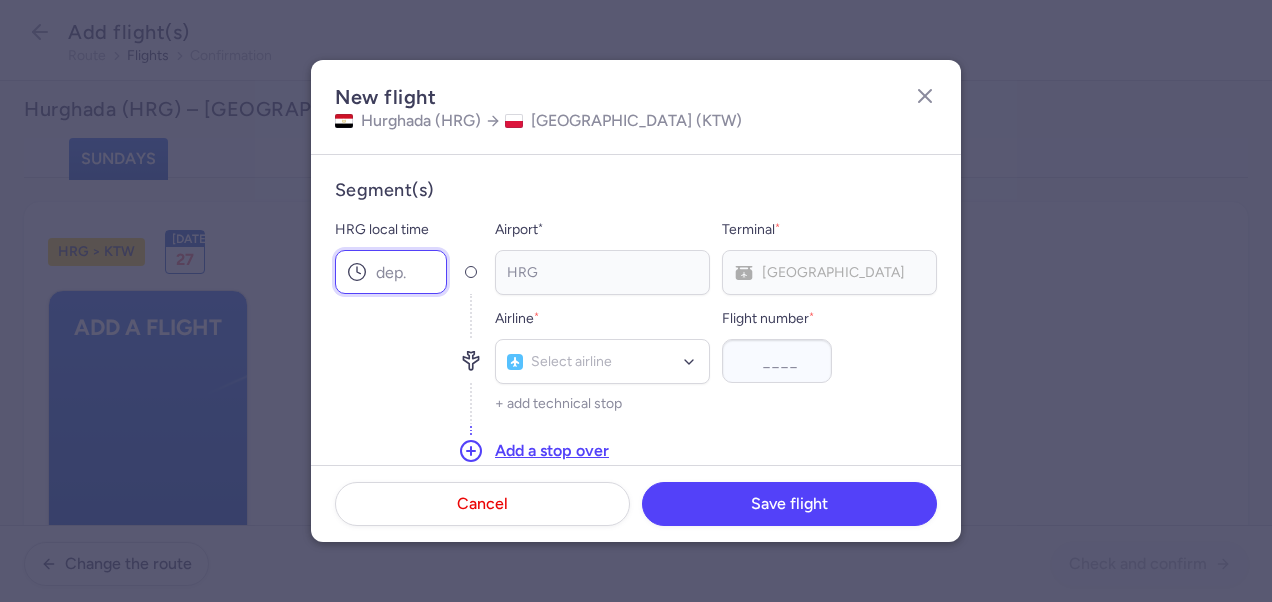 click on "HRG local time" at bounding box center [391, 272] 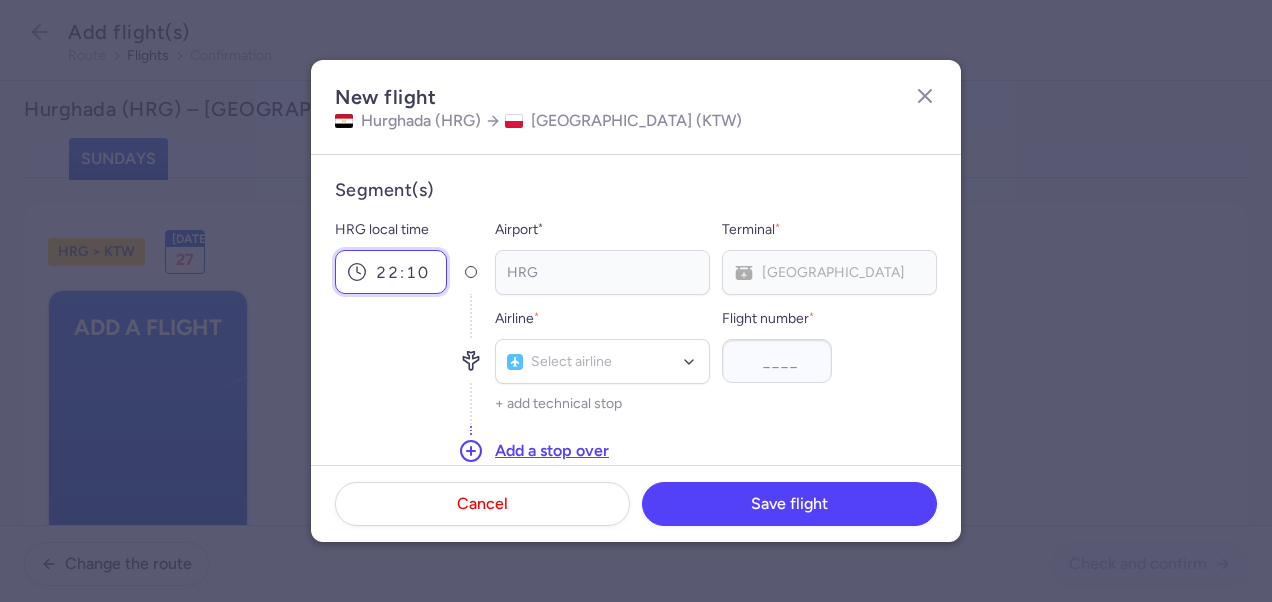scroll, scrollTop: 100, scrollLeft: 0, axis: vertical 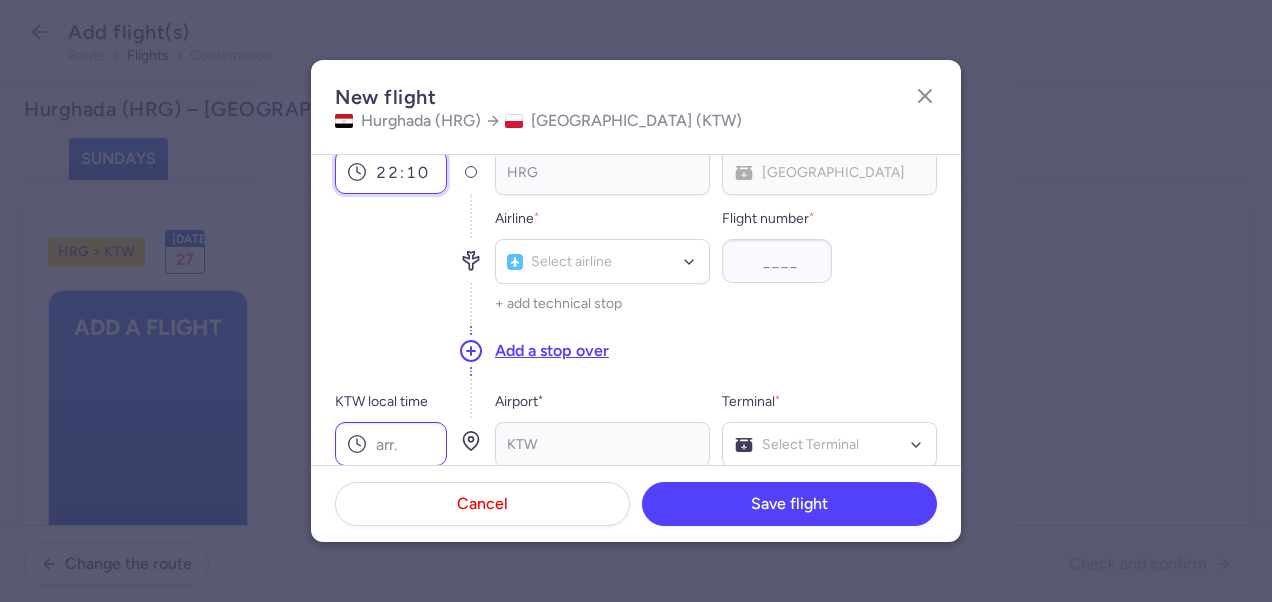 type on "22:10" 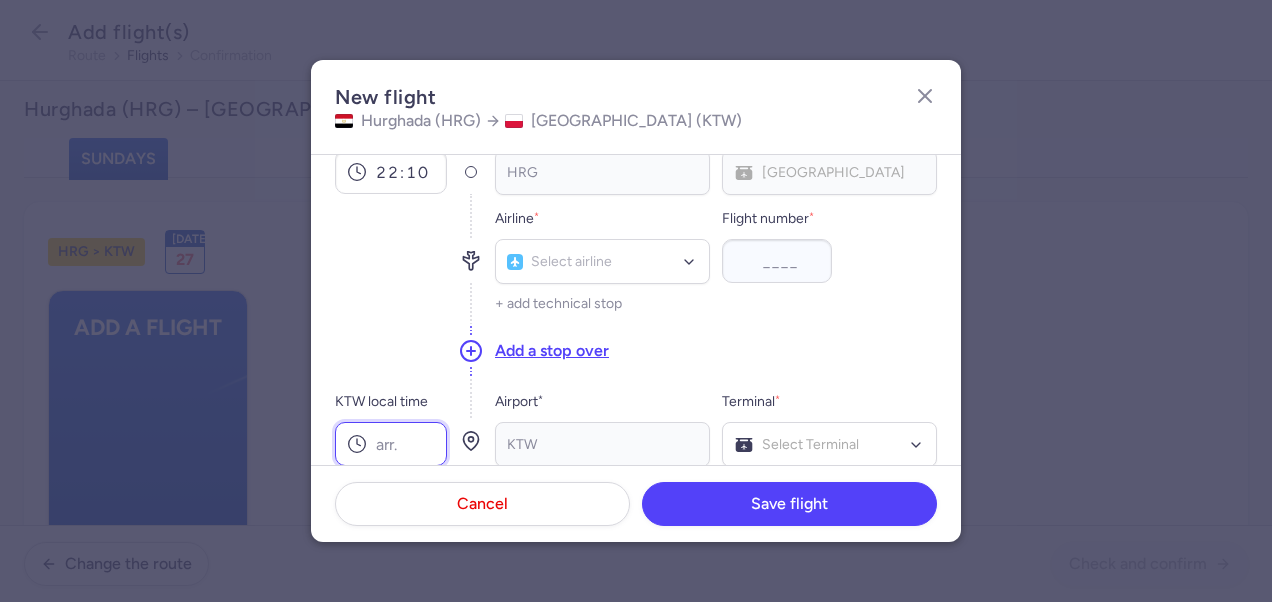 click on "KTW local time" at bounding box center (391, 444) 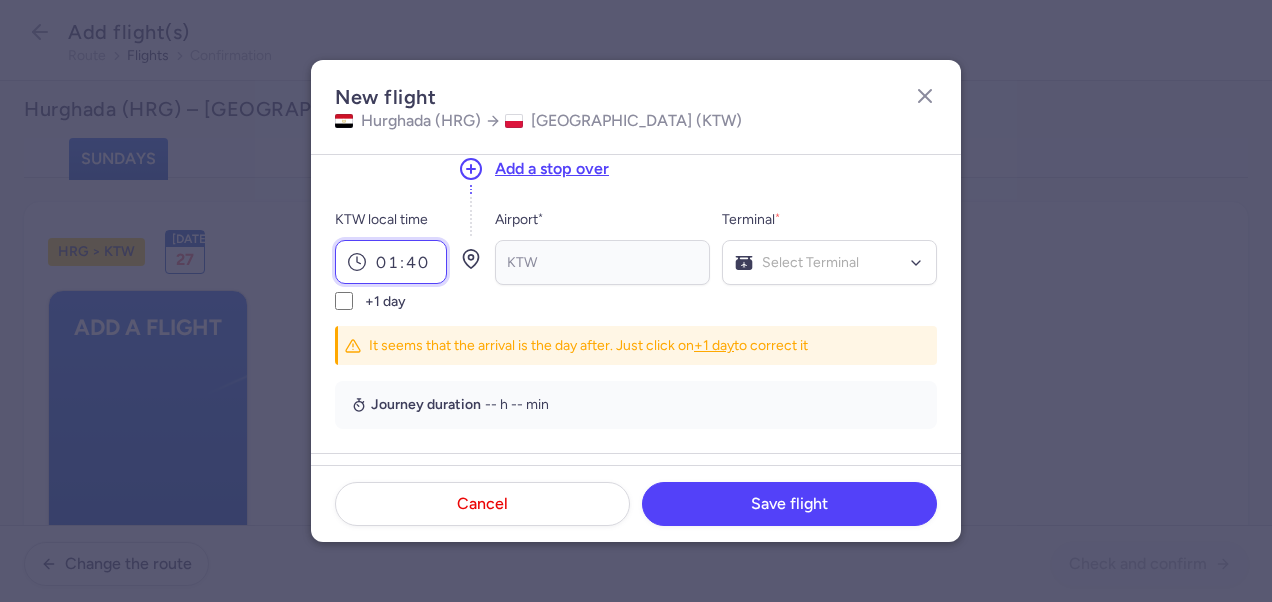 scroll, scrollTop: 300, scrollLeft: 0, axis: vertical 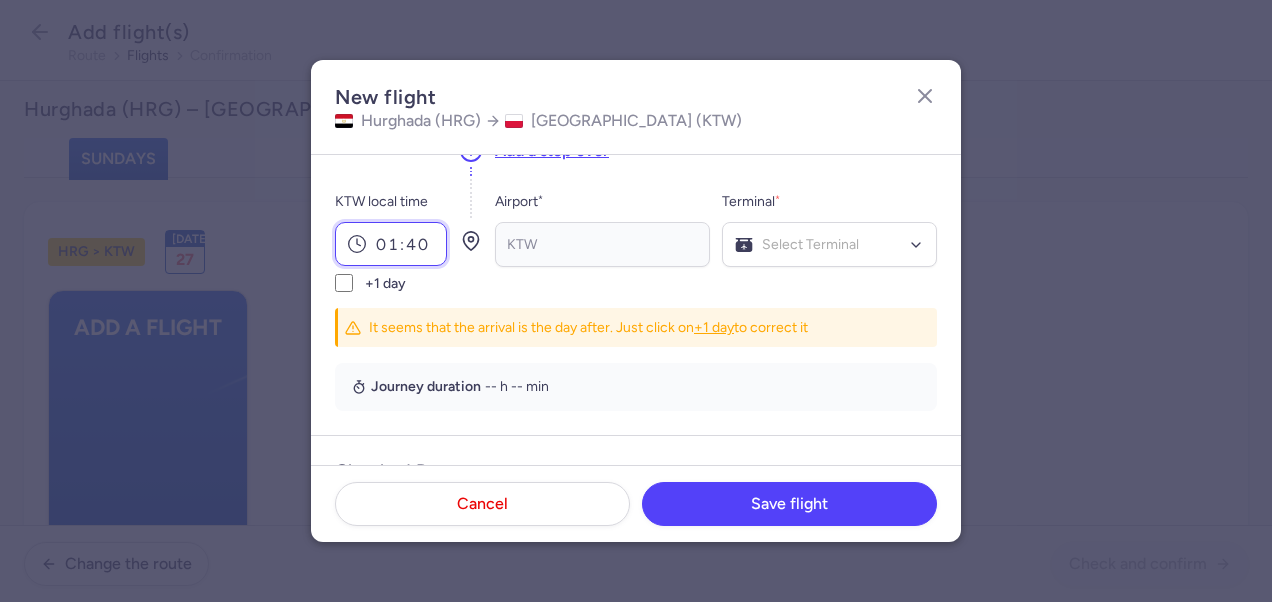 type on "01:40" 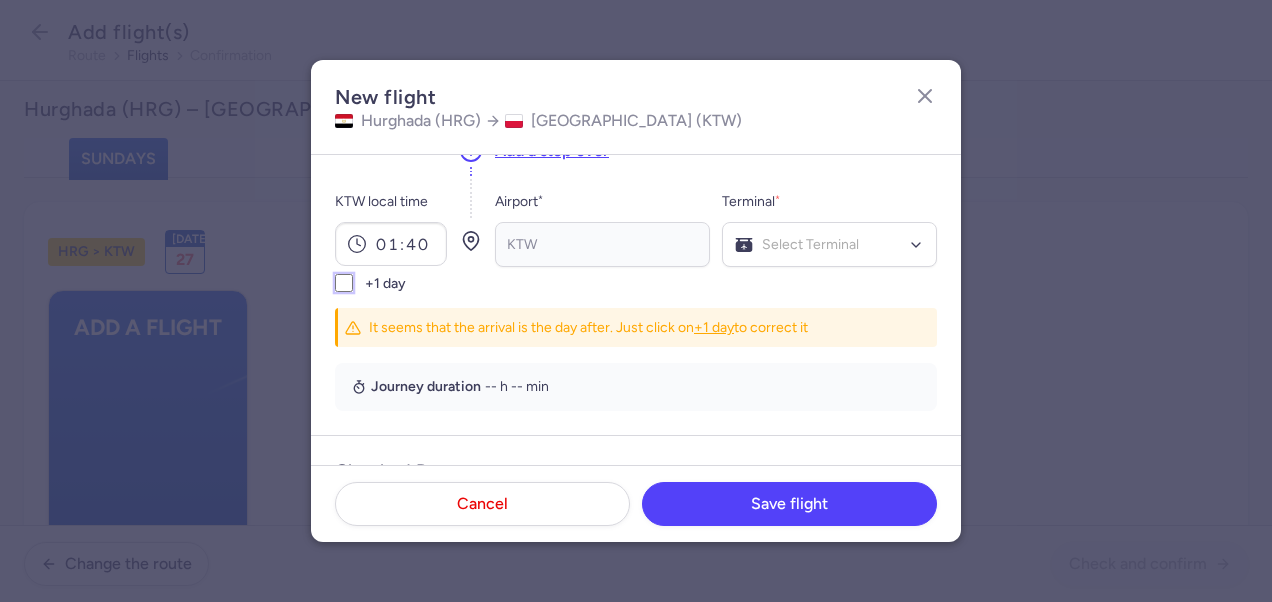 click on "+1 day" at bounding box center [344, 283] 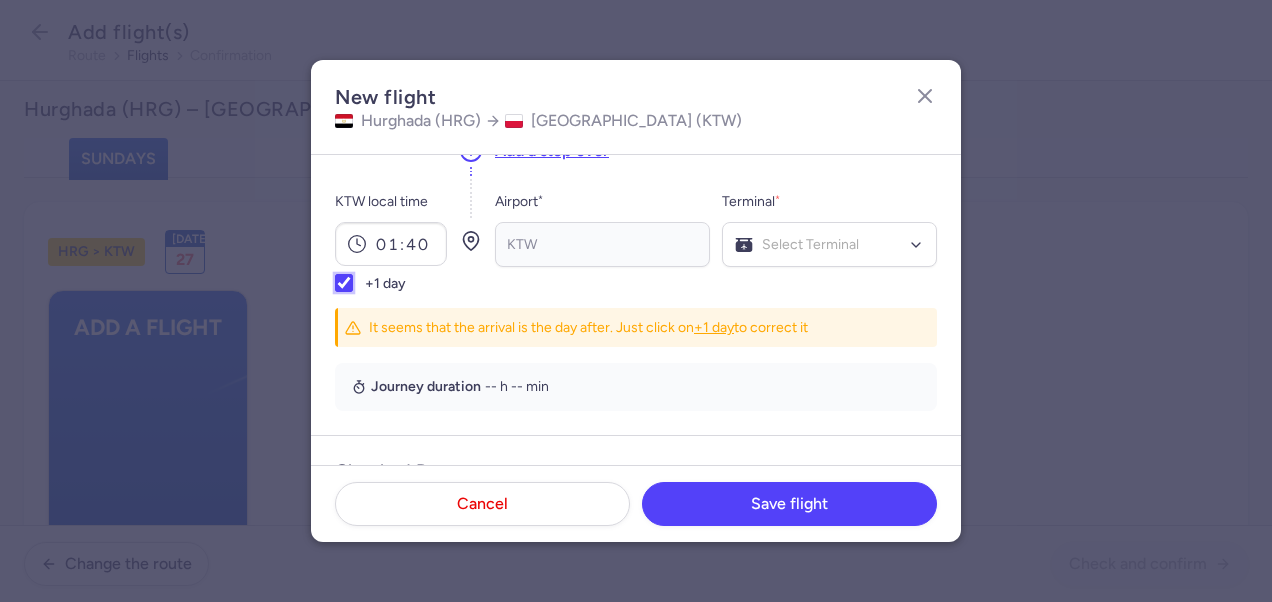 checkbox on "true" 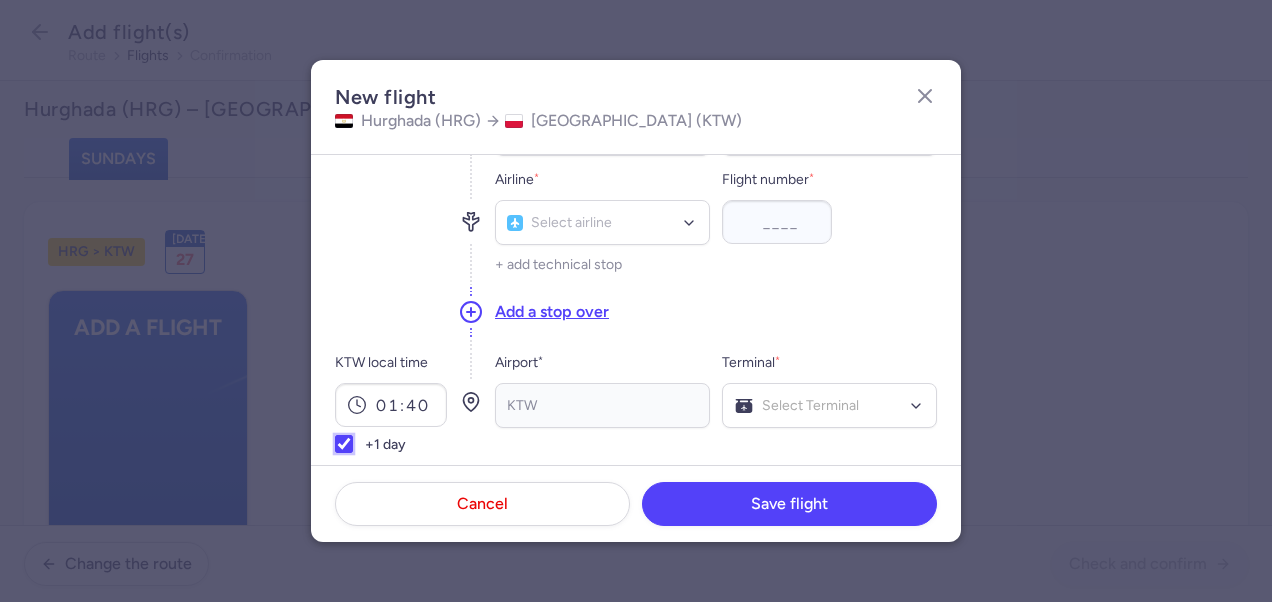 scroll, scrollTop: 0, scrollLeft: 0, axis: both 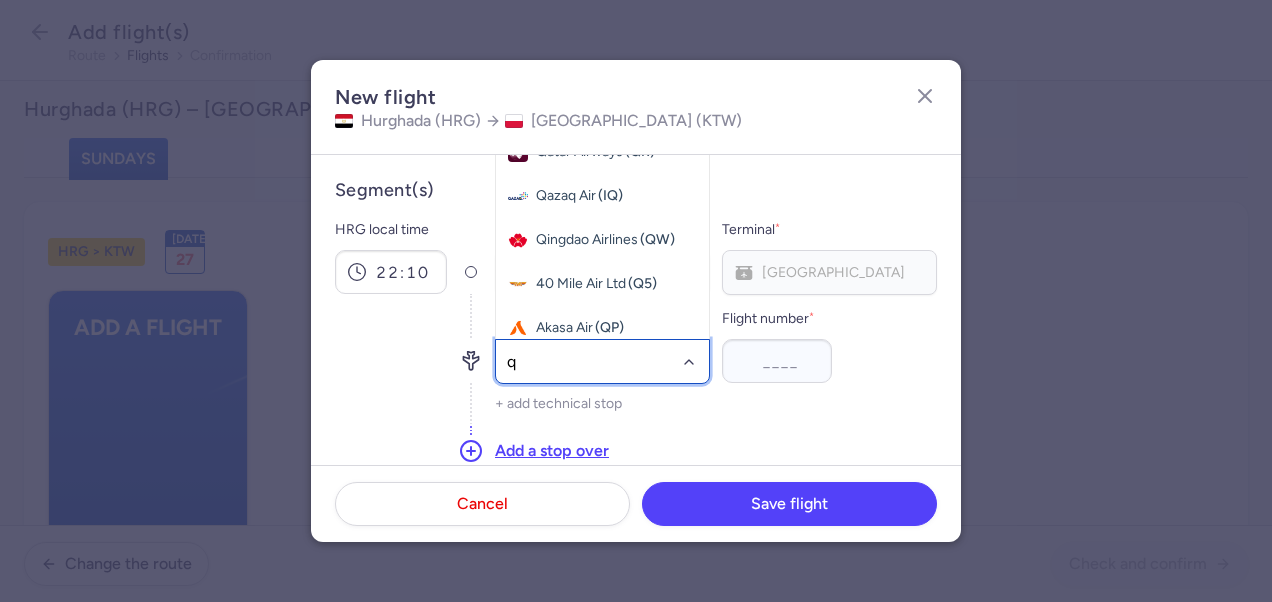 type on "qu" 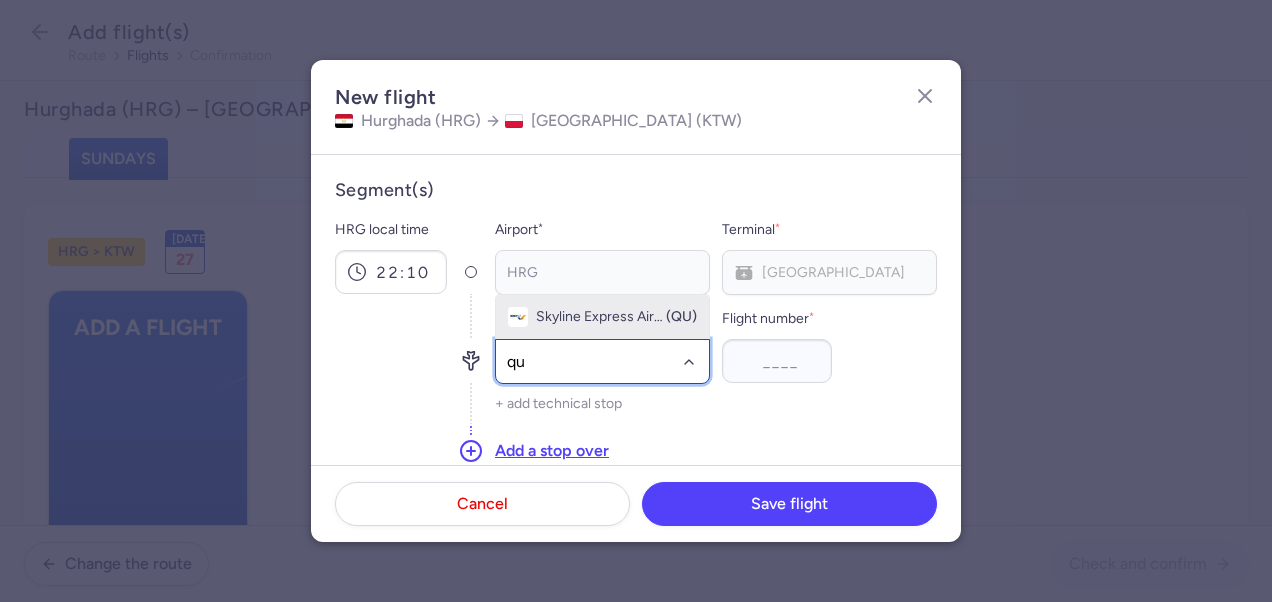 click on "Skyline Express Airlines" at bounding box center (600, 317) 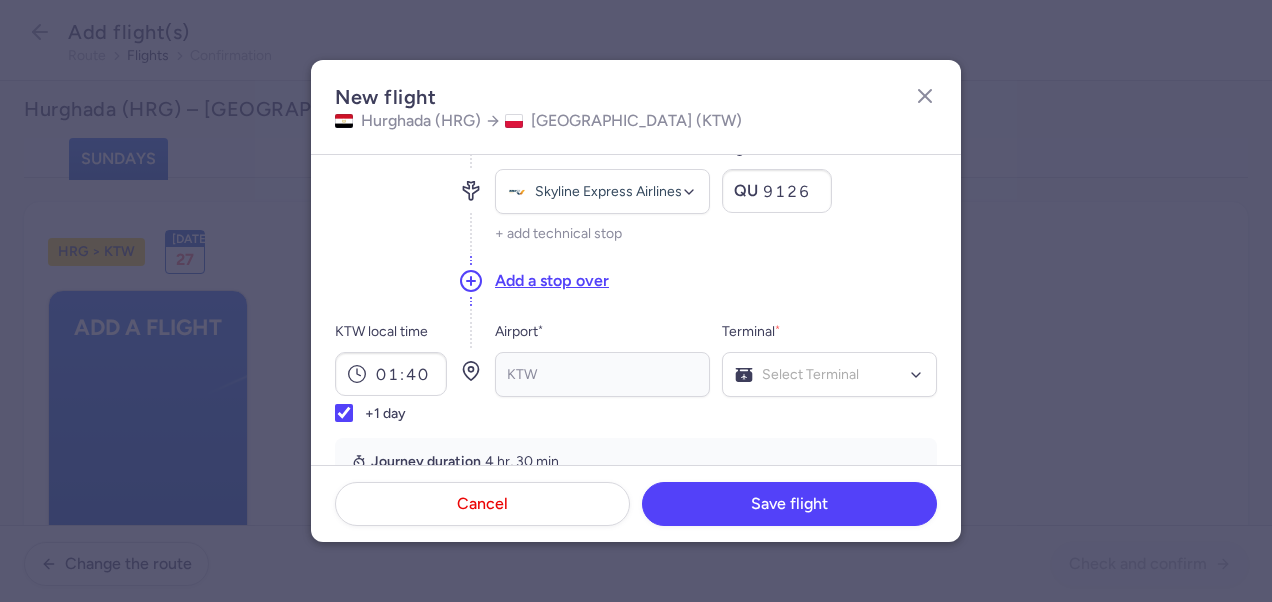 scroll, scrollTop: 200, scrollLeft: 0, axis: vertical 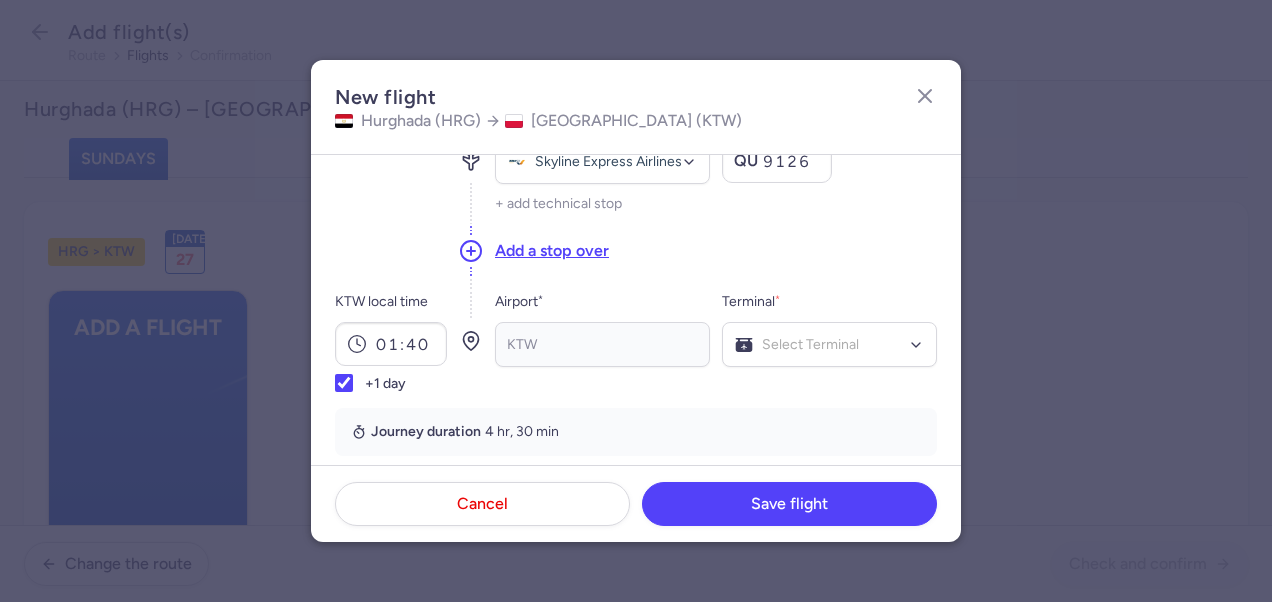 type on "9126" 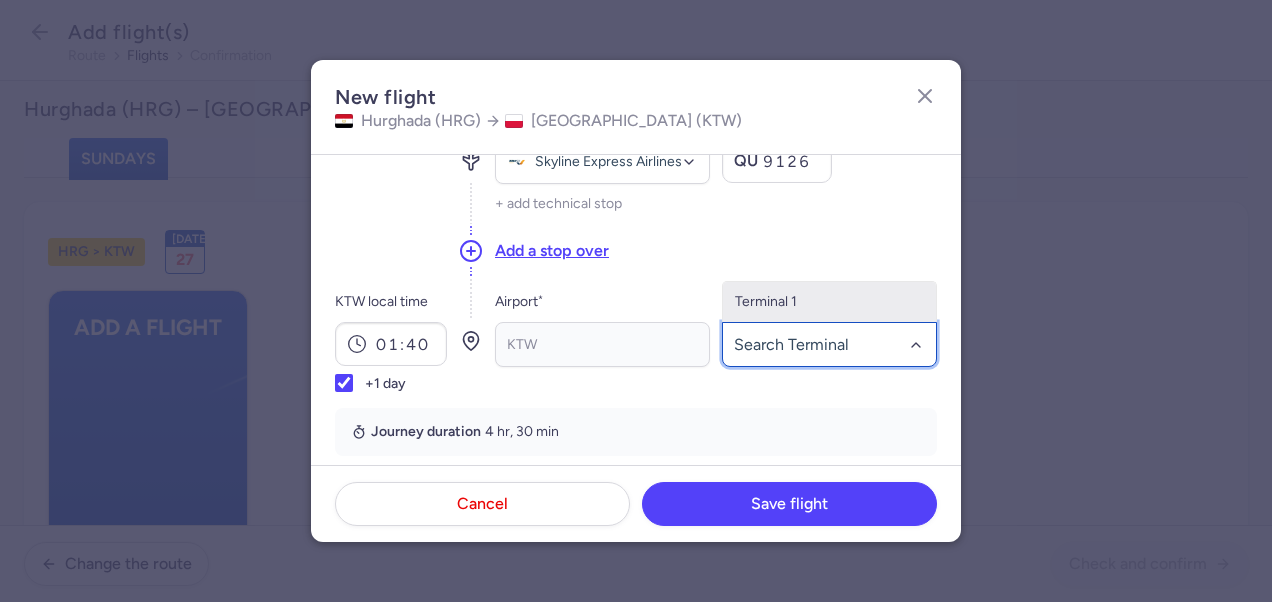 click on "Terminal 1" 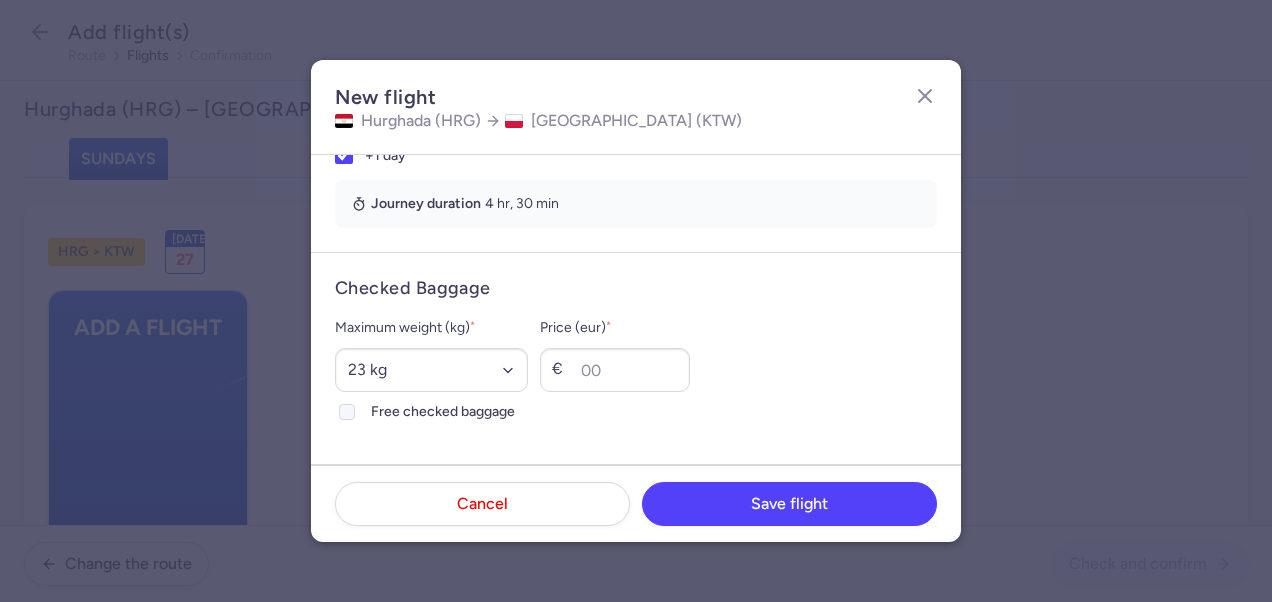 scroll, scrollTop: 500, scrollLeft: 0, axis: vertical 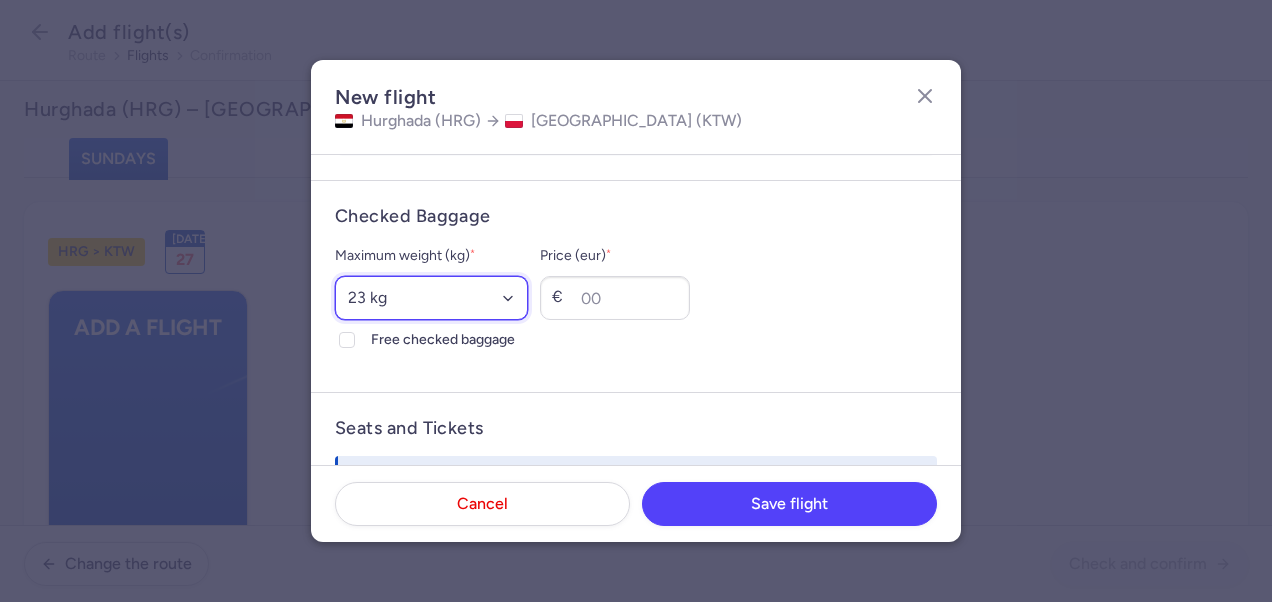 click on "Select an option 15 kg 16 kg 17 kg 18 kg 19 kg 20 kg 21 kg 22 kg 23 kg 24 kg 25 kg 26 kg 27 kg 28 kg 29 kg 30 kg 31 kg 32 kg 33 kg 34 kg 35 kg" at bounding box center [431, 298] 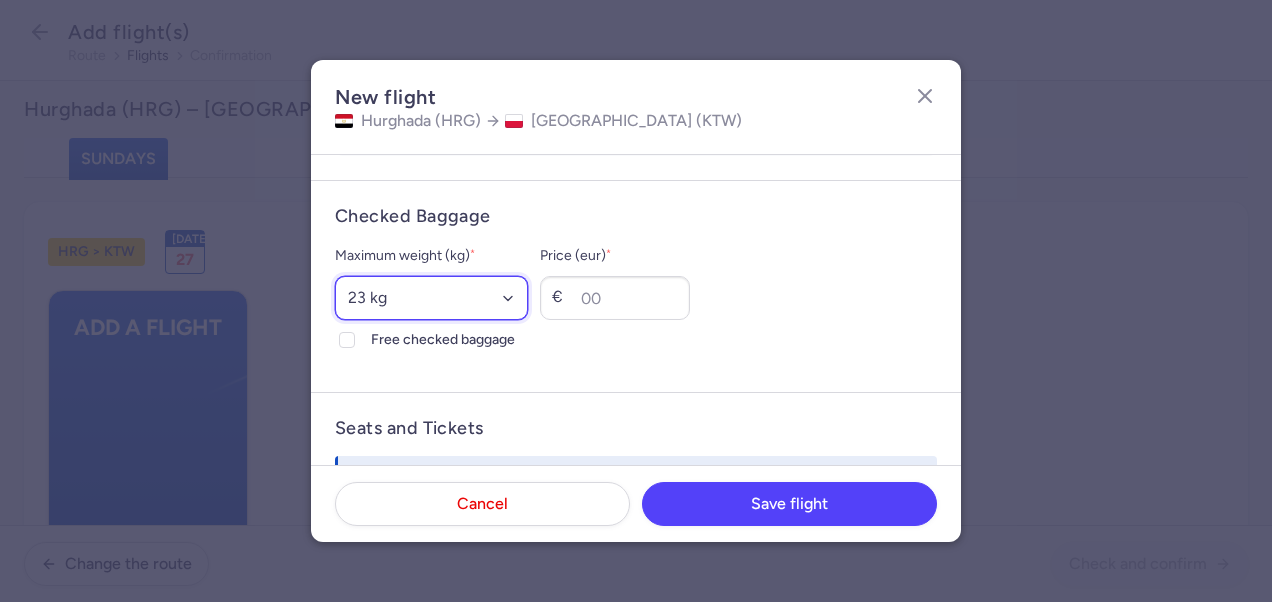 select on "20" 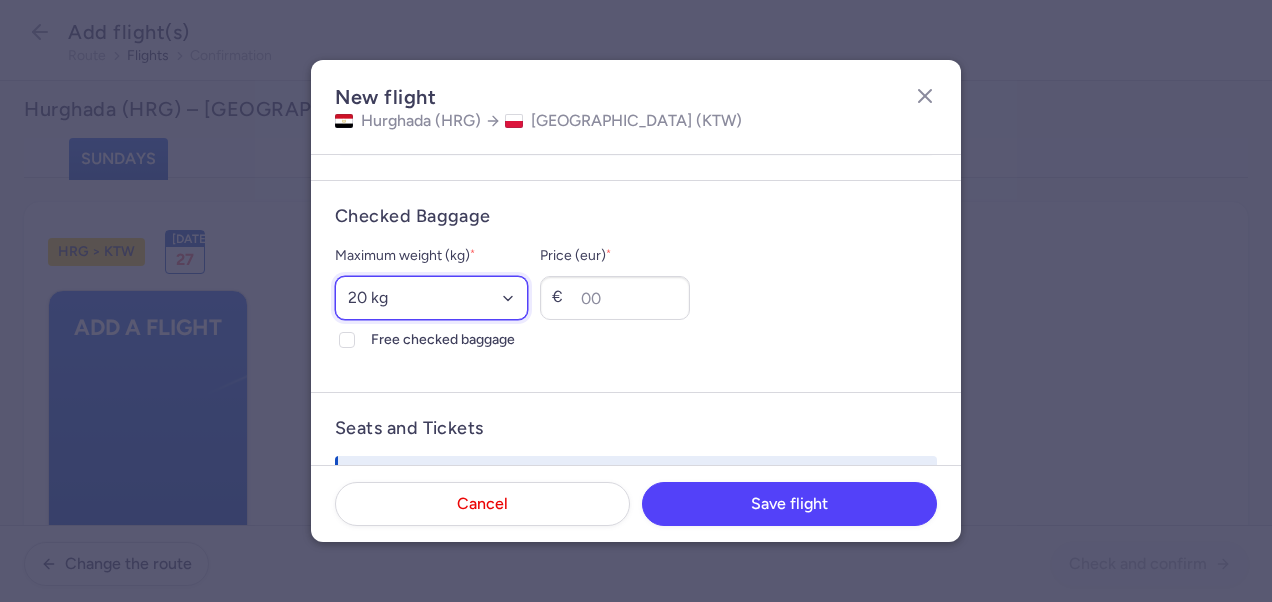 click on "Select an option 15 kg 16 kg 17 kg 18 kg 19 kg 20 kg 21 kg 22 kg 23 kg 24 kg 25 kg 26 kg 27 kg 28 kg 29 kg 30 kg 31 kg 32 kg 33 kg 34 kg 35 kg" at bounding box center (431, 298) 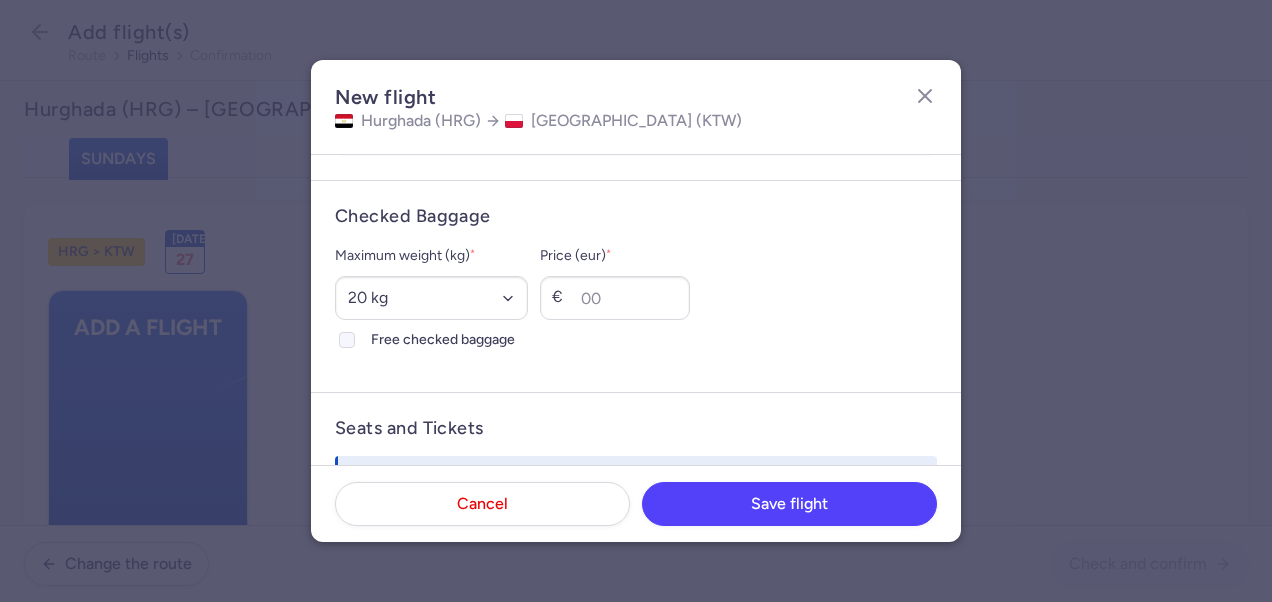 click on "Free checked baggage" 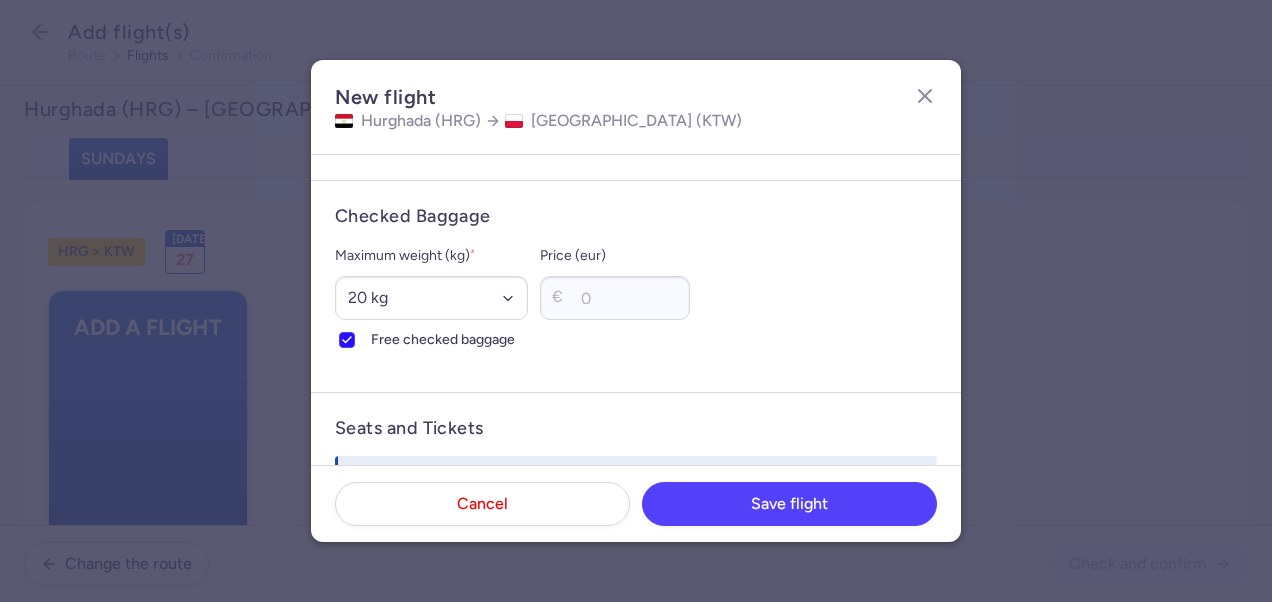 scroll, scrollTop: 700, scrollLeft: 0, axis: vertical 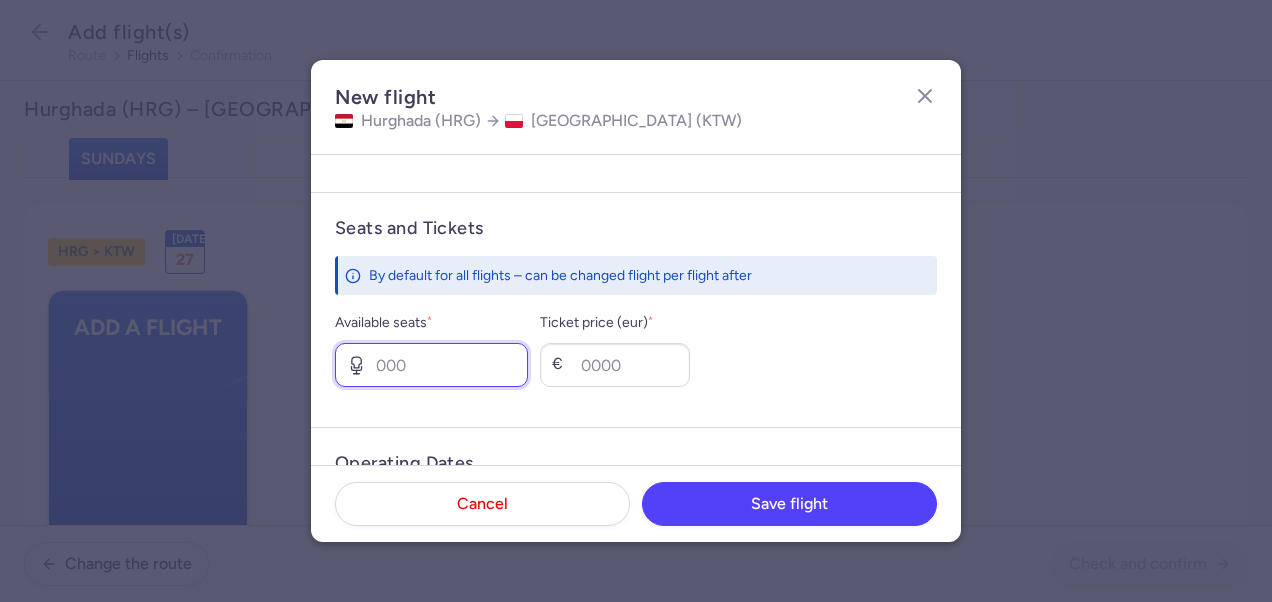 click on "Available seats  *" at bounding box center (431, 365) 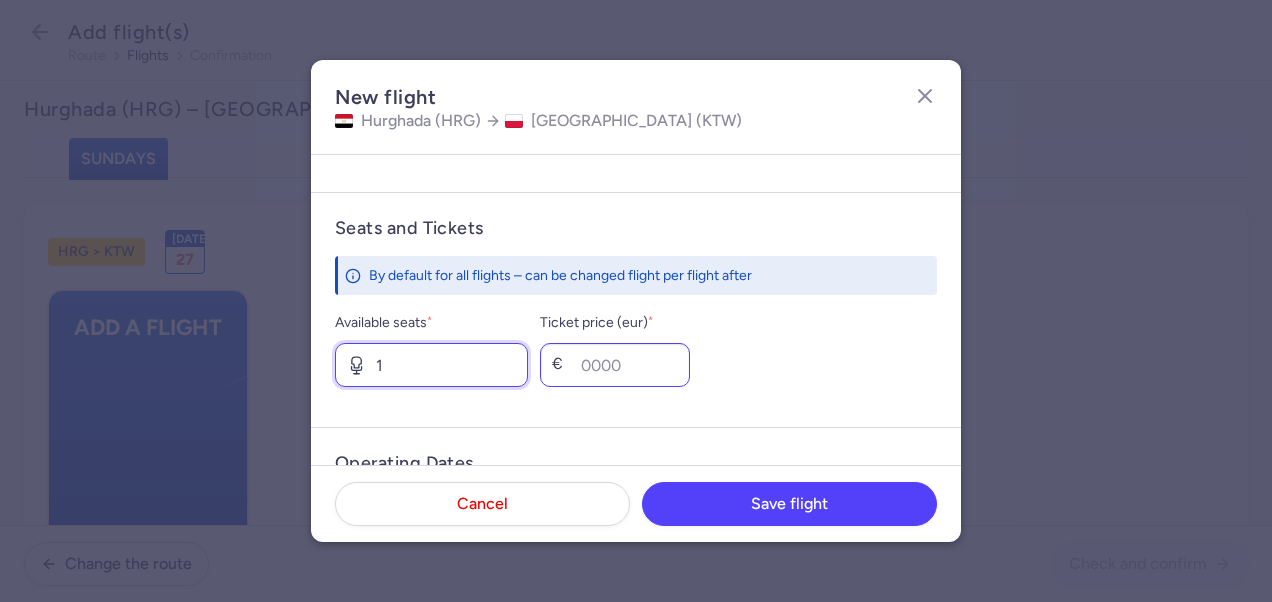 type on "1" 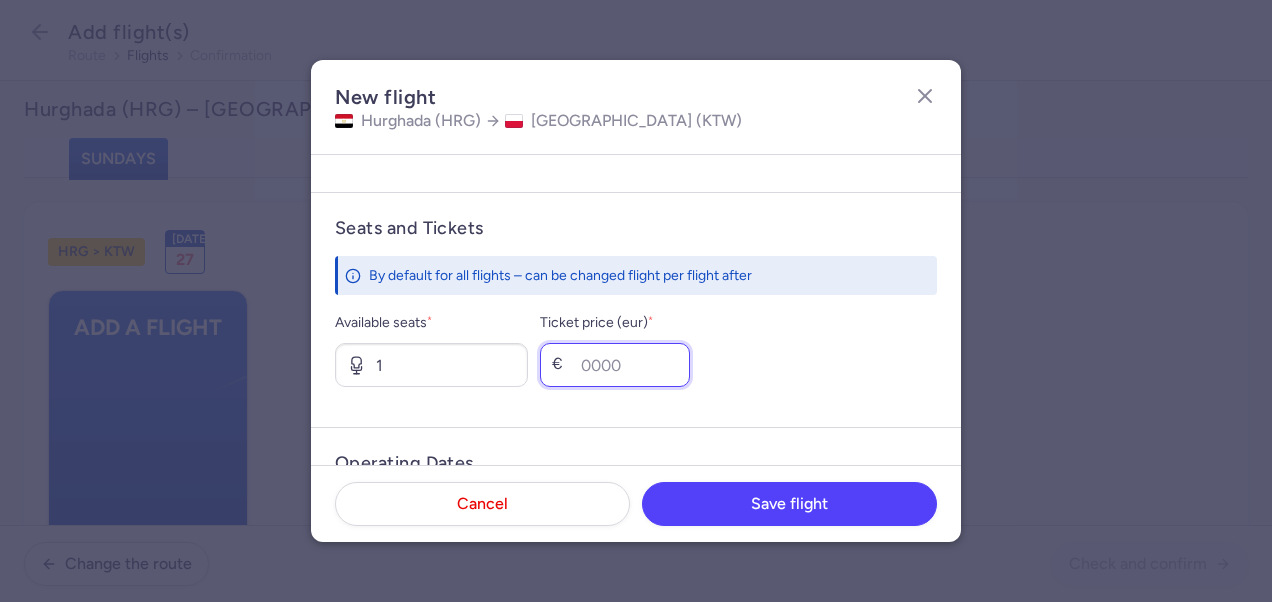 click on "Ticket price (eur)  *" at bounding box center (615, 365) 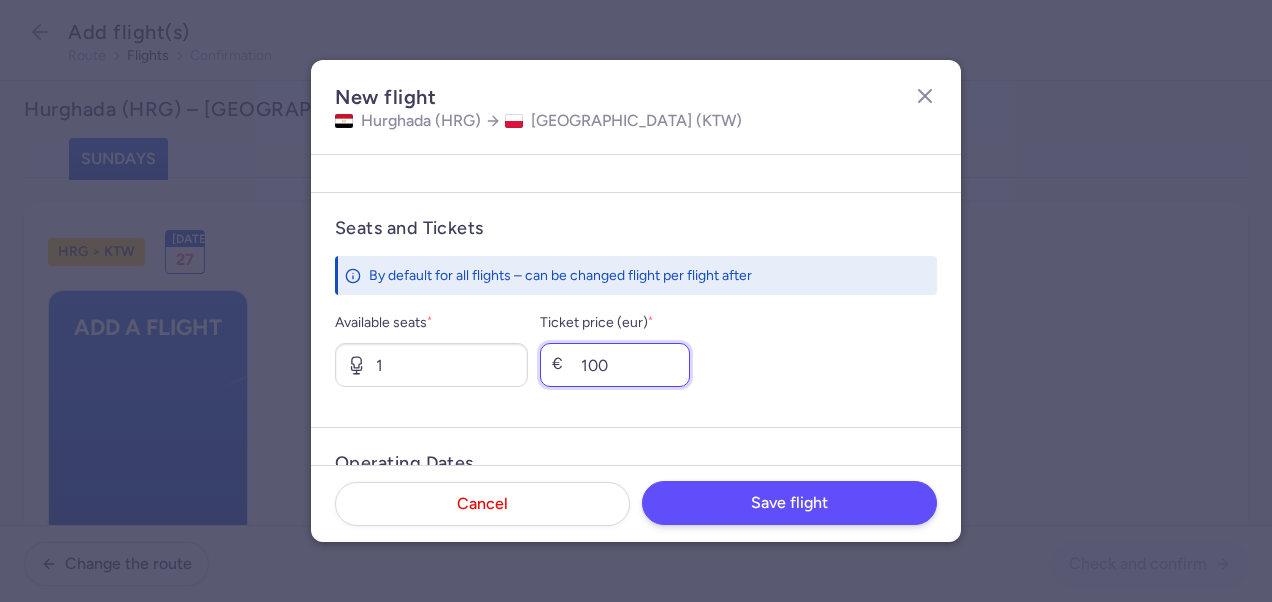 type on "100" 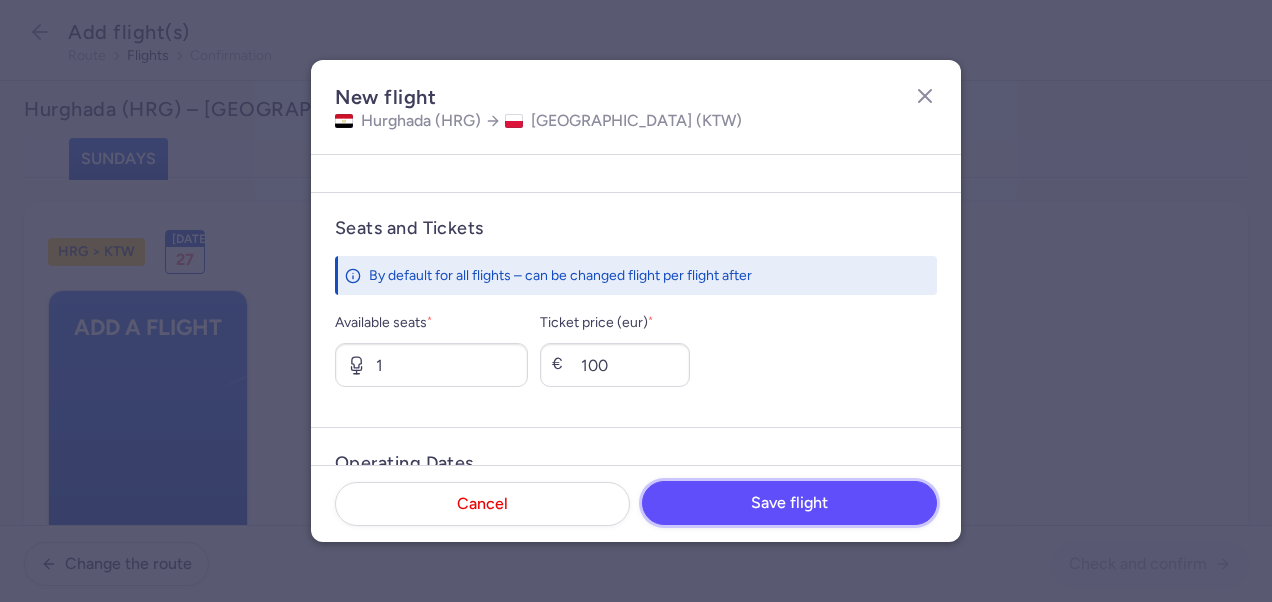 click on "Save flight" at bounding box center [789, 503] 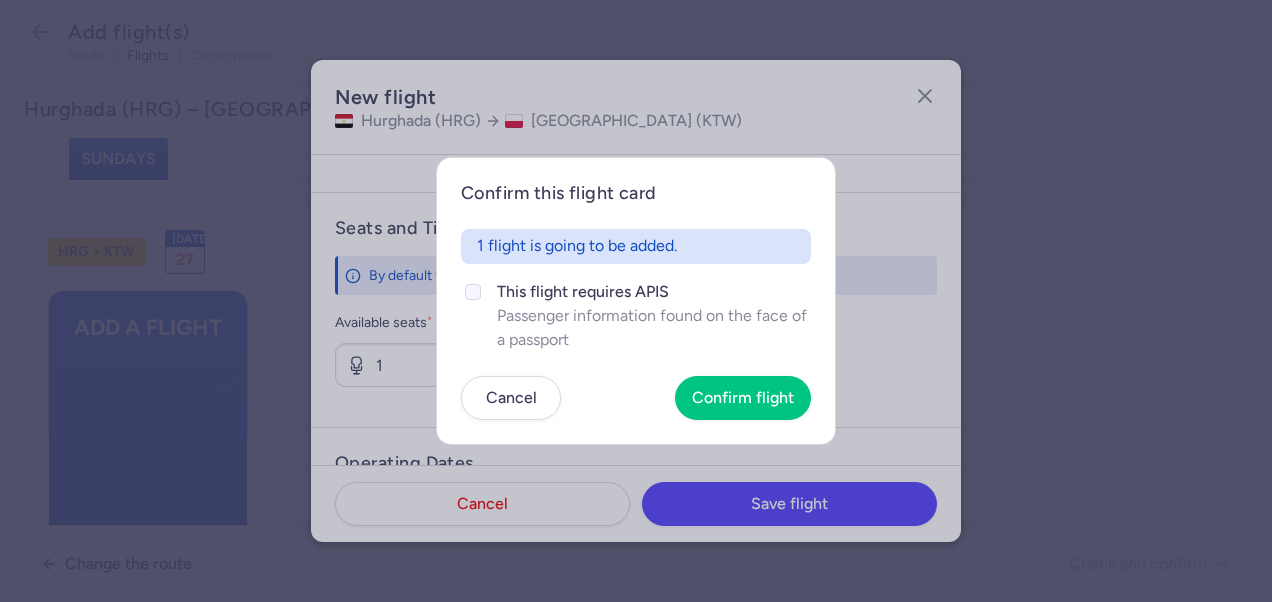 click on "This flight requires APIS" 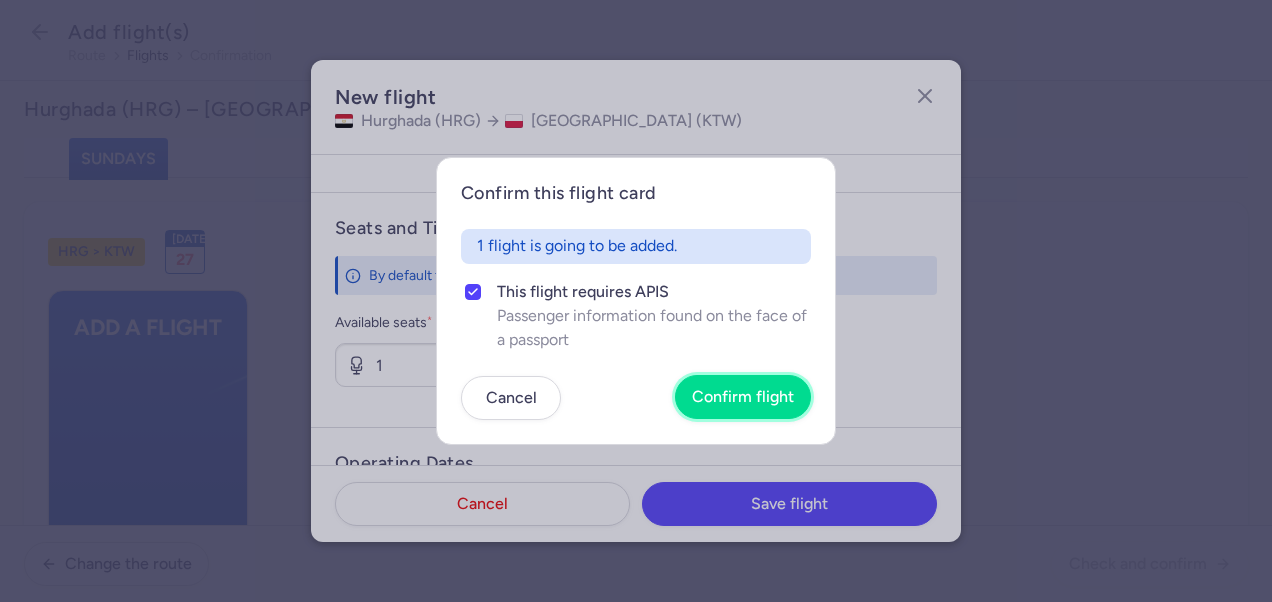 click on "Confirm flight" at bounding box center [743, 397] 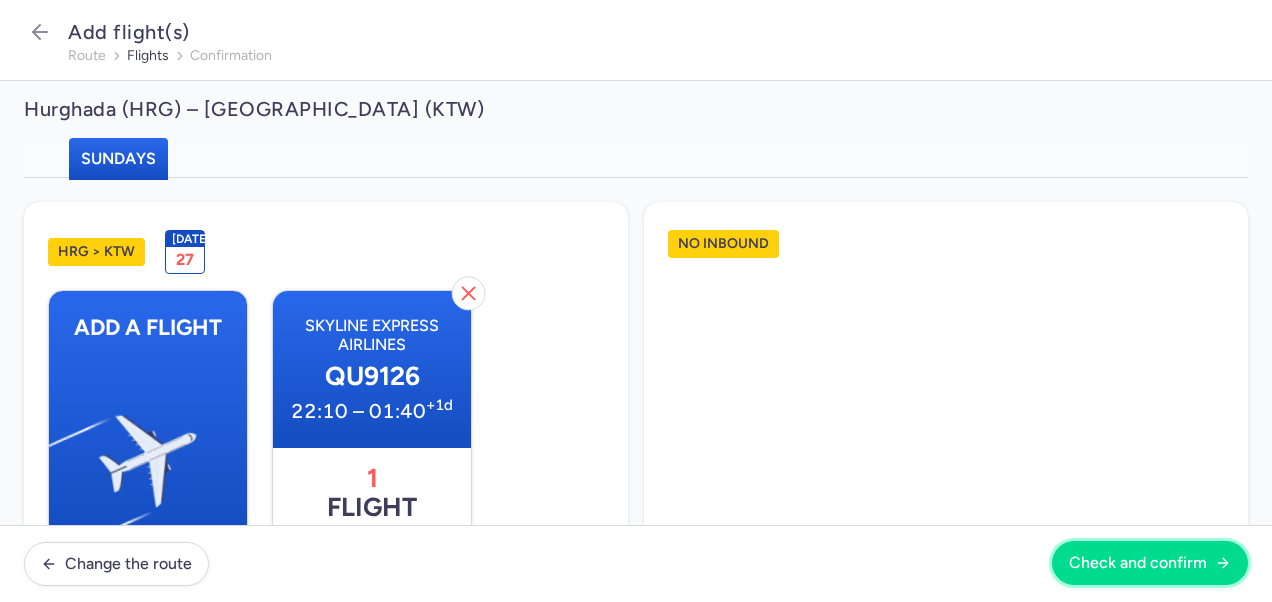 click on "Check and confirm" at bounding box center [1138, 563] 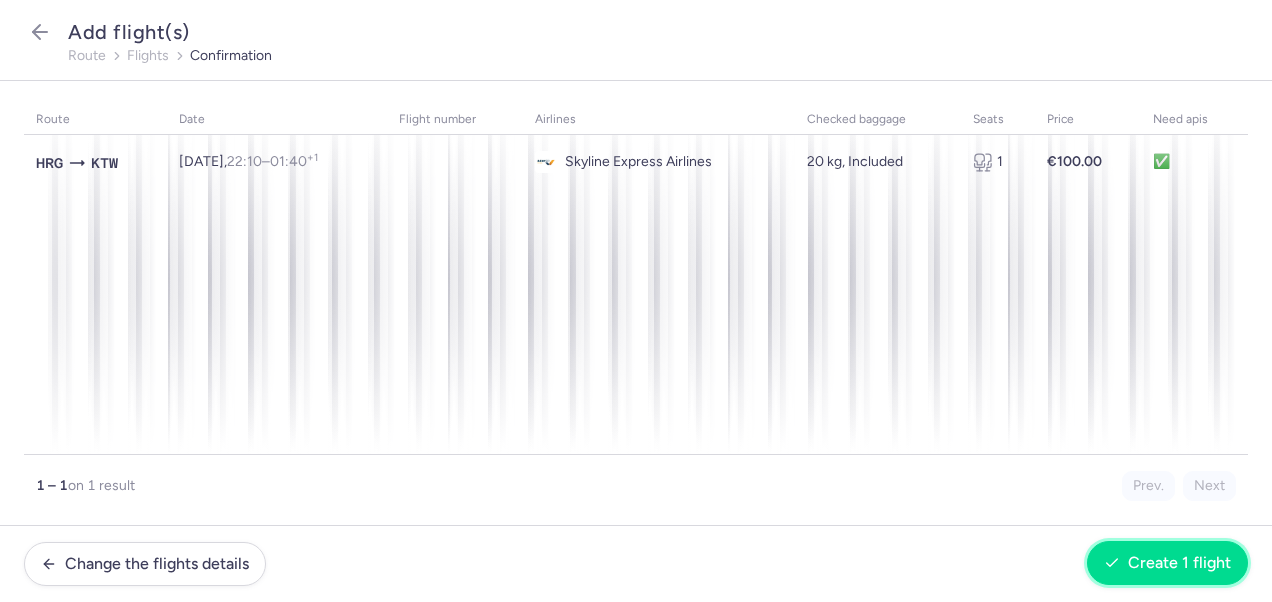 click on "Create 1 flight" at bounding box center [1179, 563] 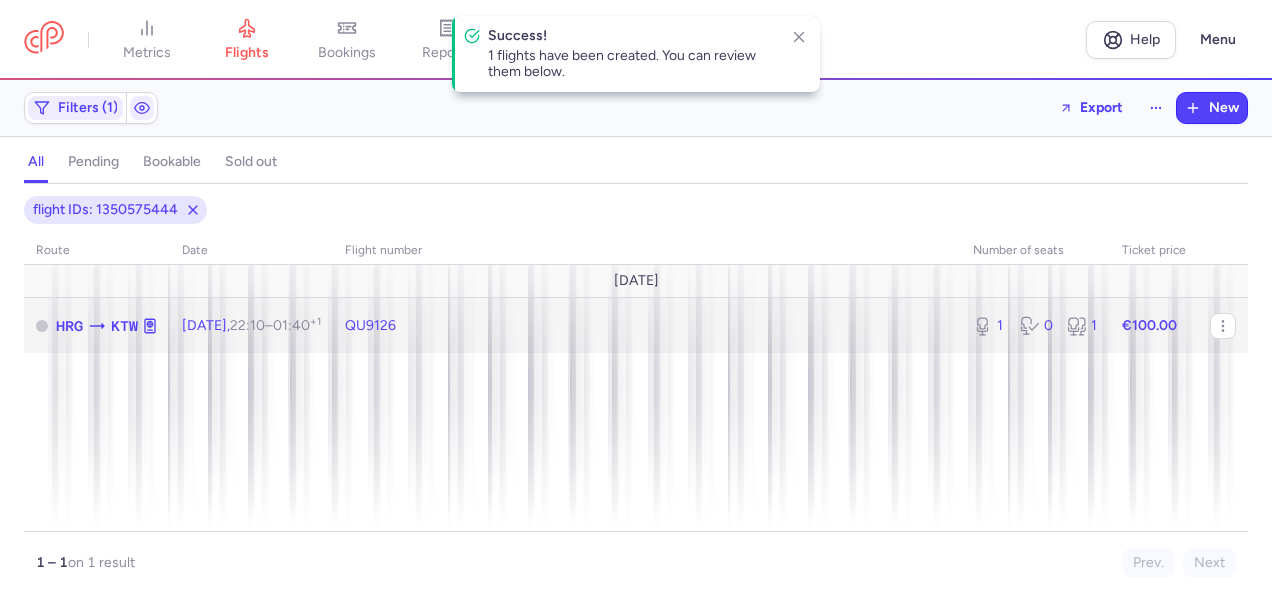 click on "€100.00" 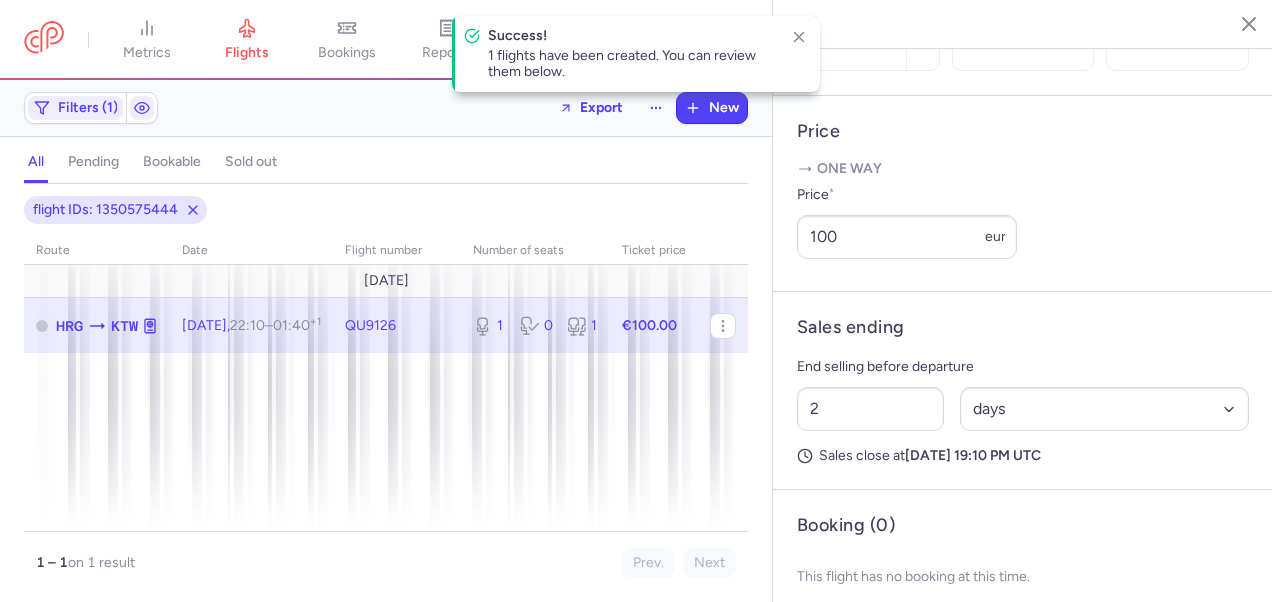 scroll, scrollTop: 775, scrollLeft: 0, axis: vertical 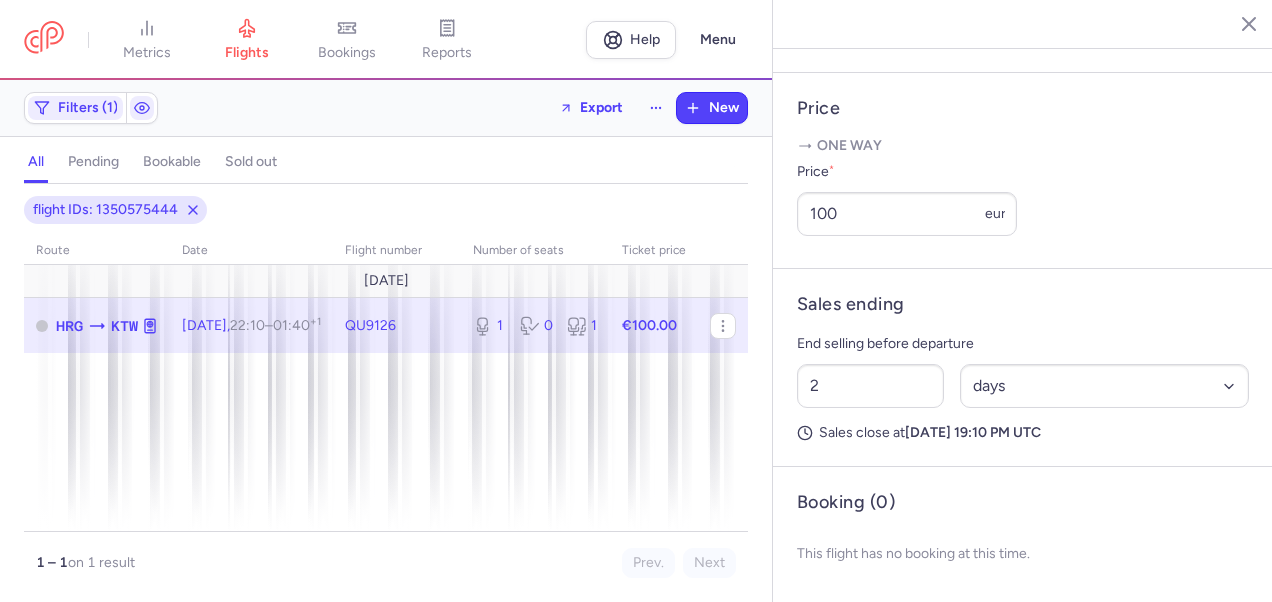click 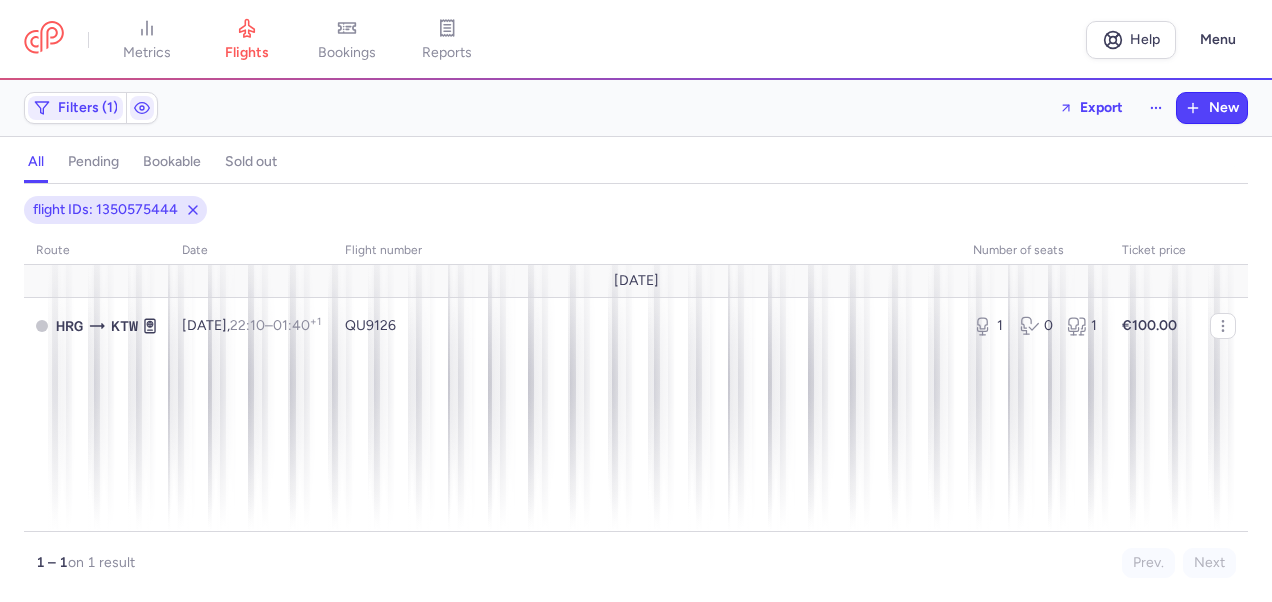 drag, startPoint x: 254, startPoint y: 40, endPoint x: 328, endPoint y: 96, distance: 92.800865 